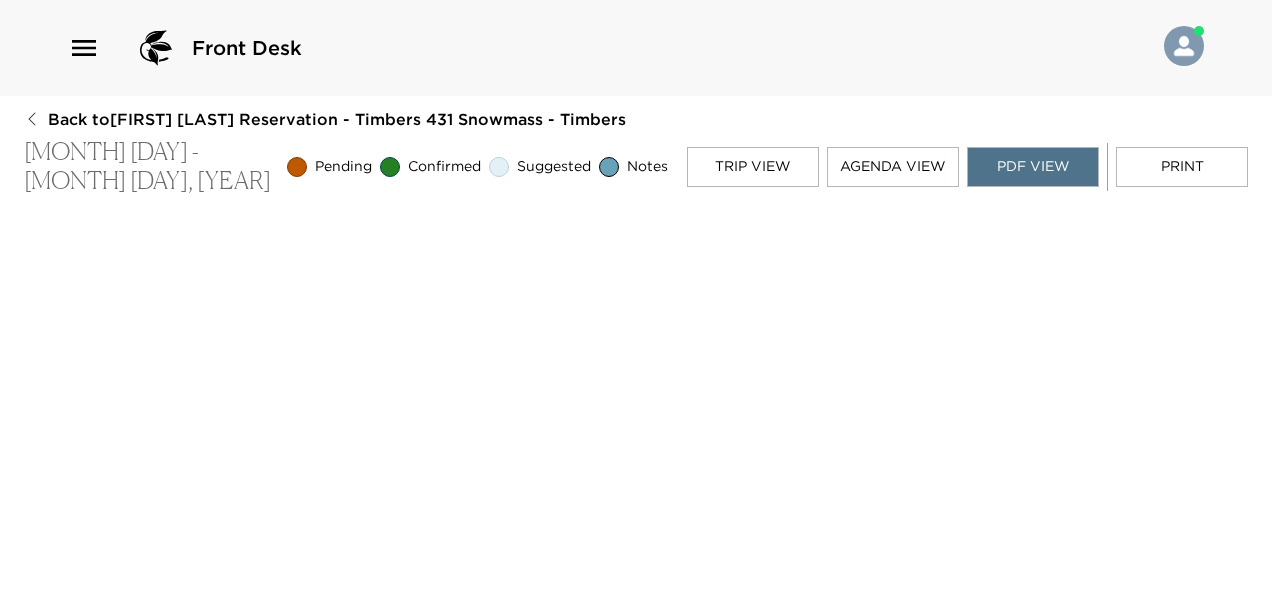 scroll, scrollTop: 0, scrollLeft: 0, axis: both 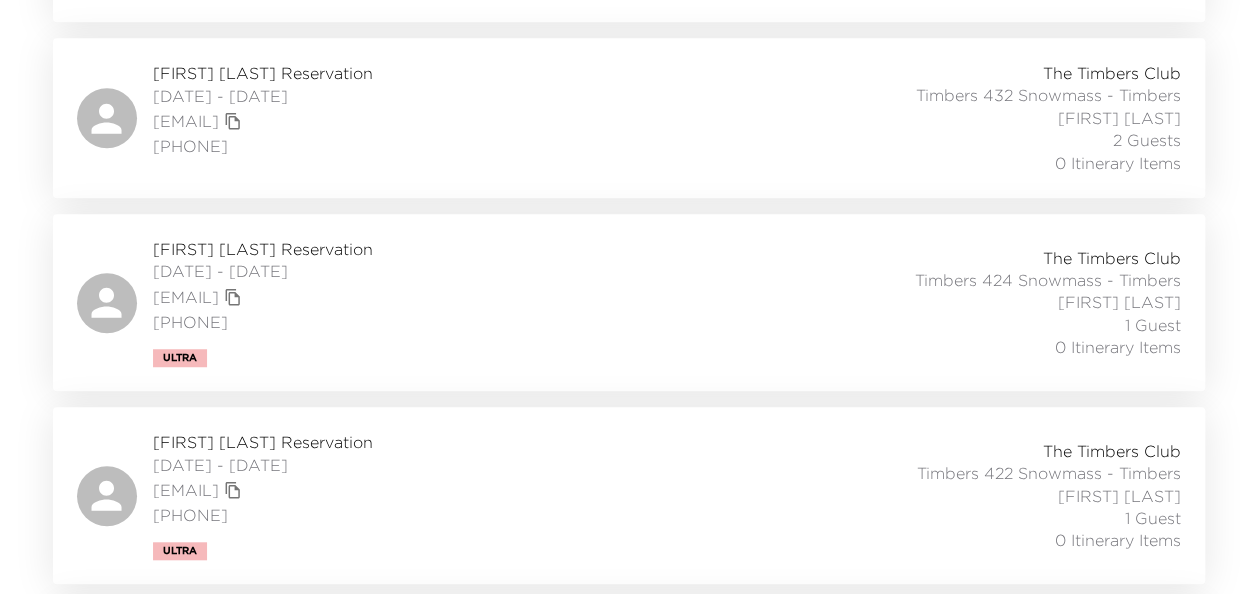 click on "[FIRST] [LAST] Reservation" at bounding box center (263, 249) 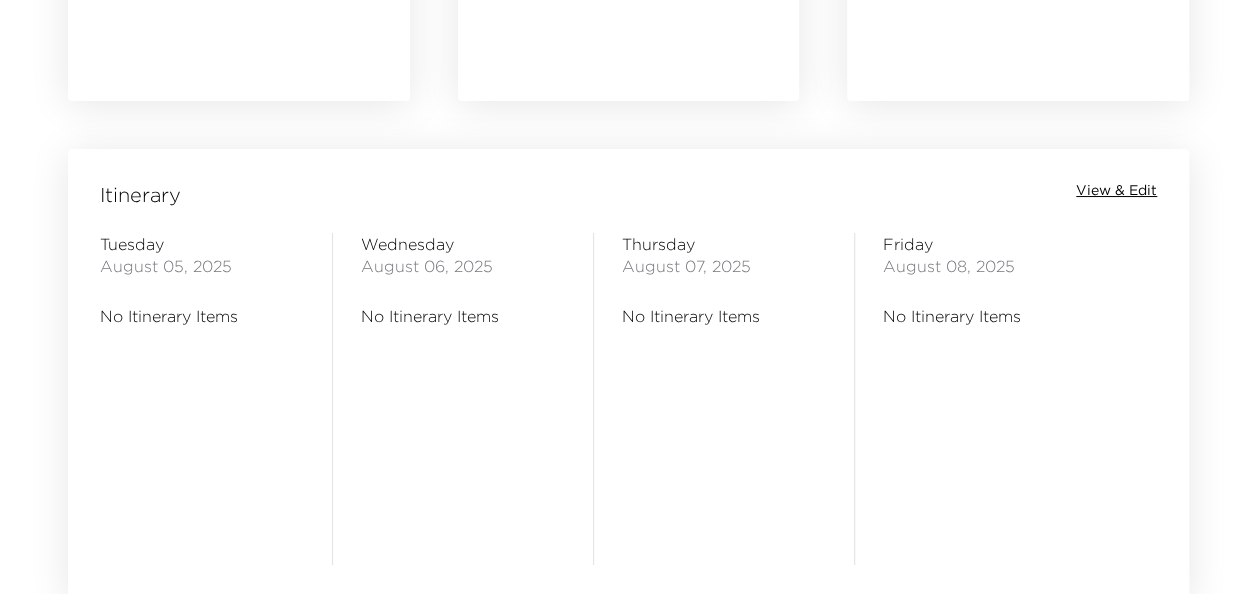 scroll, scrollTop: 1520, scrollLeft: 0, axis: vertical 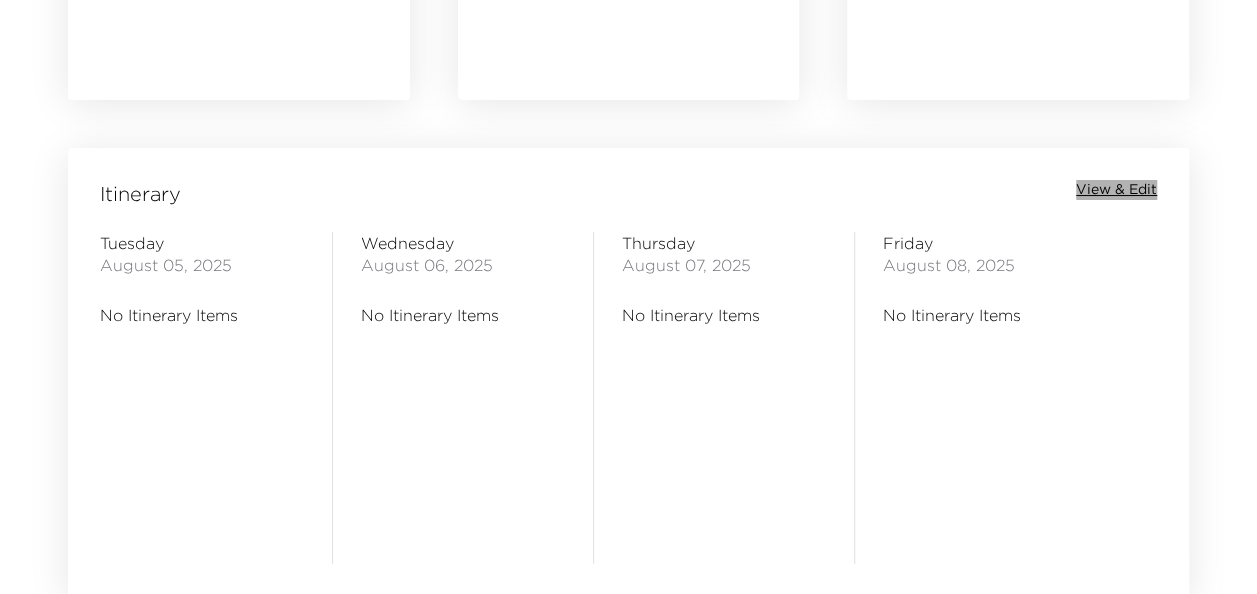 click on "View & Edit" at bounding box center (1116, 190) 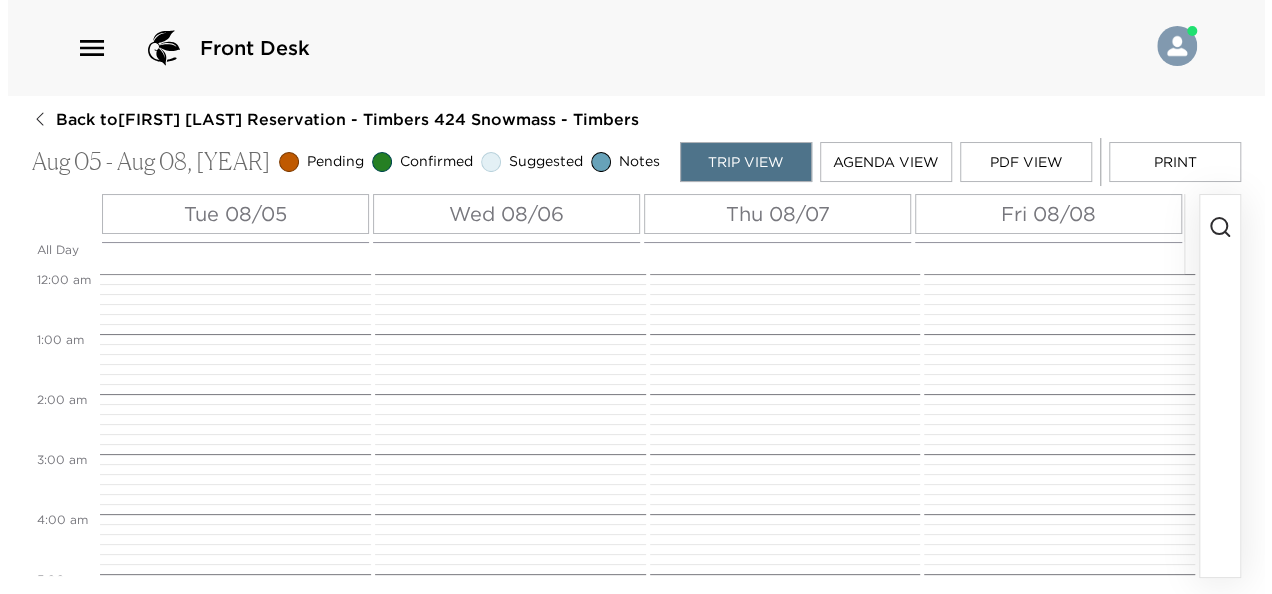 scroll, scrollTop: 0, scrollLeft: 0, axis: both 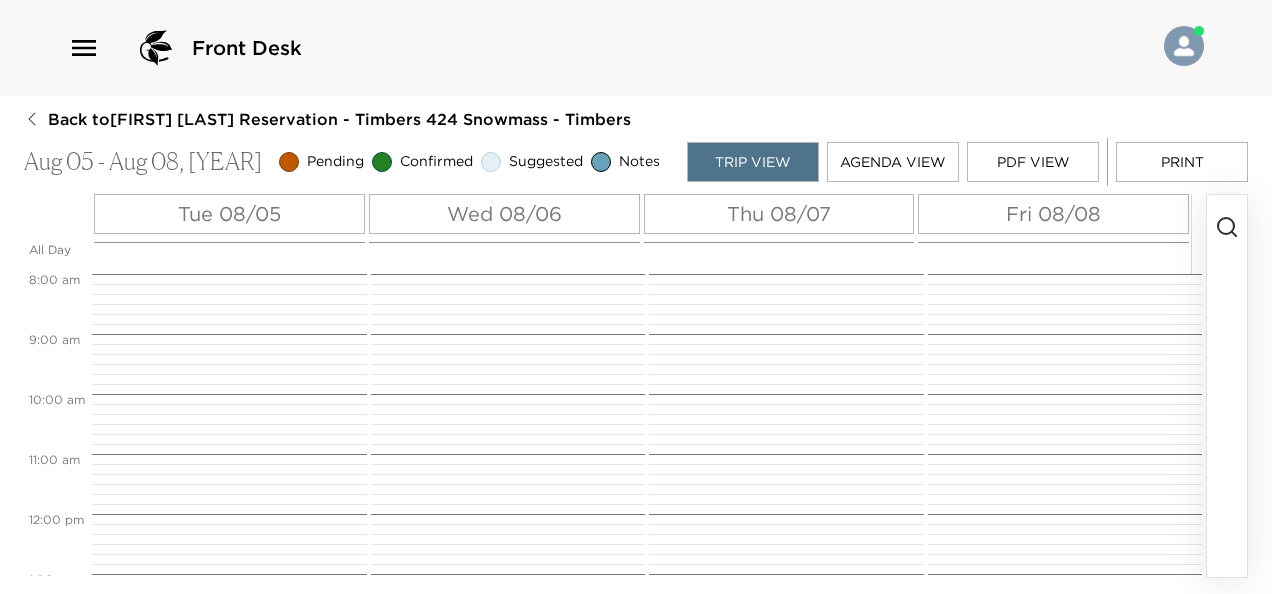 click 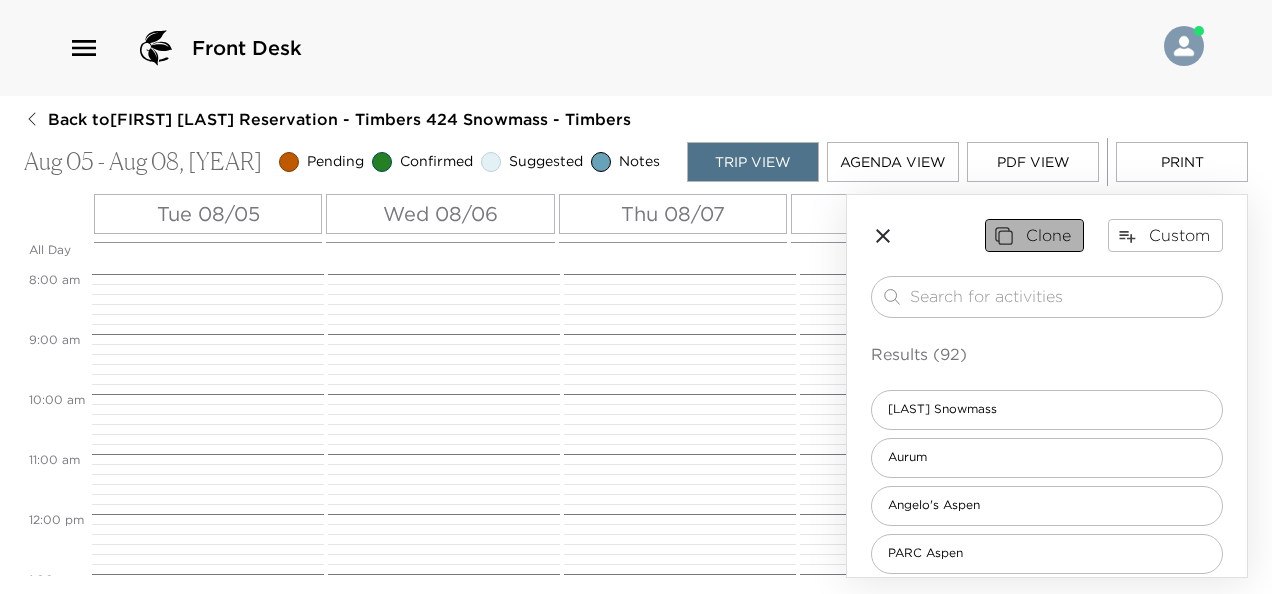 click on "Clone" at bounding box center [1034, 235] 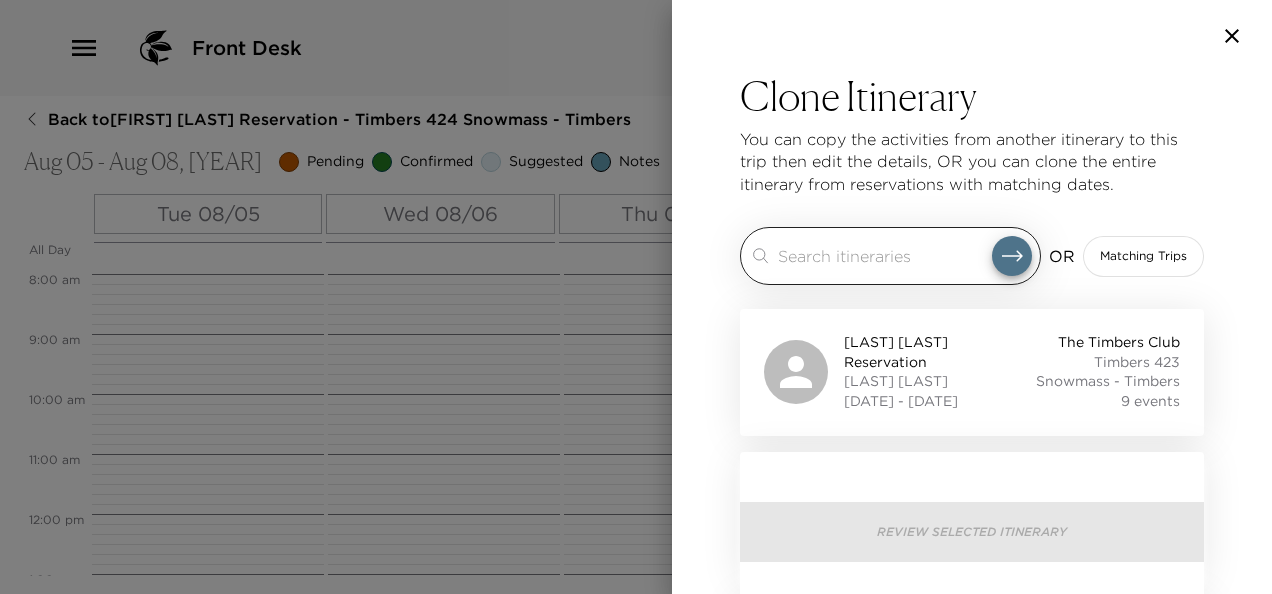 click at bounding box center [885, 255] 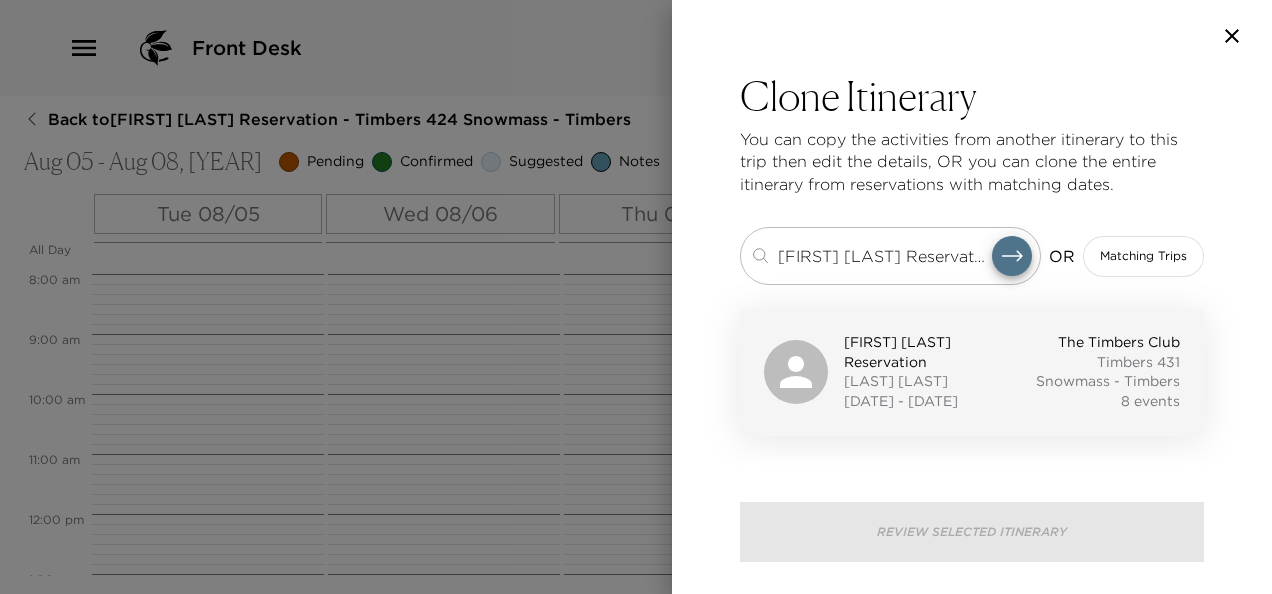 type on "[FIRST] [LAST] Reservation" 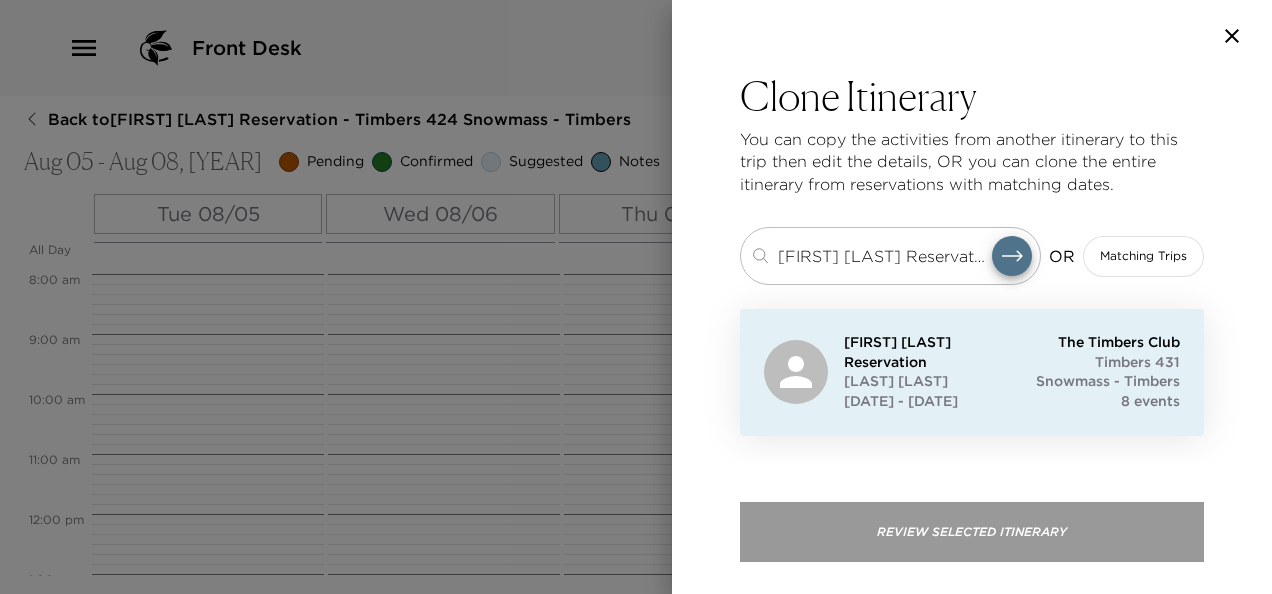 click on "Review Selected Itinerary" at bounding box center [972, 532] 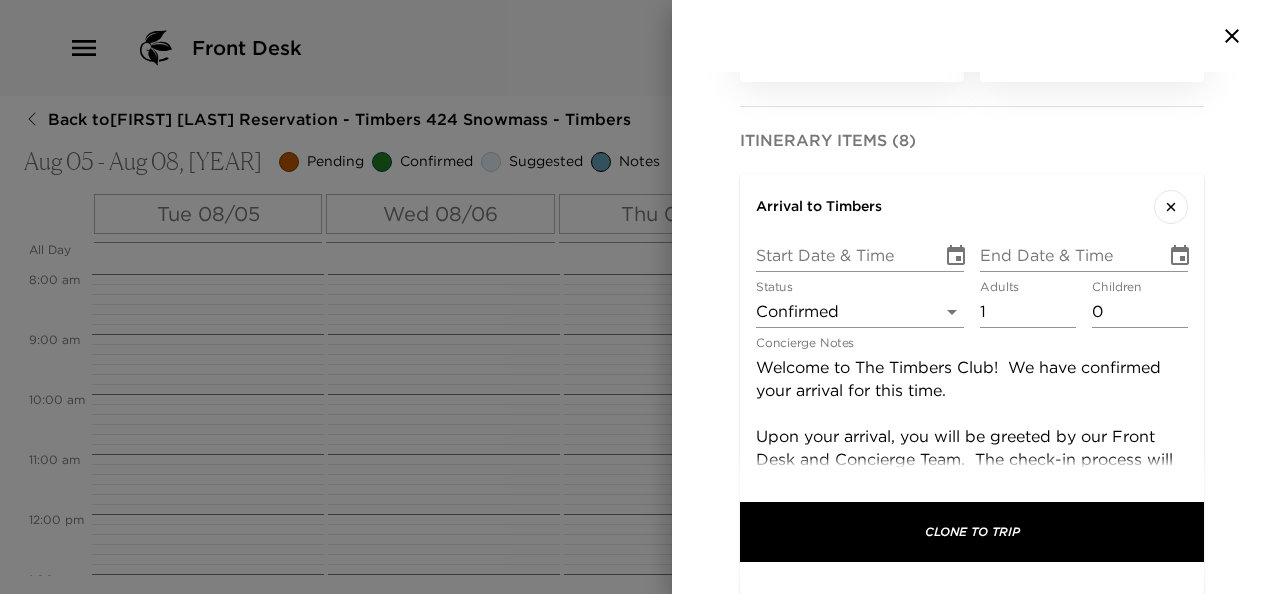 scroll, scrollTop: 383, scrollLeft: 0, axis: vertical 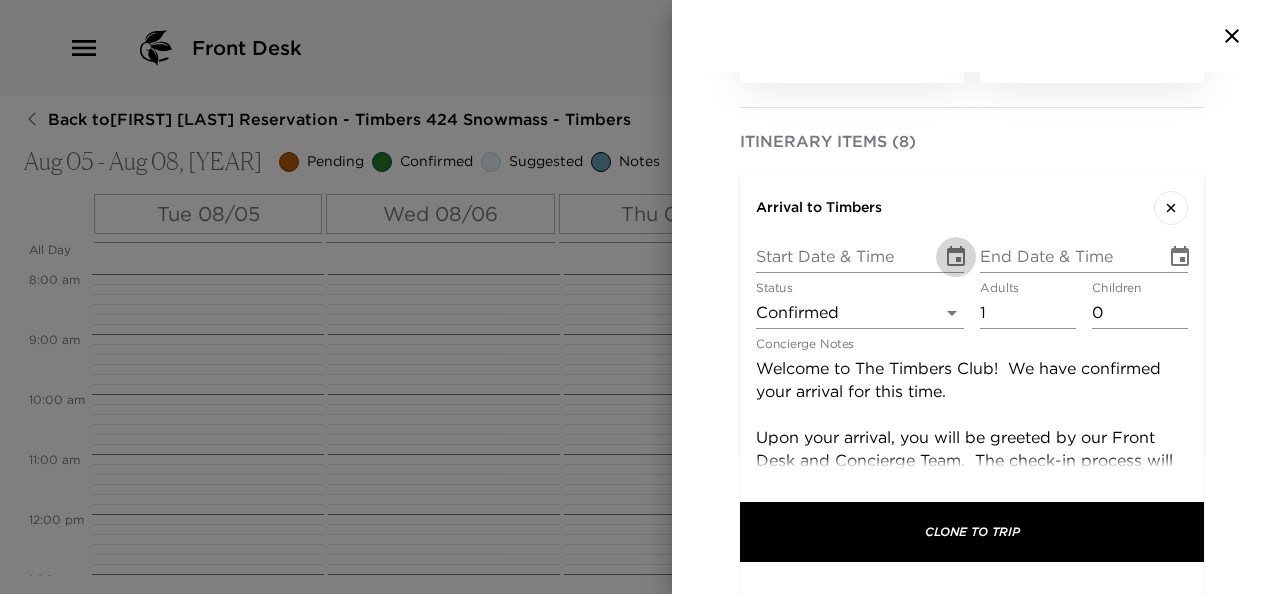 click 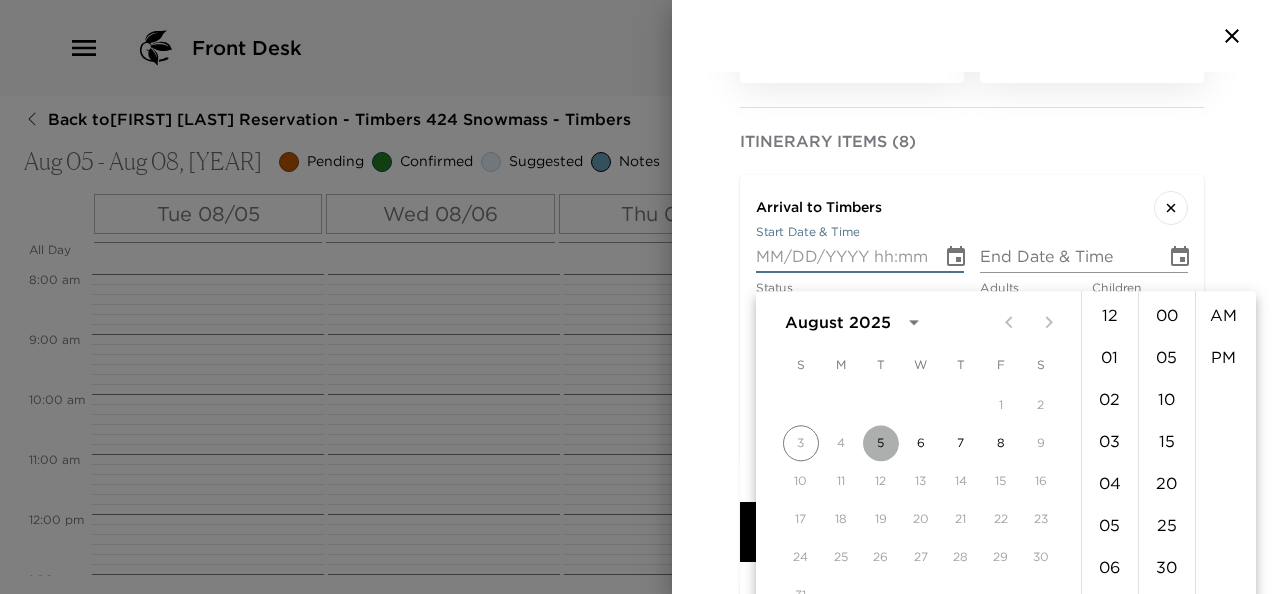 click on "5" at bounding box center (881, 443) 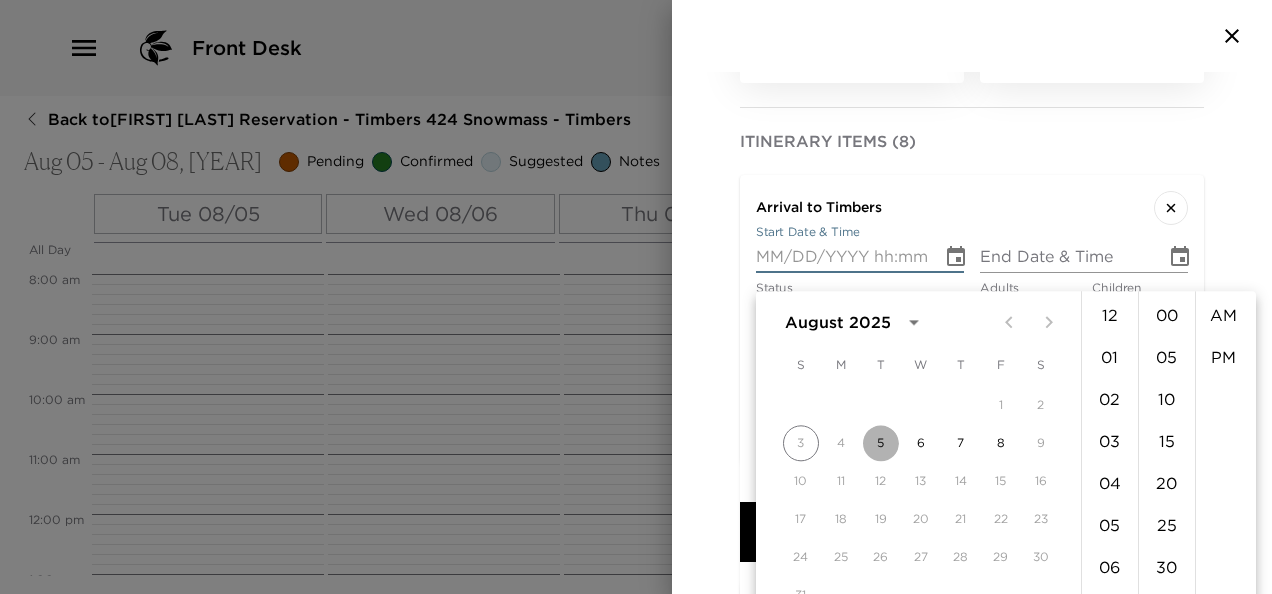 type on "[DATE] [TIME]" 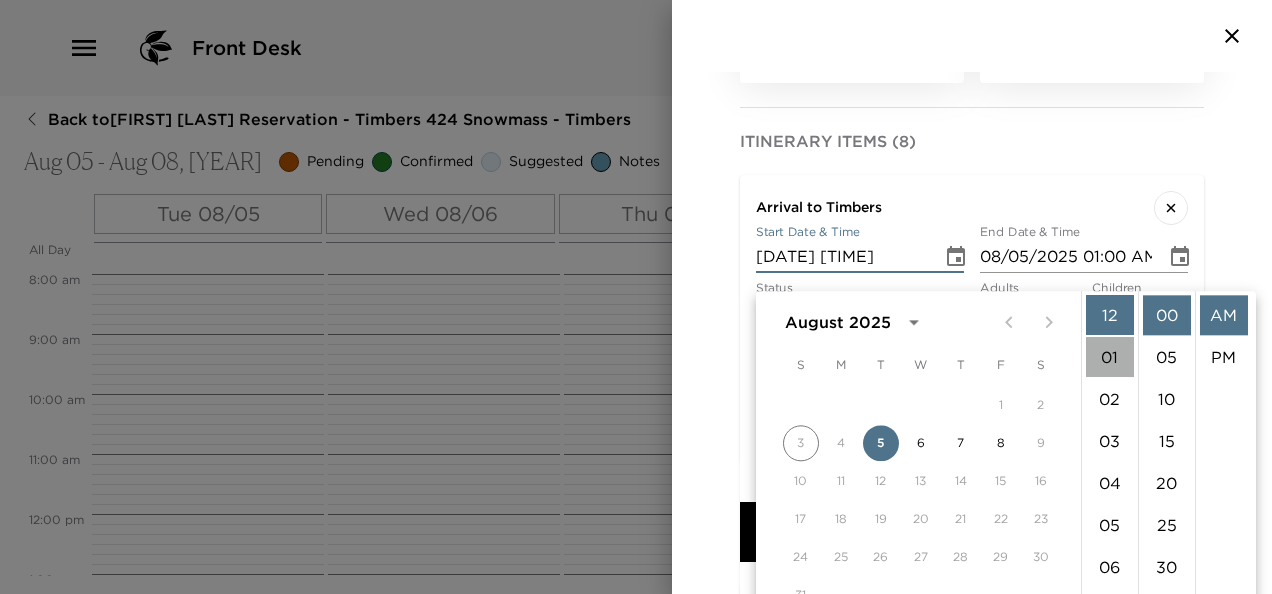 click on "01" at bounding box center [1110, 357] 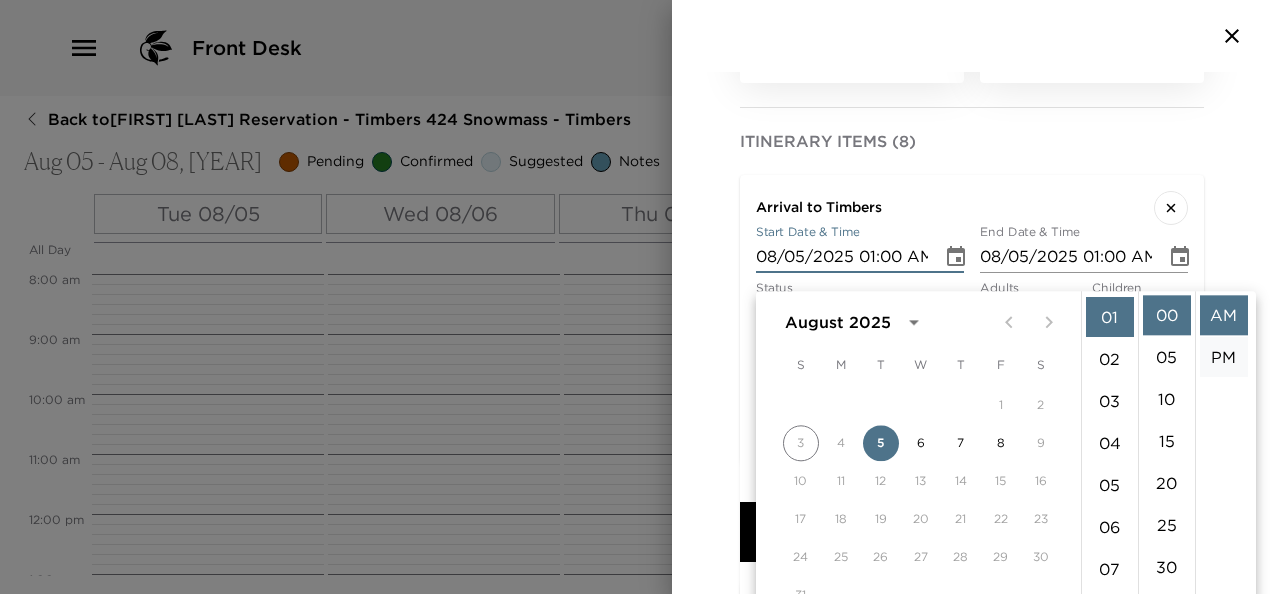 scroll, scrollTop: 42, scrollLeft: 0, axis: vertical 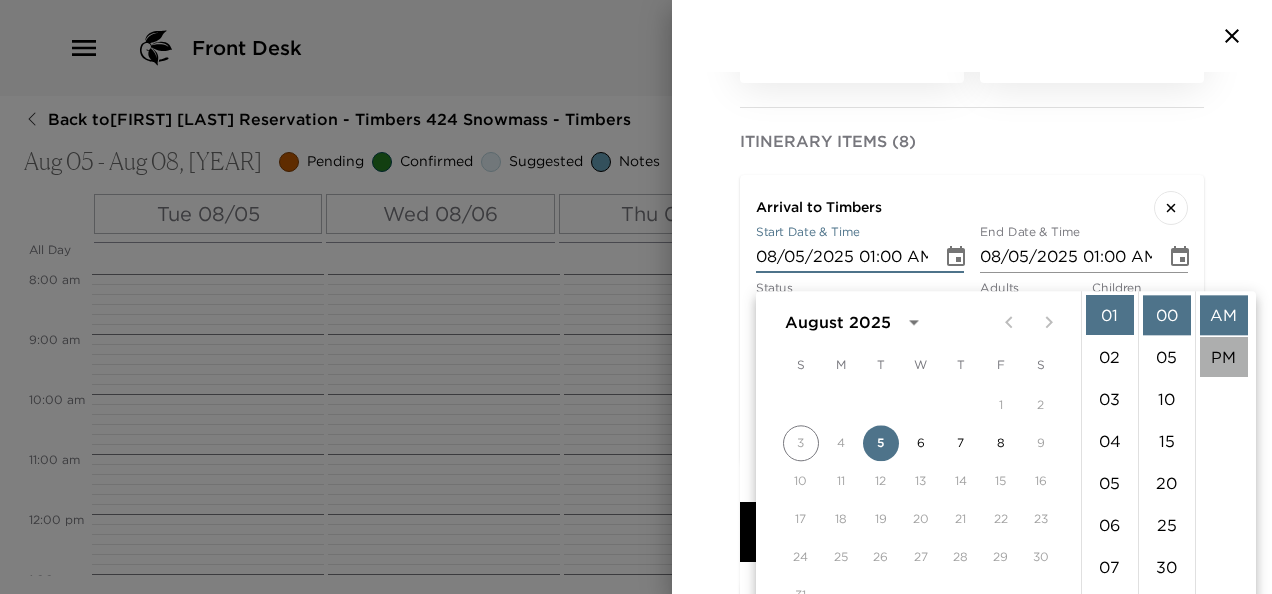 click on "PM" at bounding box center (1224, 357) 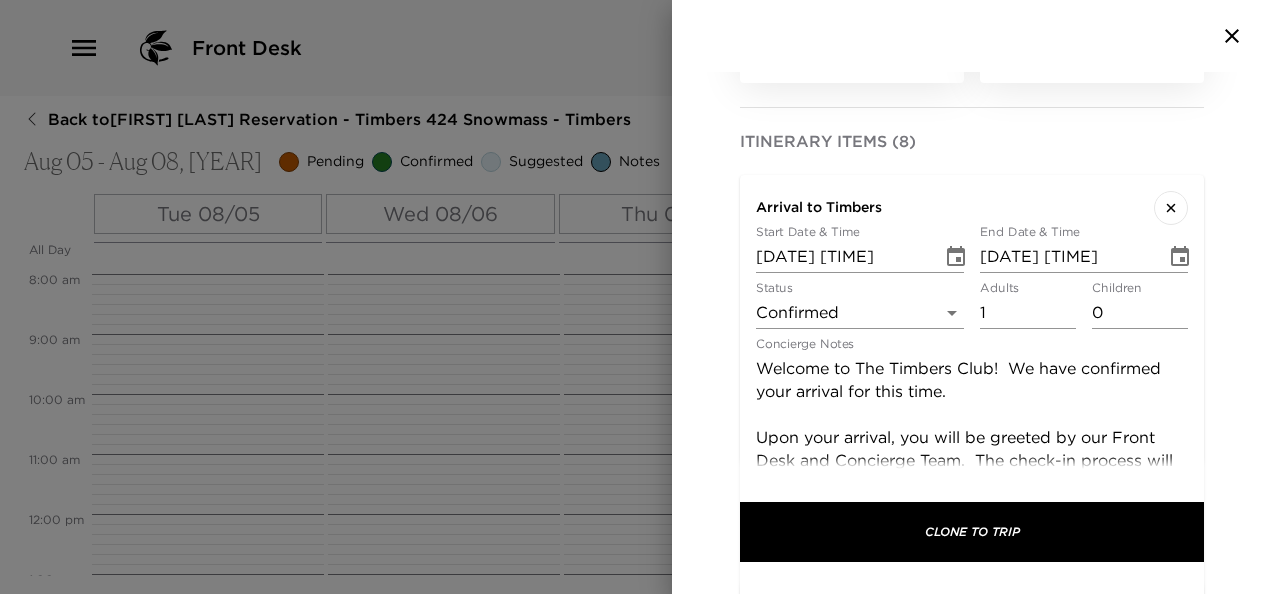 scroll, scrollTop: 0, scrollLeft: 0, axis: both 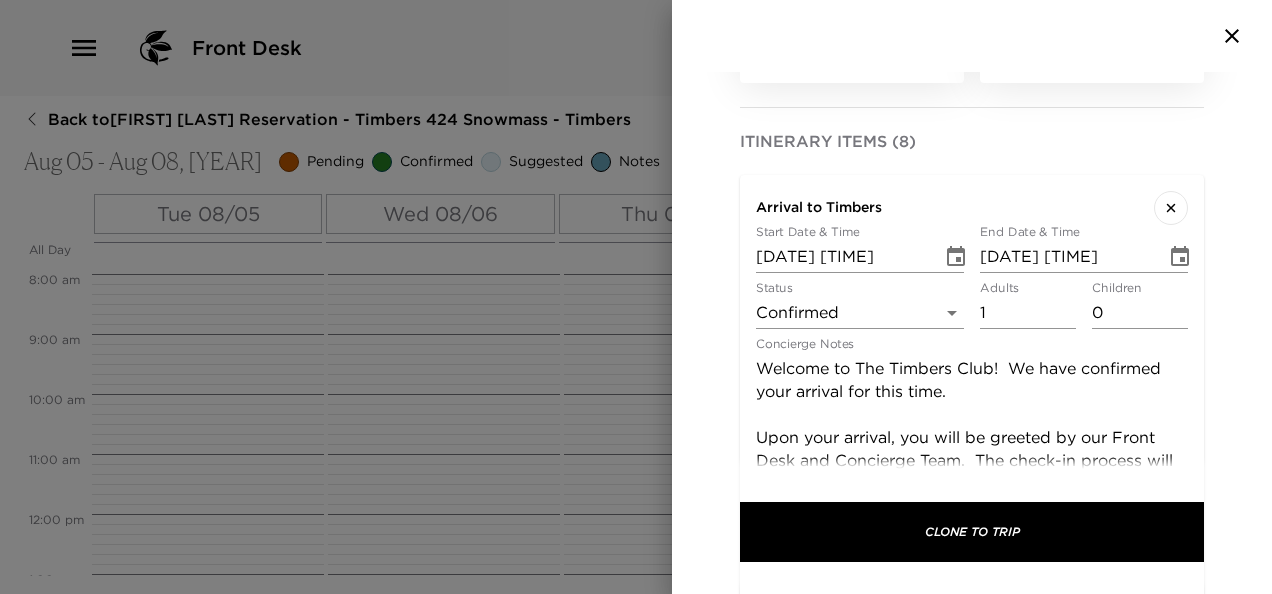 type on "0" 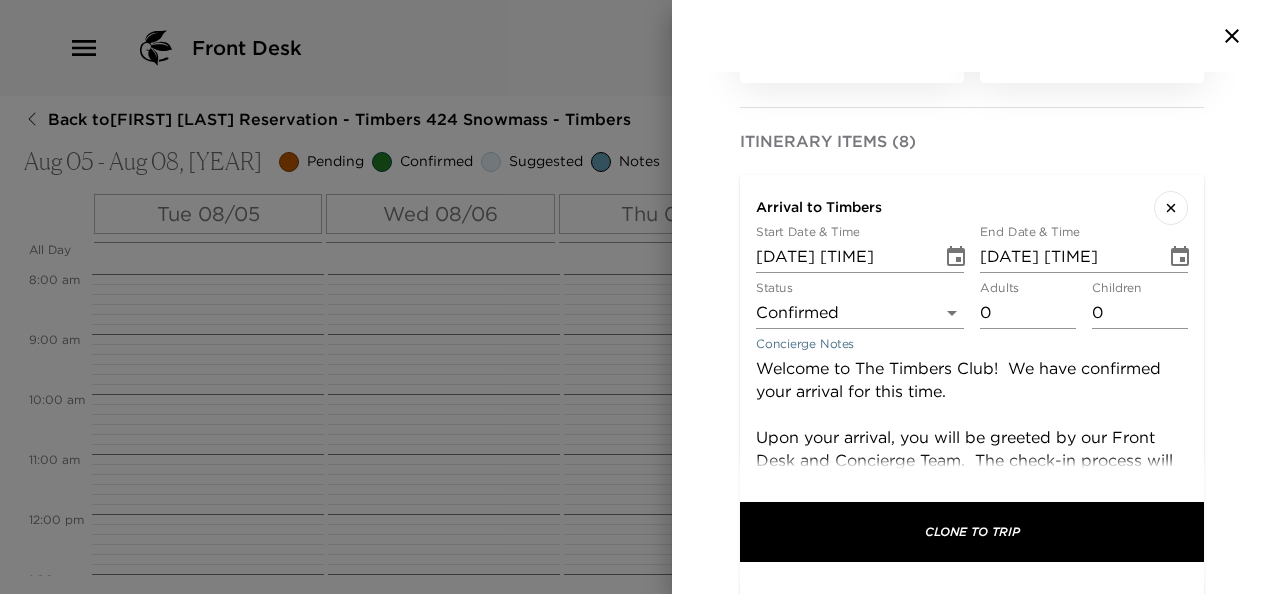 click on "Welcome to The Timbers Club!  We have confirmed your arrival for this time.
Upon your arrival, you will be greeted by our Front Desk and Concierge Team.  The check-in process will be as follows:
Your credit card will be recorded for any in-house incidentals.
You will be offered a tour of the clubhouse and facilities.
We will escort you and your luggage to your residence and provide an orientation of your residence amenities.
We are happy to assist you in any way during your stay and look forward to seeing you on property and around the facility." at bounding box center (972, 564) 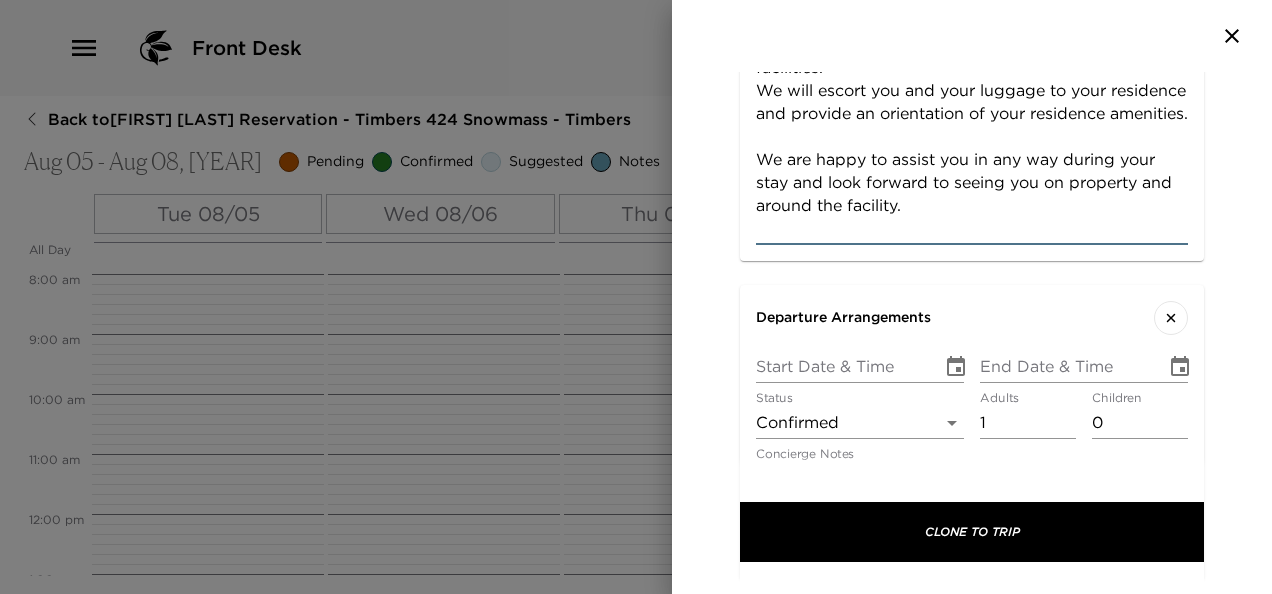scroll, scrollTop: 1047, scrollLeft: 0, axis: vertical 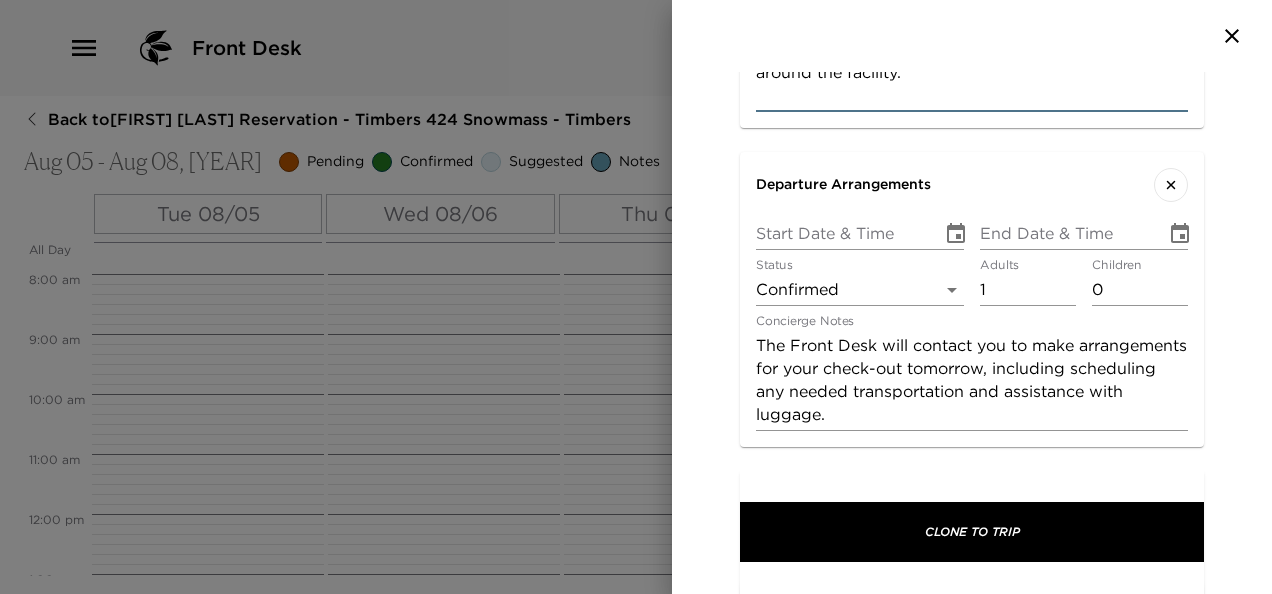 type on "Welcome back to The Timbers Club!  We have confirmed your arrival for this time.
Upon your arrival, you will be greeted by our Front Desk and Concierge Team.  The check-in process will be as follows:
Your credit card will be recorded for any in-house incidentals.
You will be offered a tour of the clubhouse and facilities.
We will escort you and your luggage to your residence and provide an orientation of your residence amenities.
We are happy to assist you in any way during your stay and look forward to seeing you on property and around the facility." 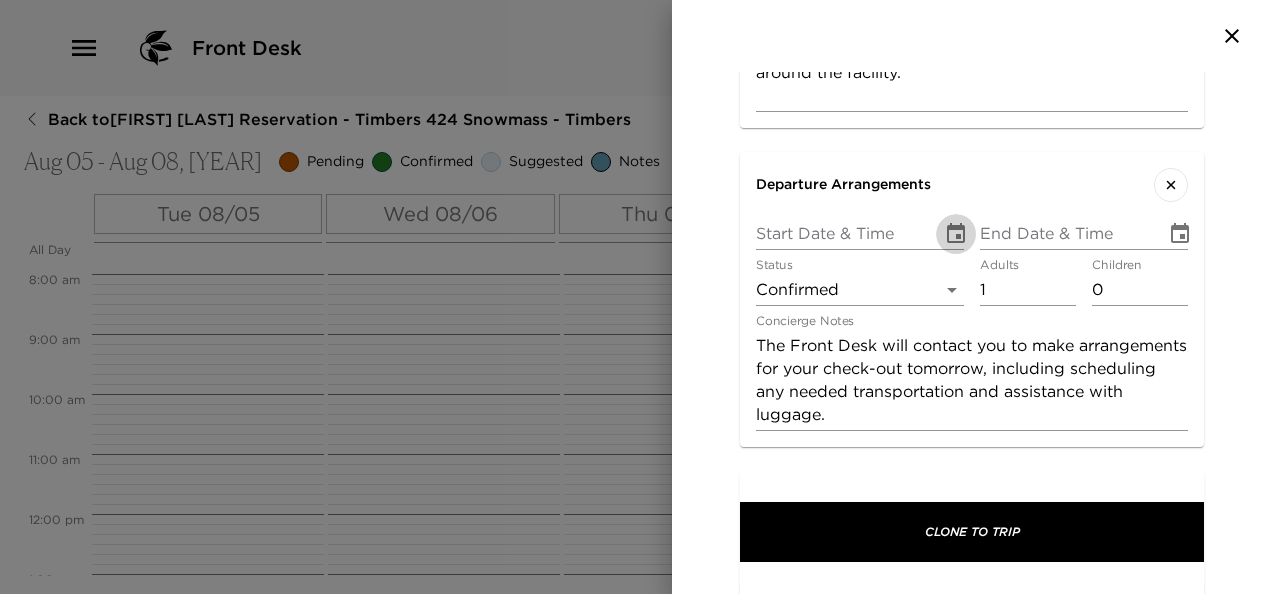 click 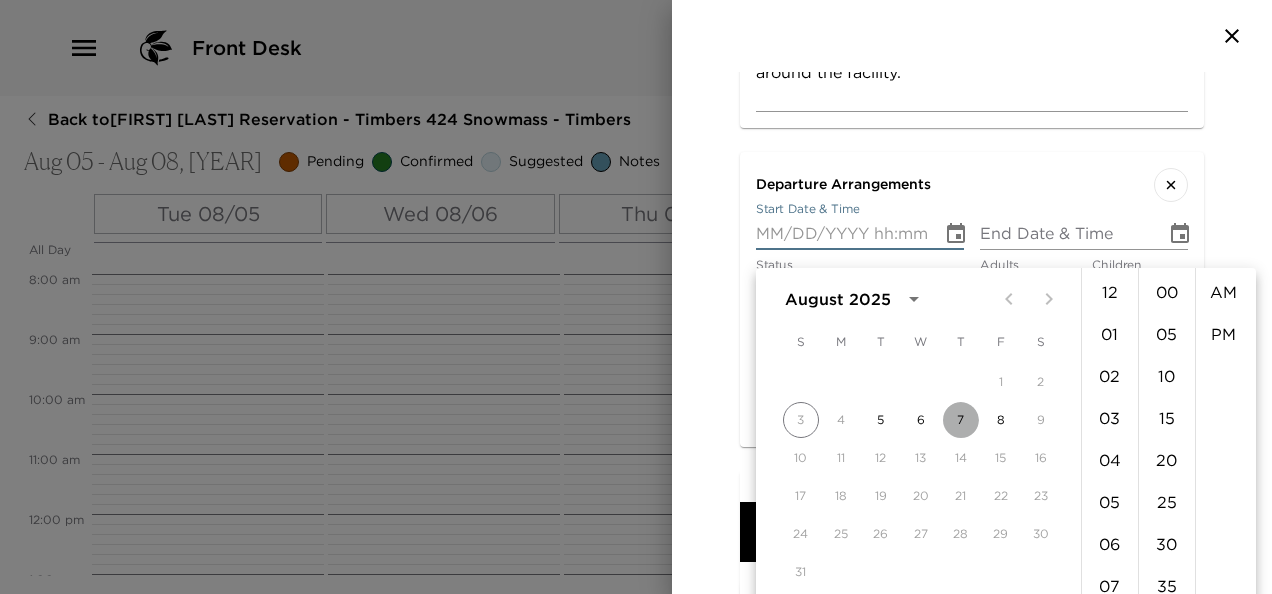 click on "7" at bounding box center [961, 420] 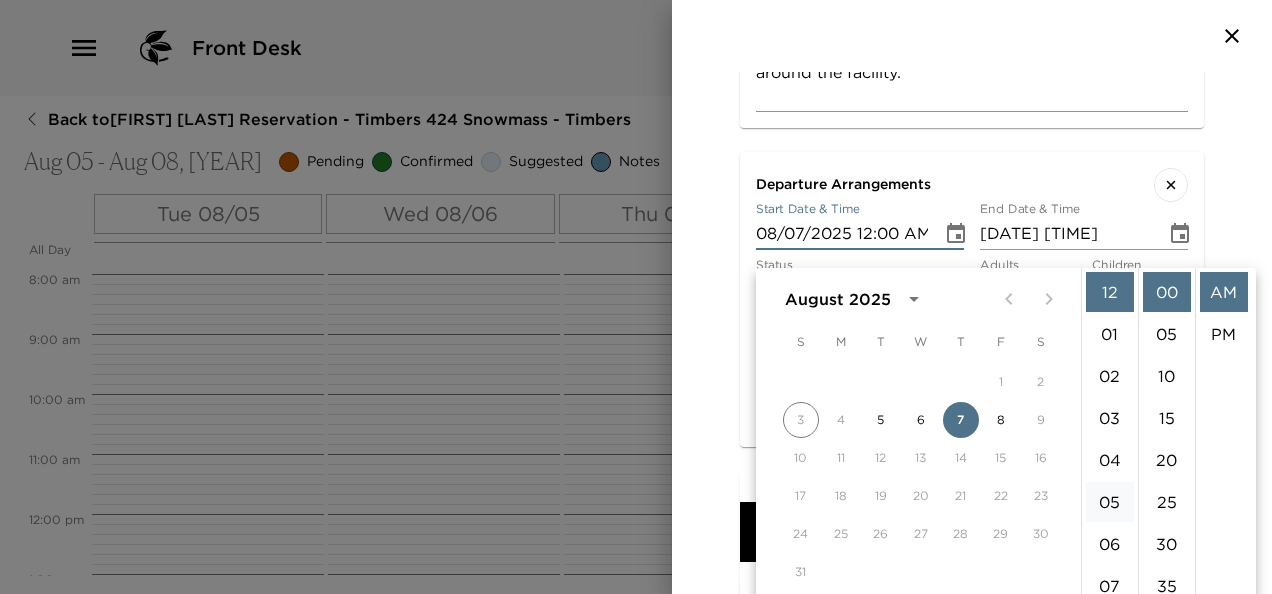 click on "05" at bounding box center [1110, 502] 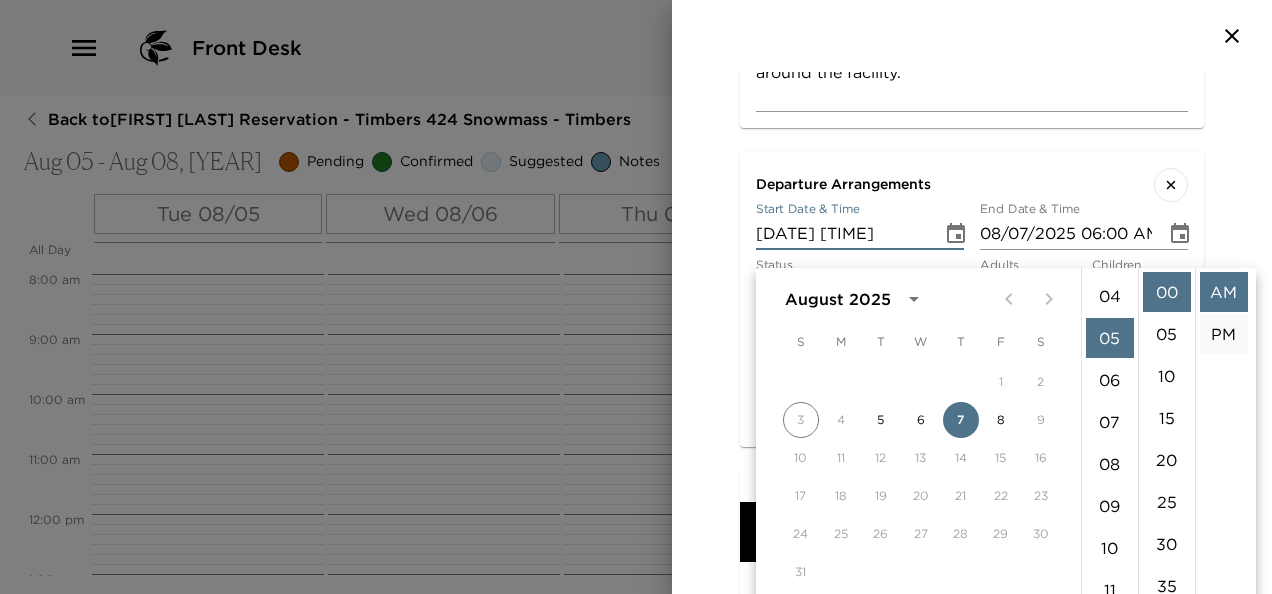 scroll, scrollTop: 210, scrollLeft: 0, axis: vertical 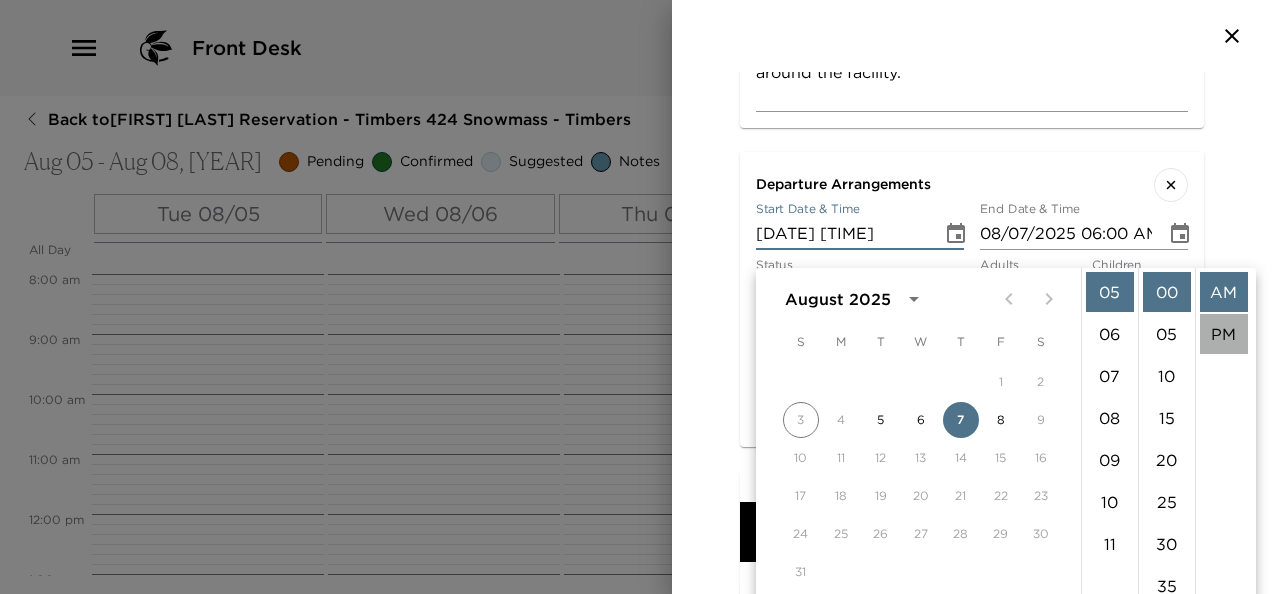 click on "PM" at bounding box center (1224, 334) 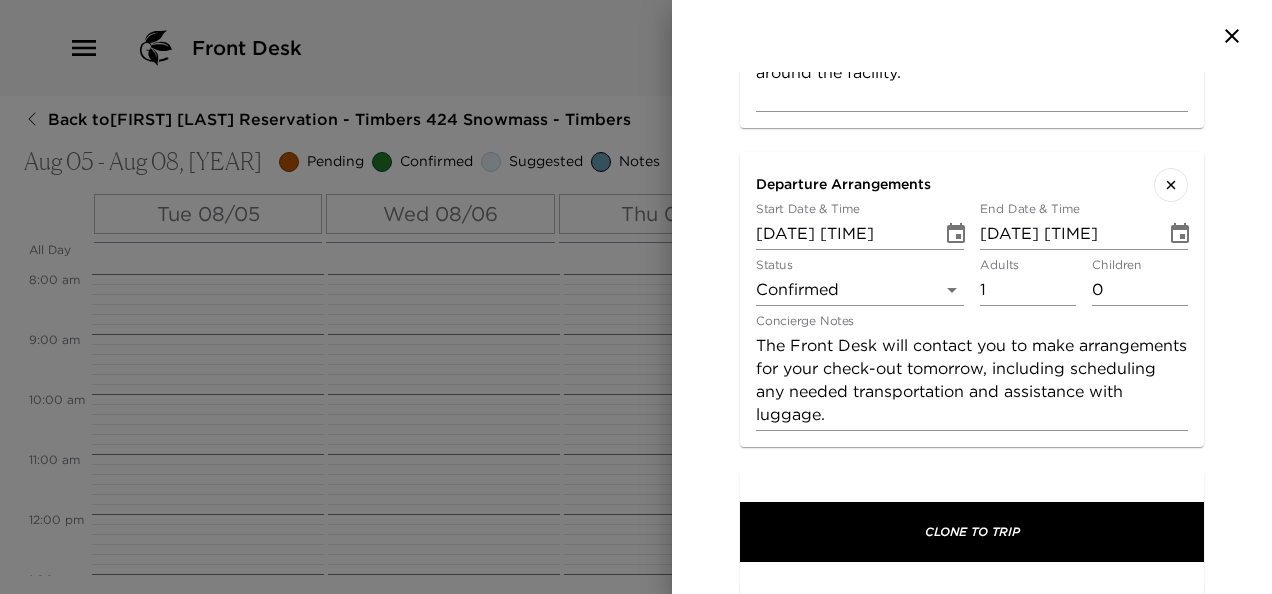 scroll, scrollTop: 0, scrollLeft: 0, axis: both 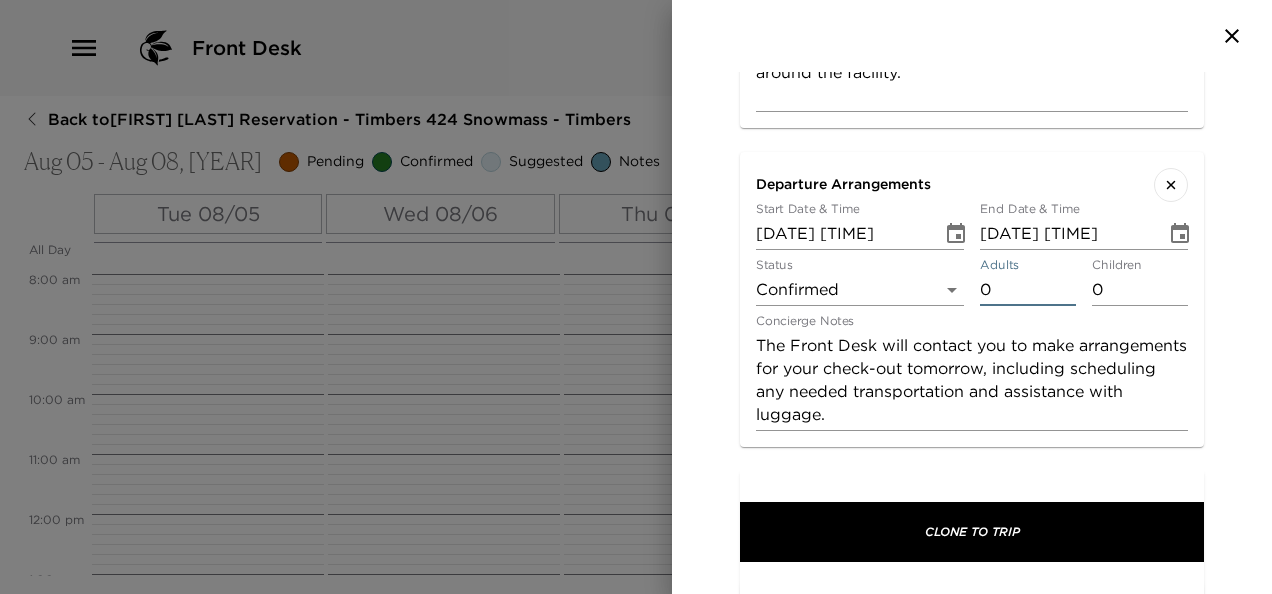 type on "0" 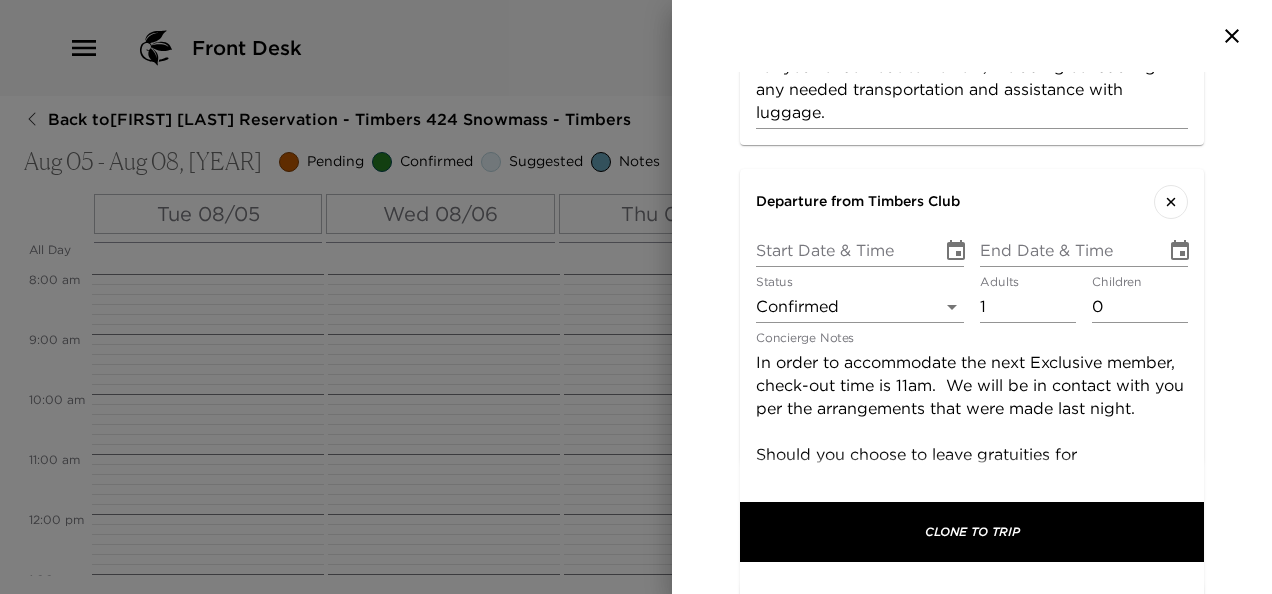 scroll, scrollTop: 1349, scrollLeft: 0, axis: vertical 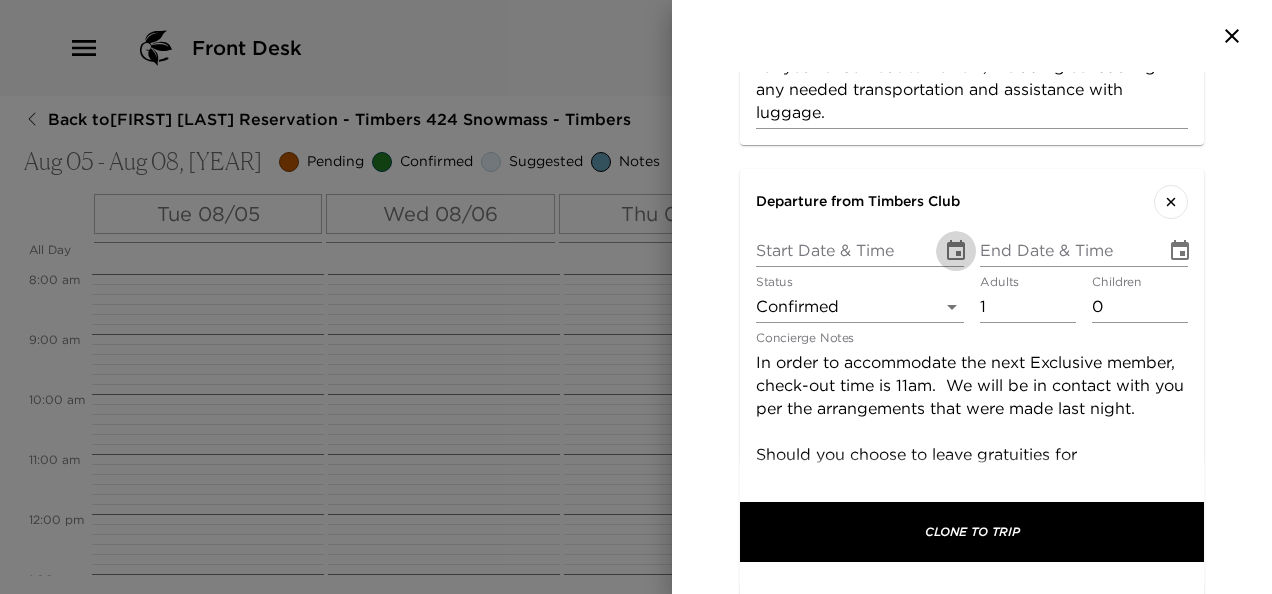 click 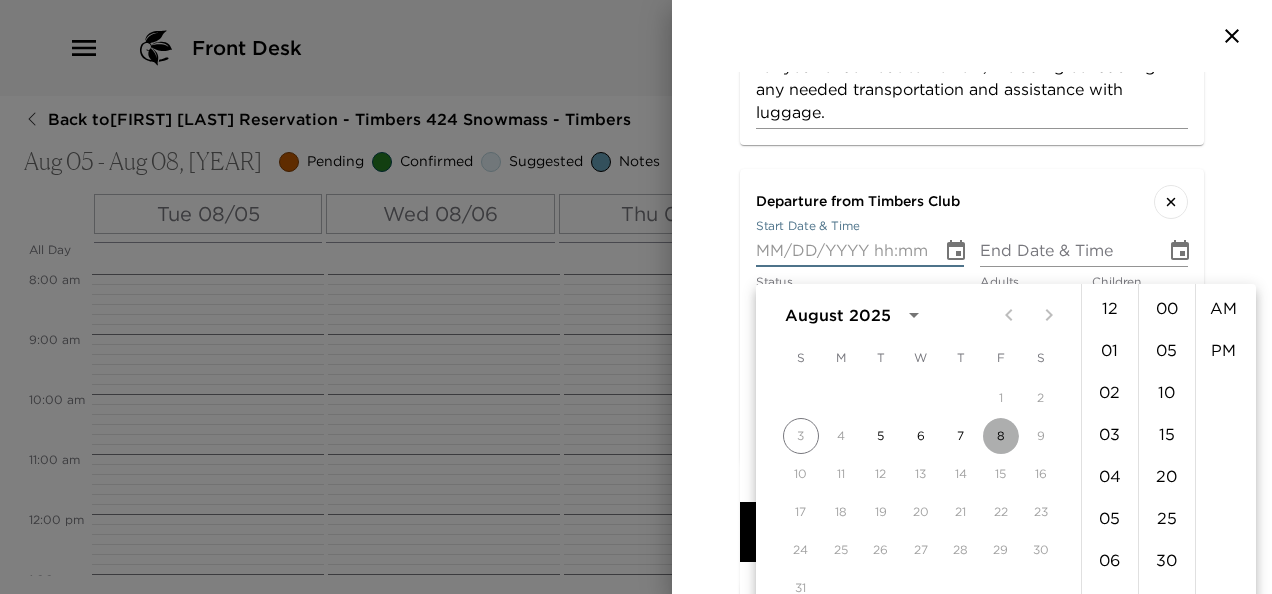 click on "8" at bounding box center (1001, 436) 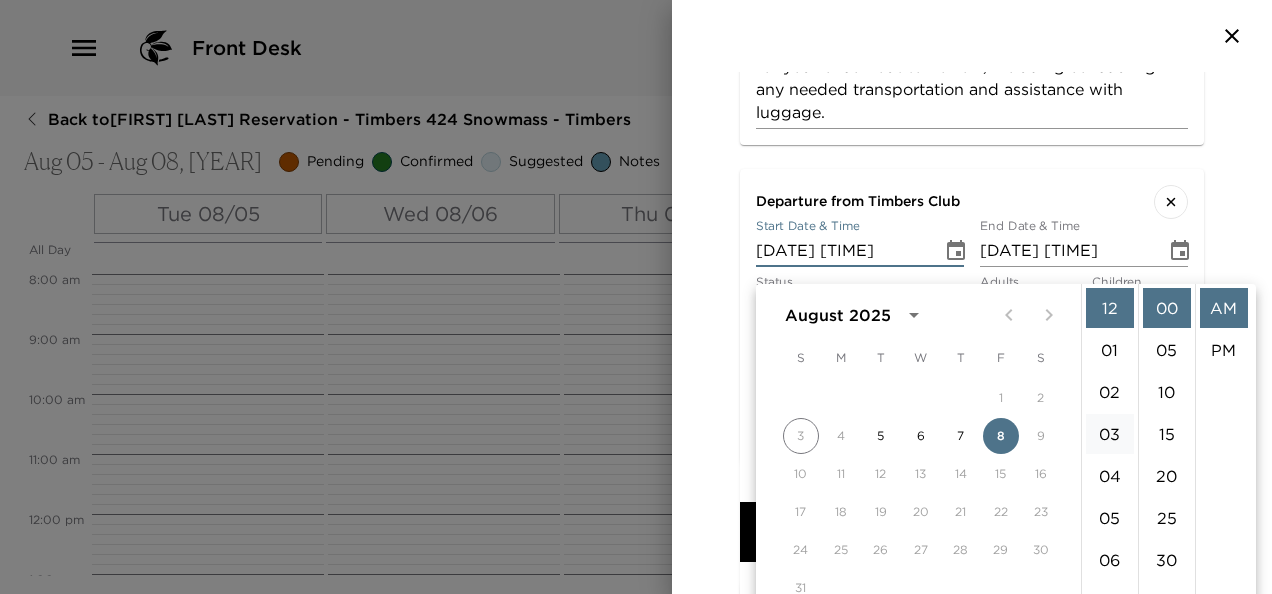 scroll, scrollTop: 246, scrollLeft: 0, axis: vertical 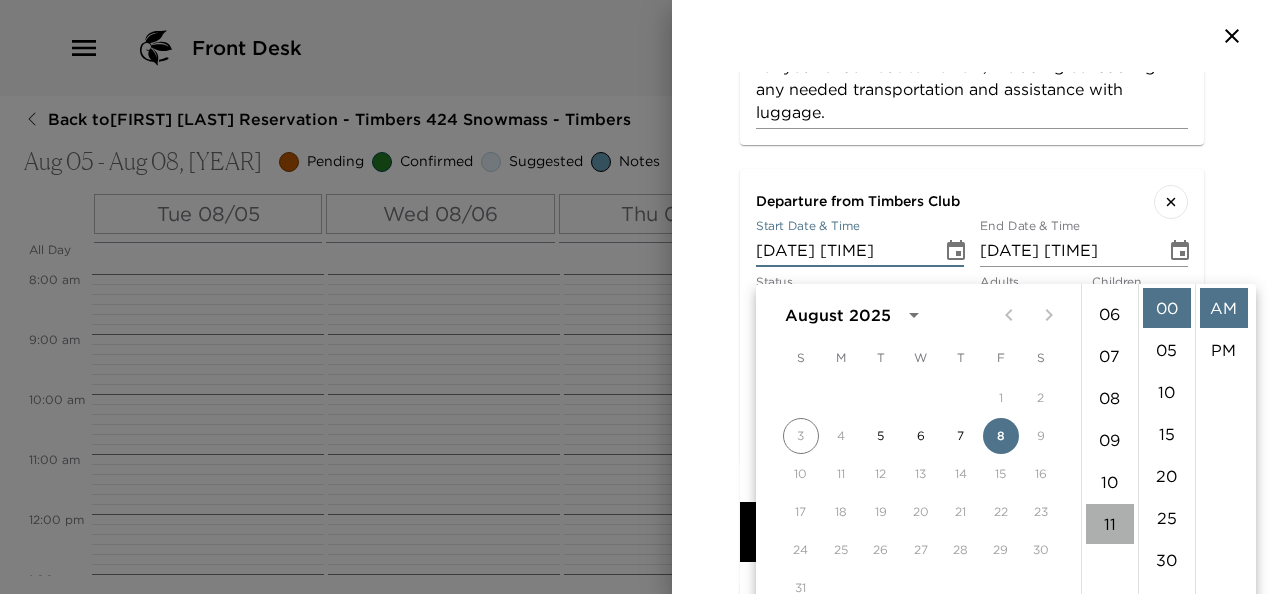 click on "11" at bounding box center [1110, 524] 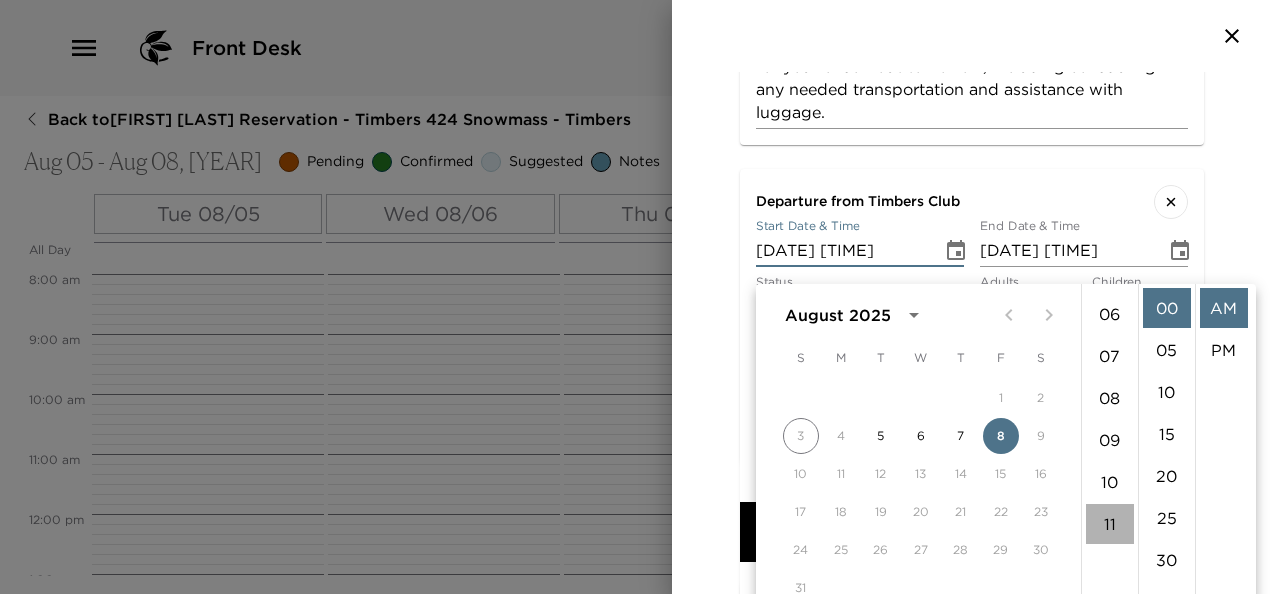 type on "08/08/2025 11:00 AM" 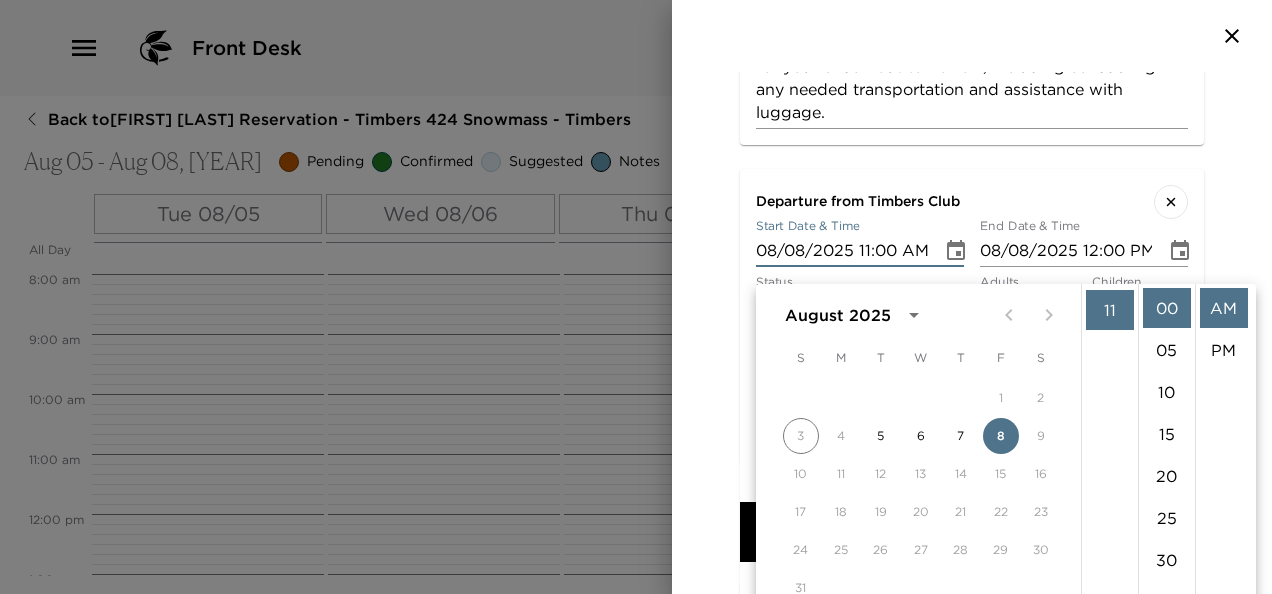 scroll, scrollTop: 462, scrollLeft: 0, axis: vertical 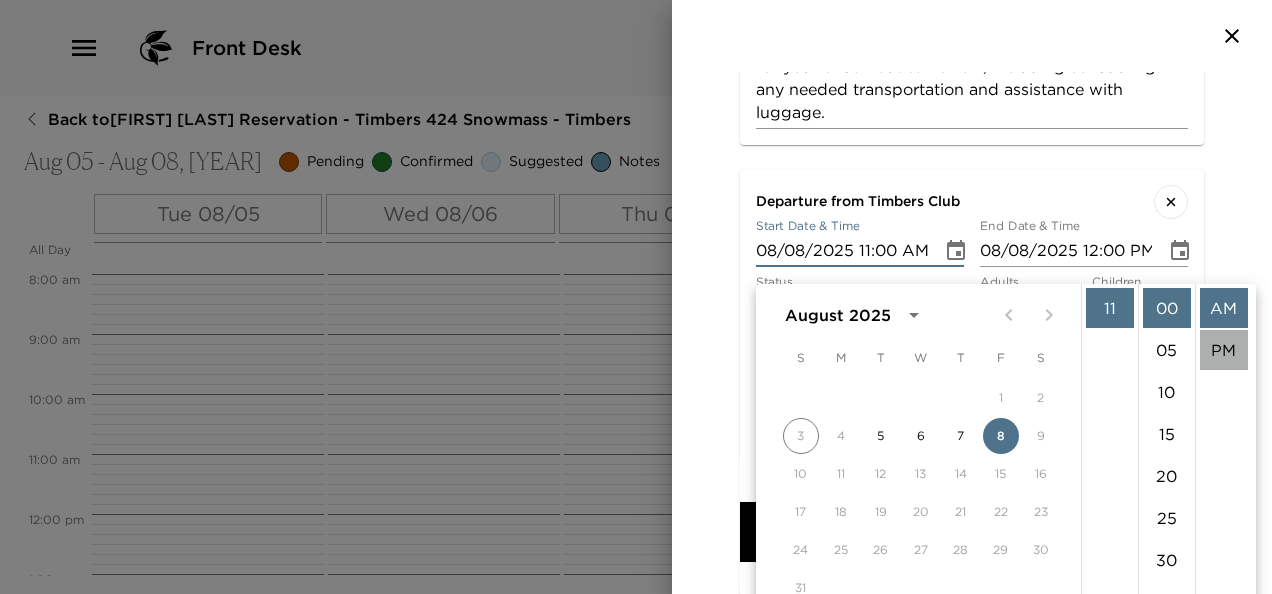 click on "PM" at bounding box center (1224, 350) 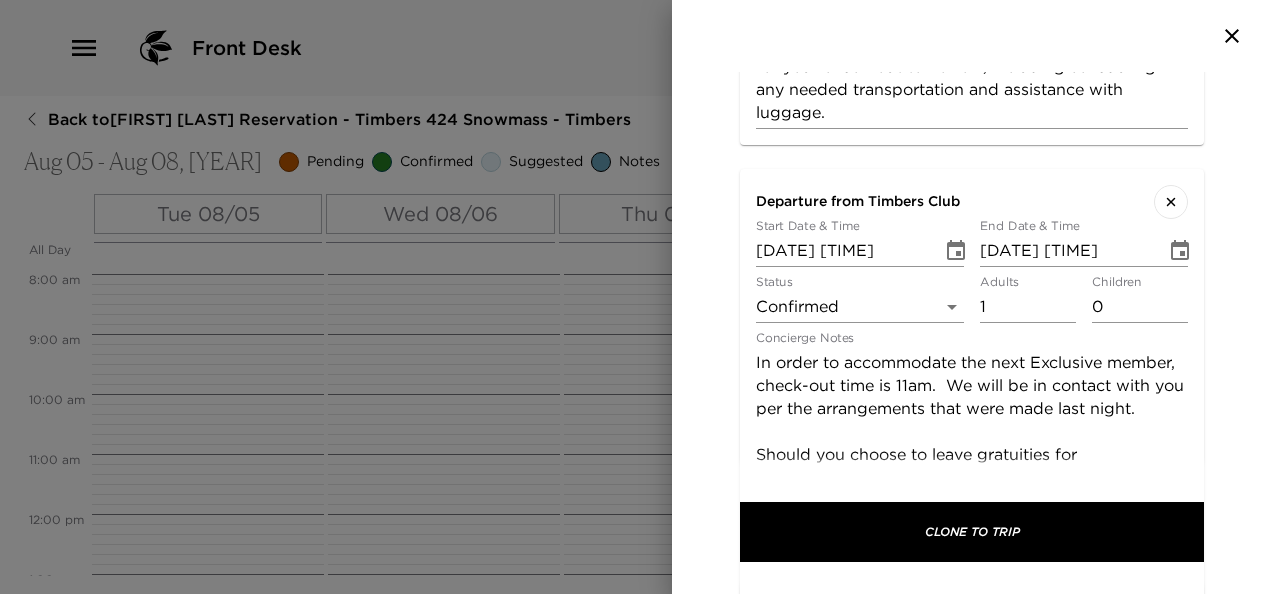scroll, scrollTop: 0, scrollLeft: 0, axis: both 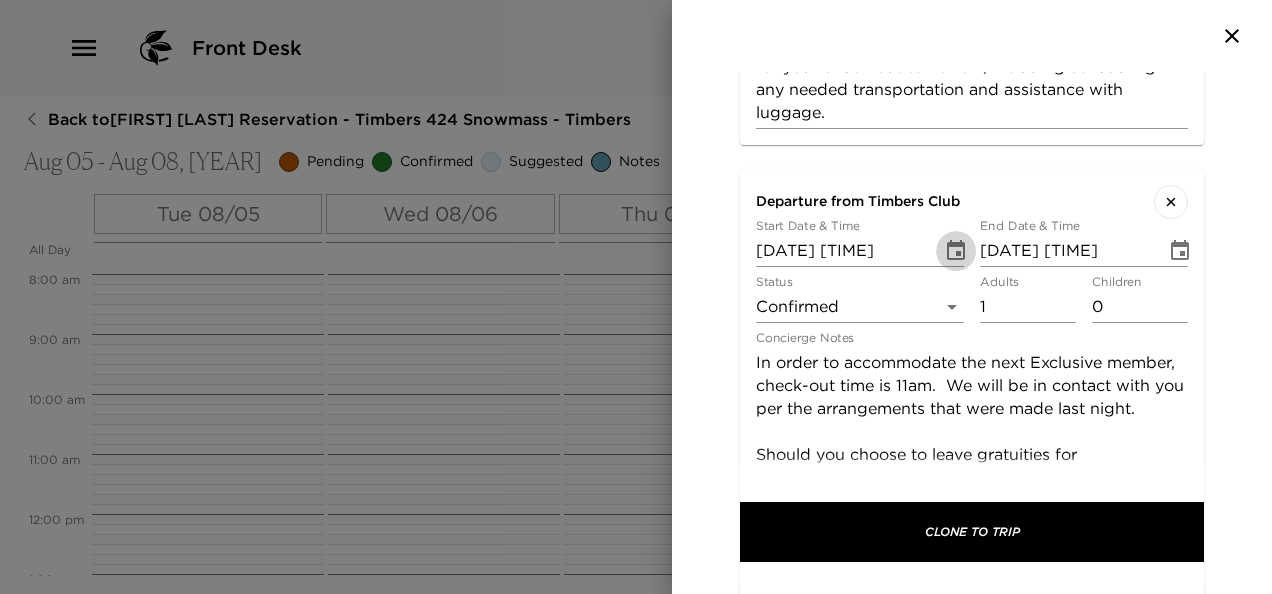 click 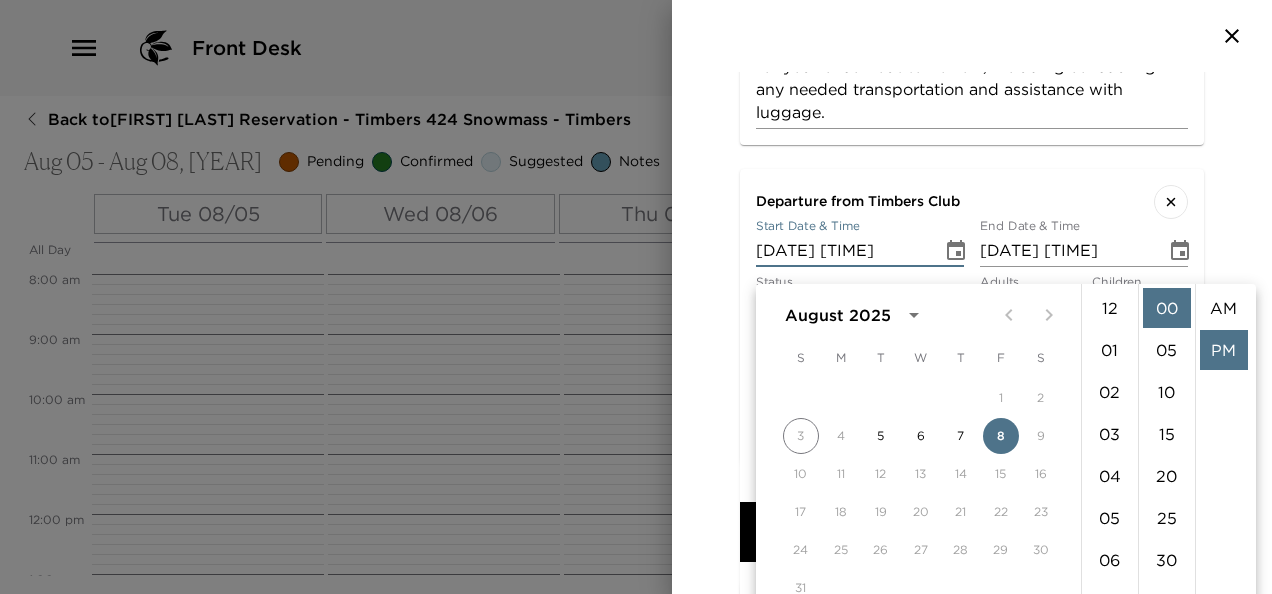scroll, scrollTop: 462, scrollLeft: 0, axis: vertical 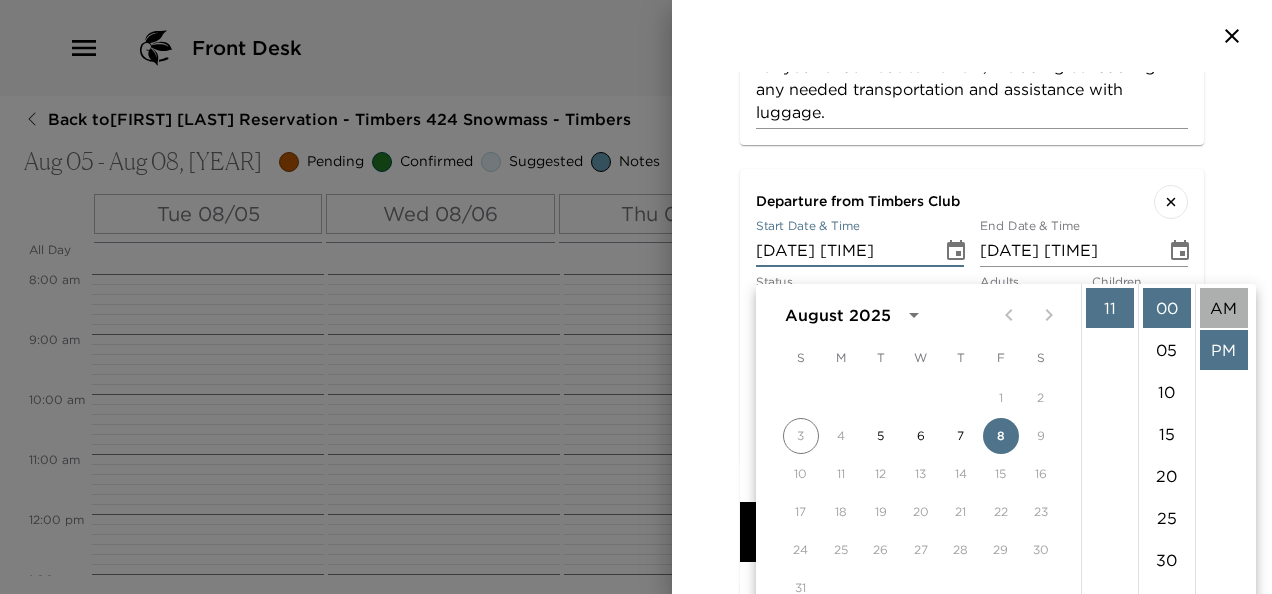 click on "AM" at bounding box center [1224, 308] 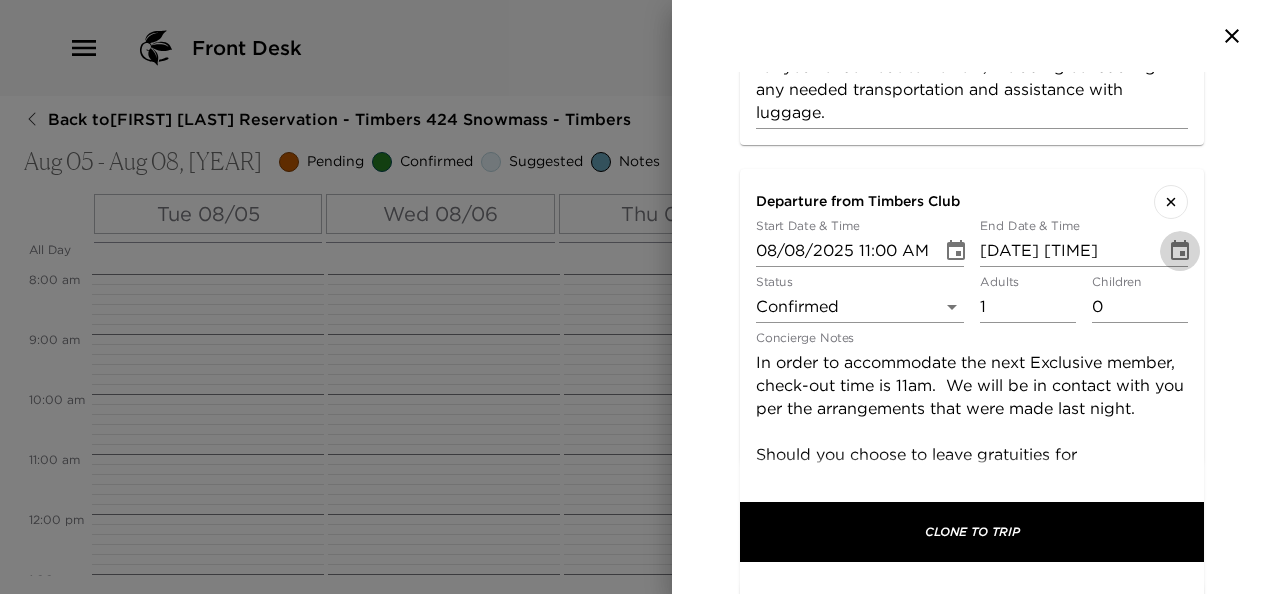 click 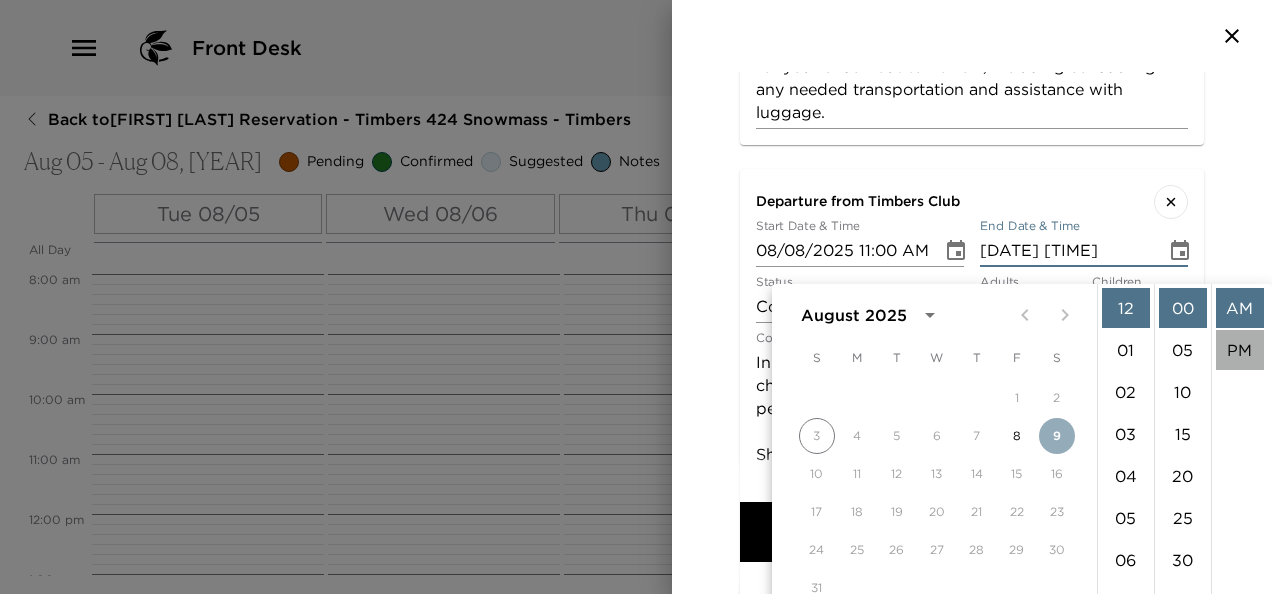 click on "PM" at bounding box center [1240, 350] 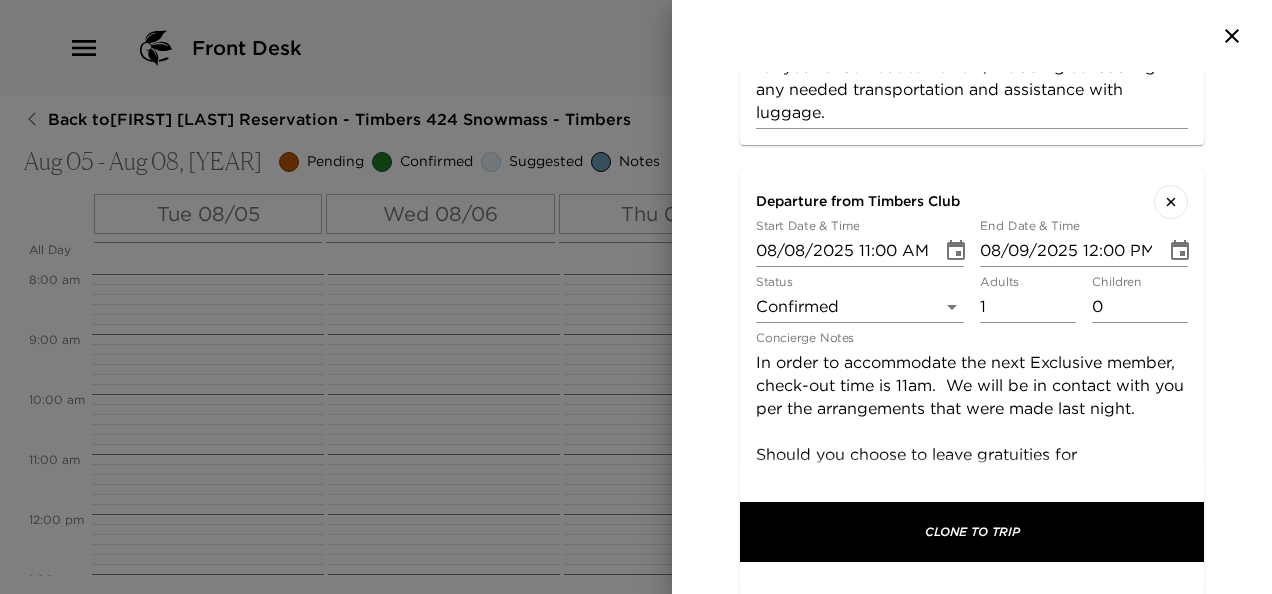 scroll, scrollTop: 42, scrollLeft: 0, axis: vertical 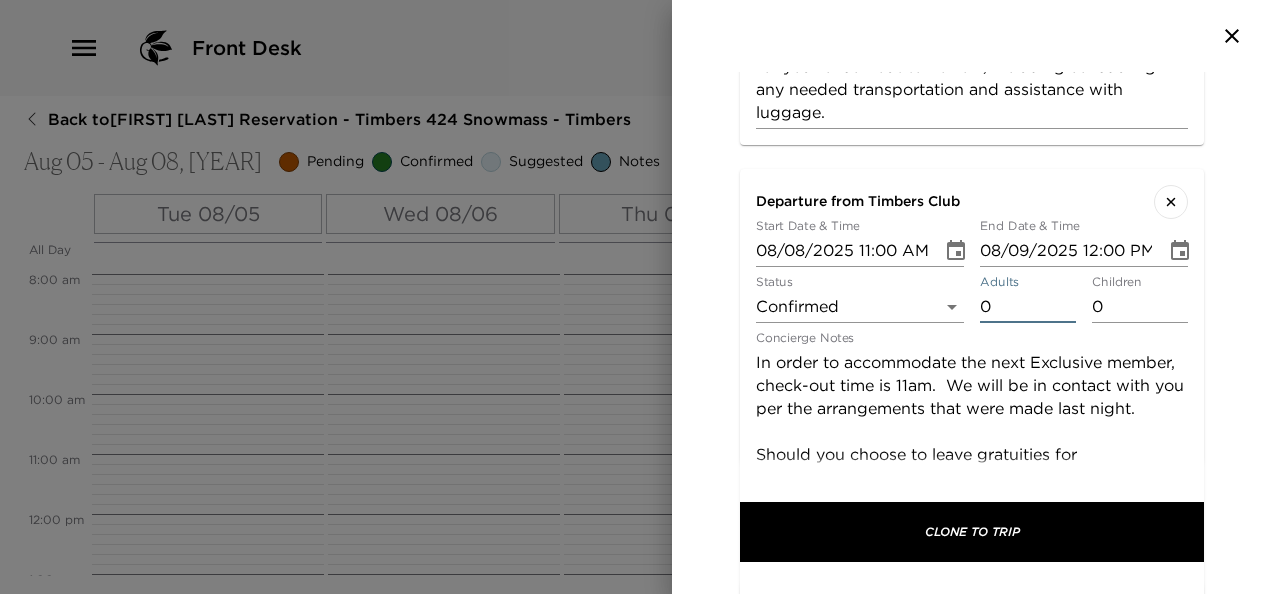type on "0" 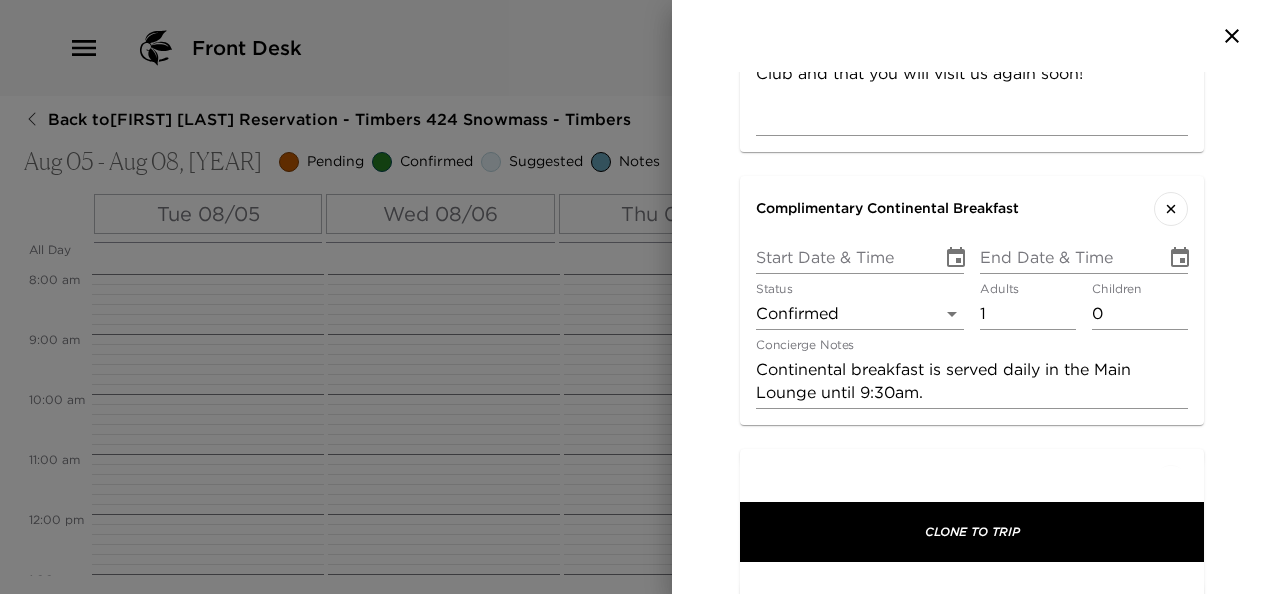 scroll, scrollTop: 1928, scrollLeft: 0, axis: vertical 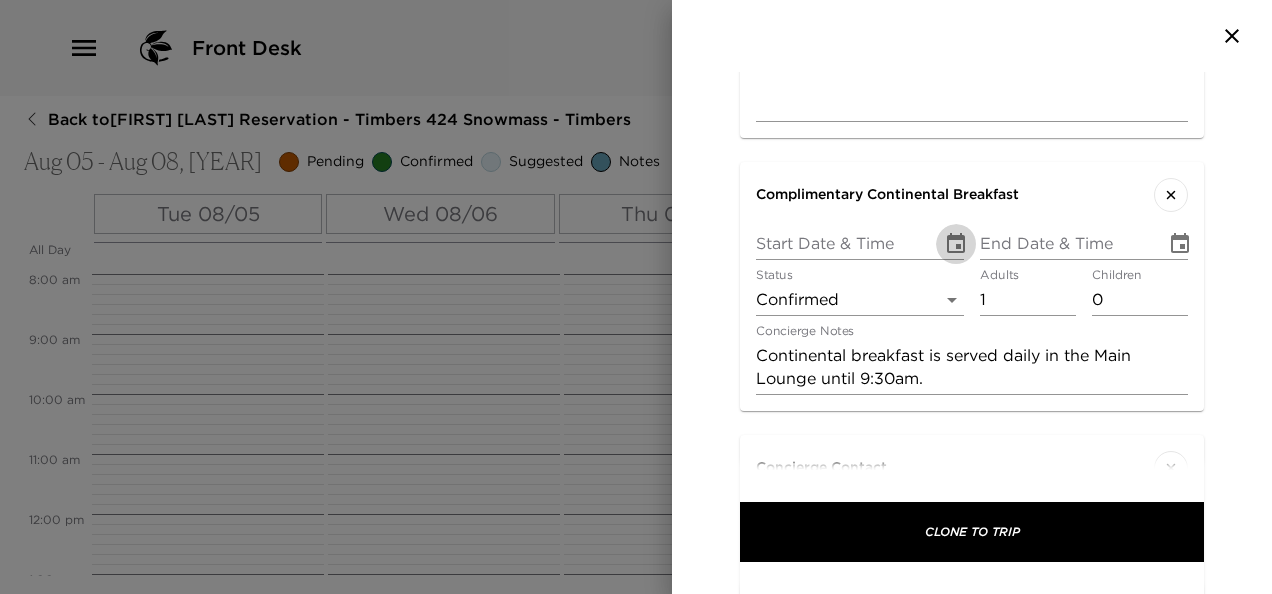 click 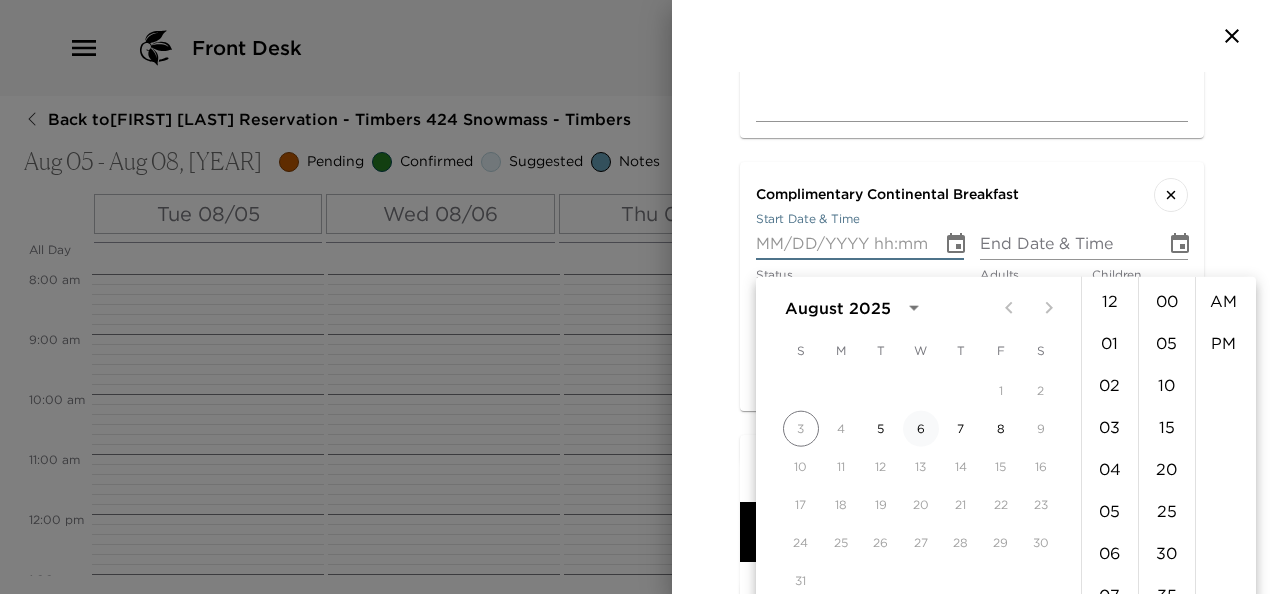 click on "6" at bounding box center (921, 429) 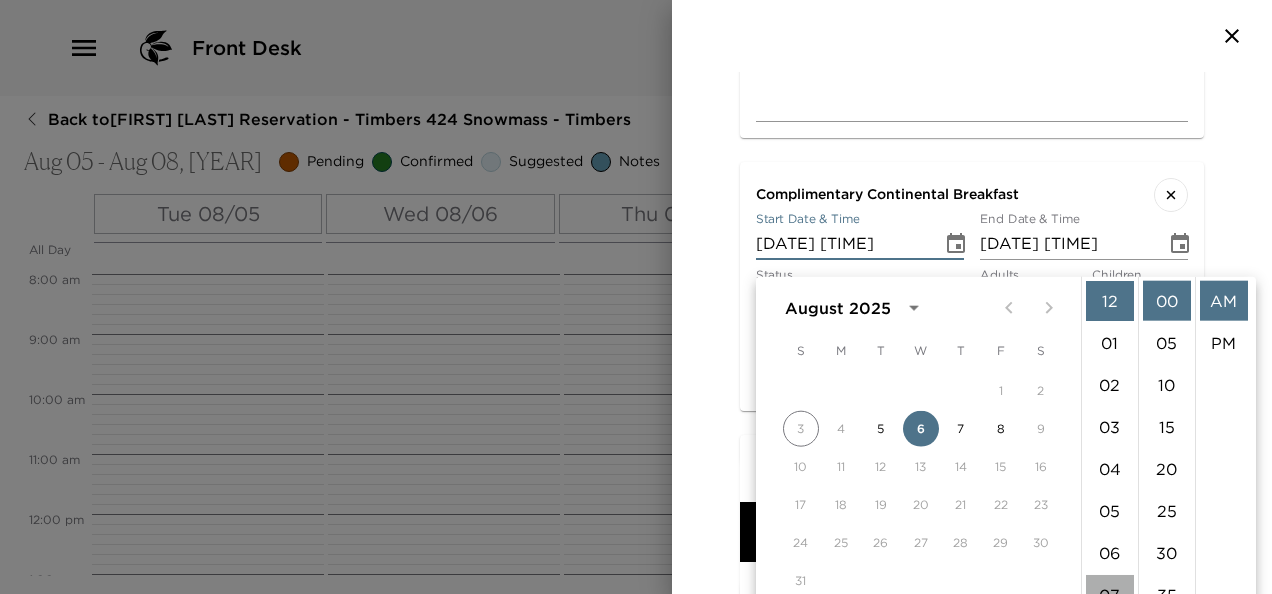 click on "07" at bounding box center [1110, 595] 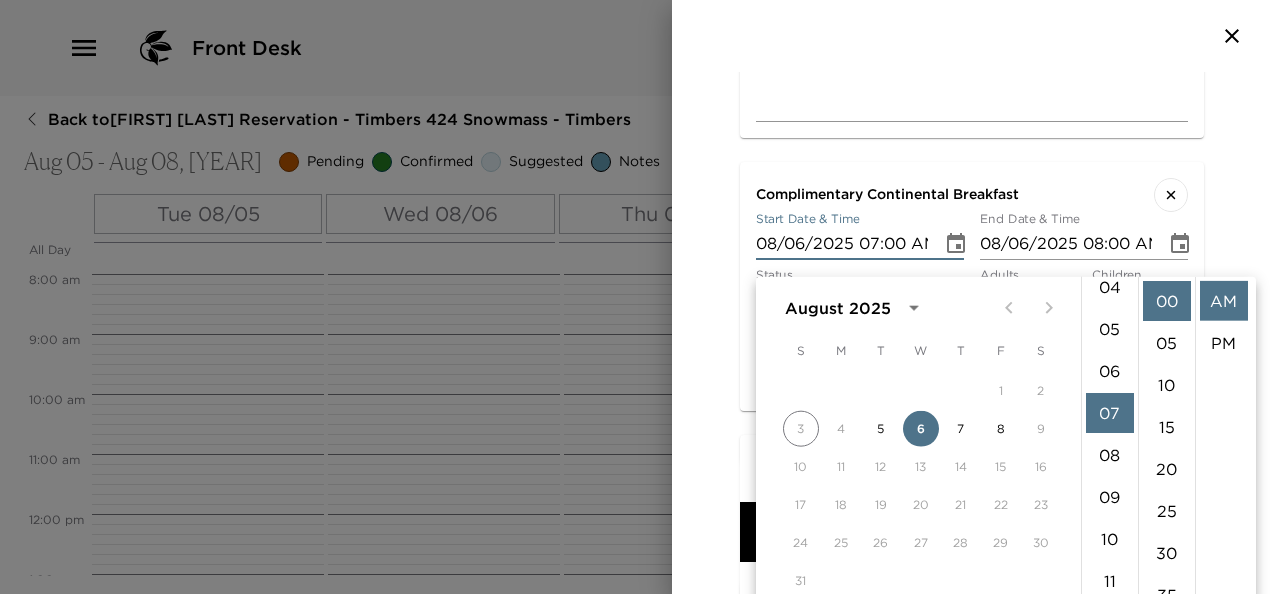 scroll, scrollTop: 294, scrollLeft: 0, axis: vertical 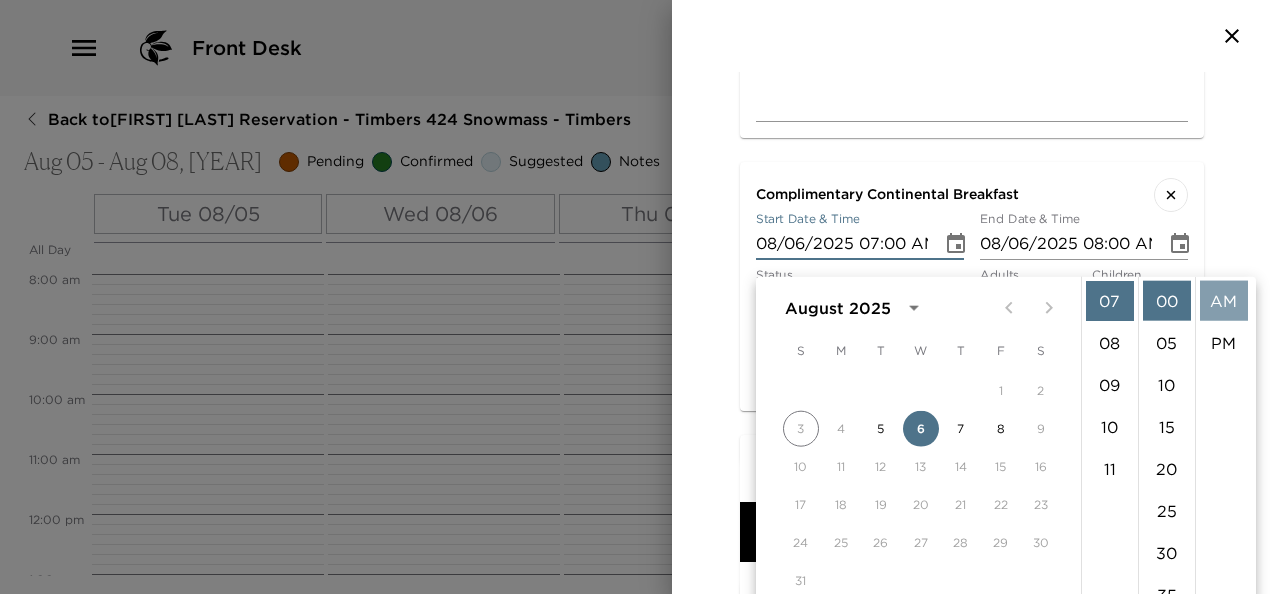click on "AM" at bounding box center (1224, 301) 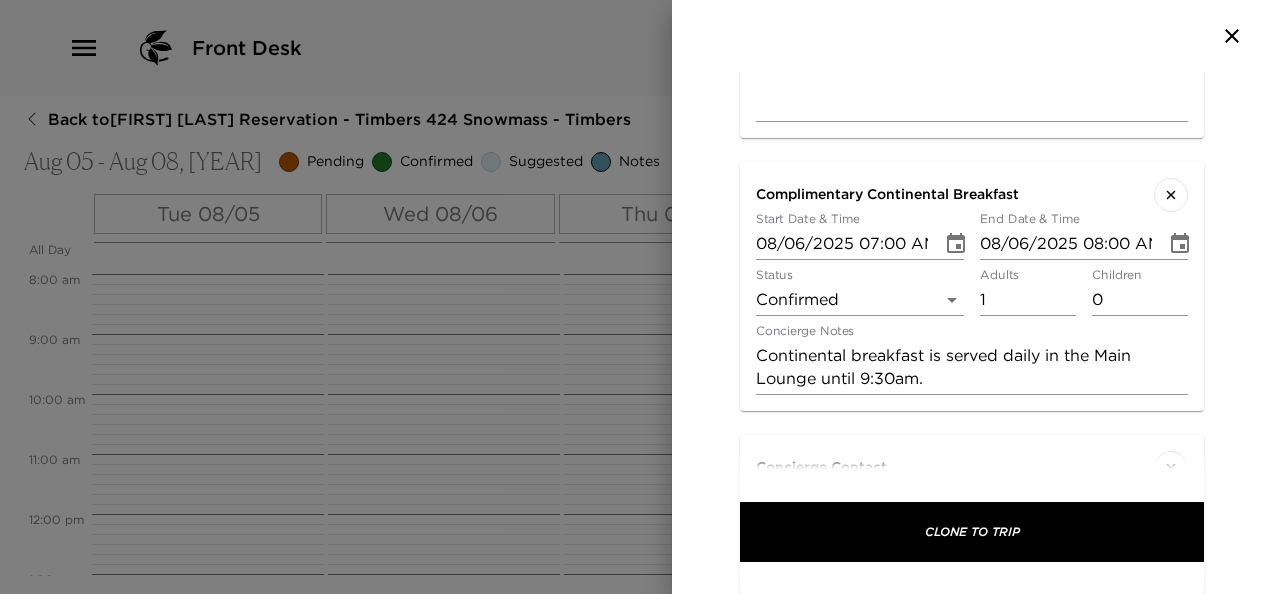 type on "0" 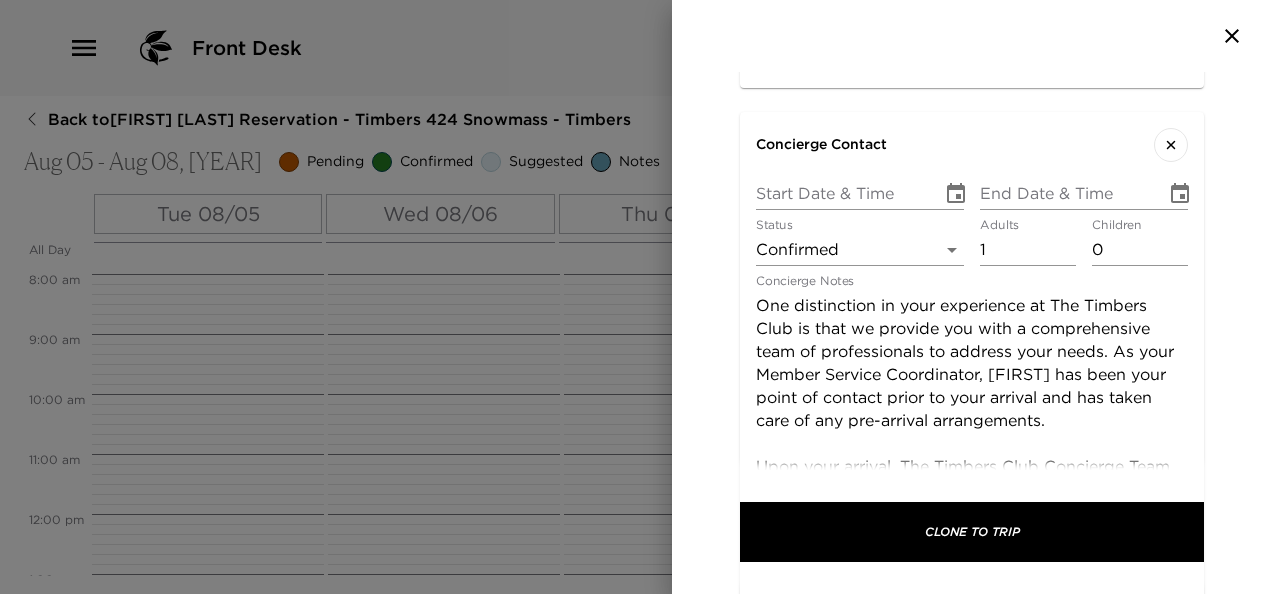 scroll, scrollTop: 2250, scrollLeft: 0, axis: vertical 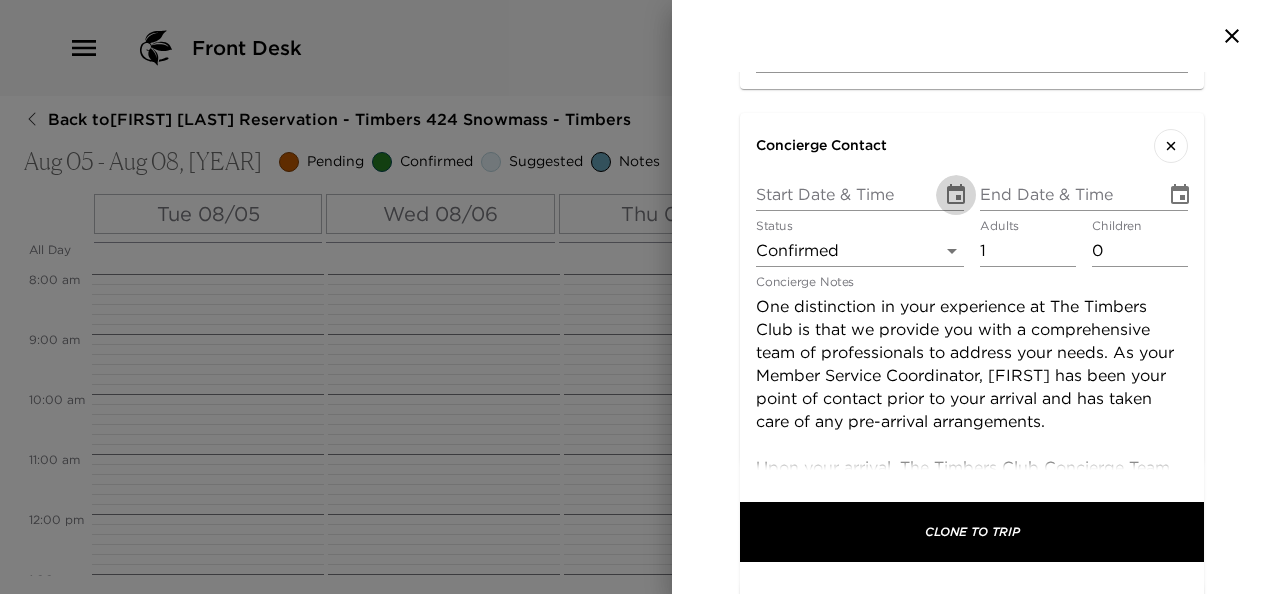 click 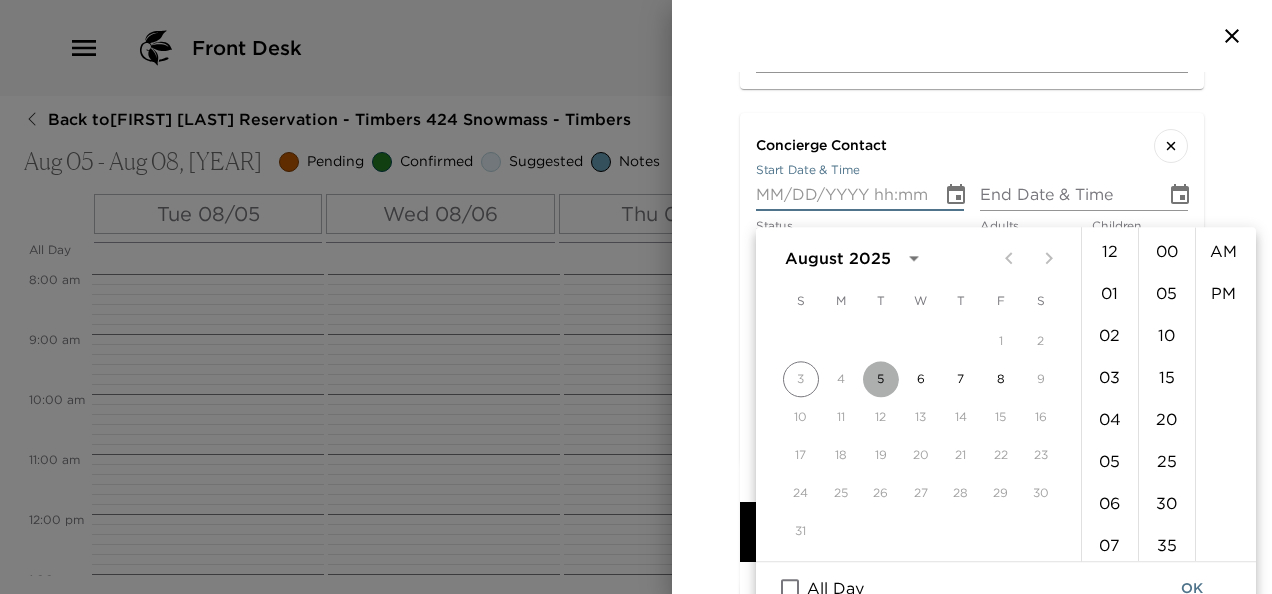 click on "5" at bounding box center (881, 379) 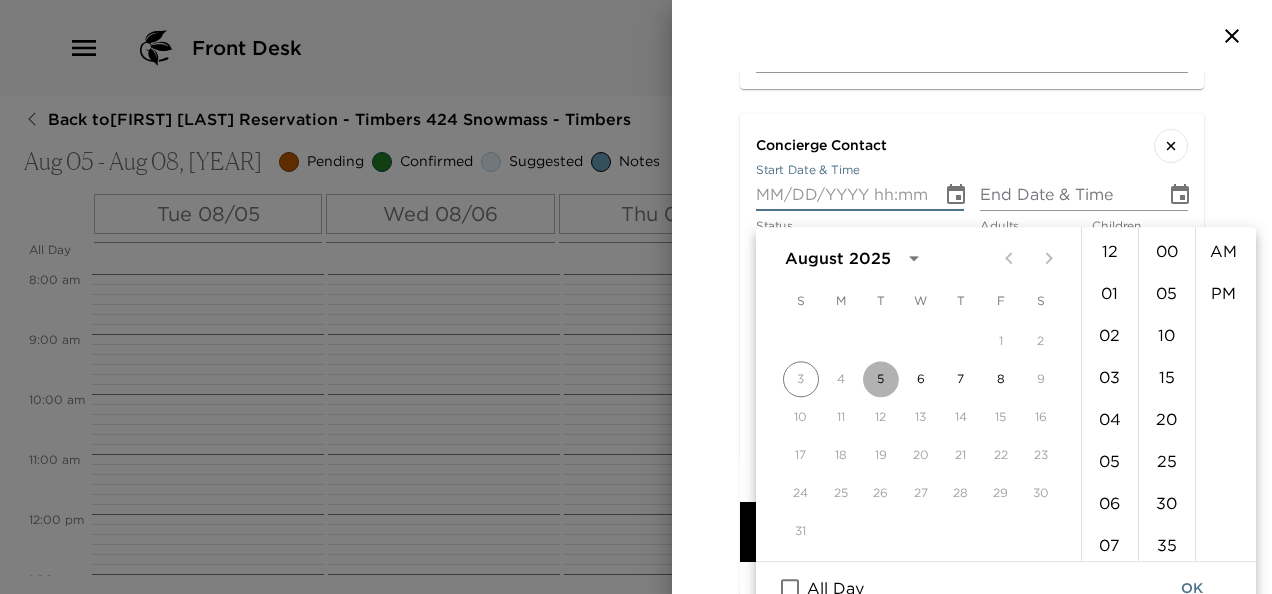 type on "[DATE] [TIME]" 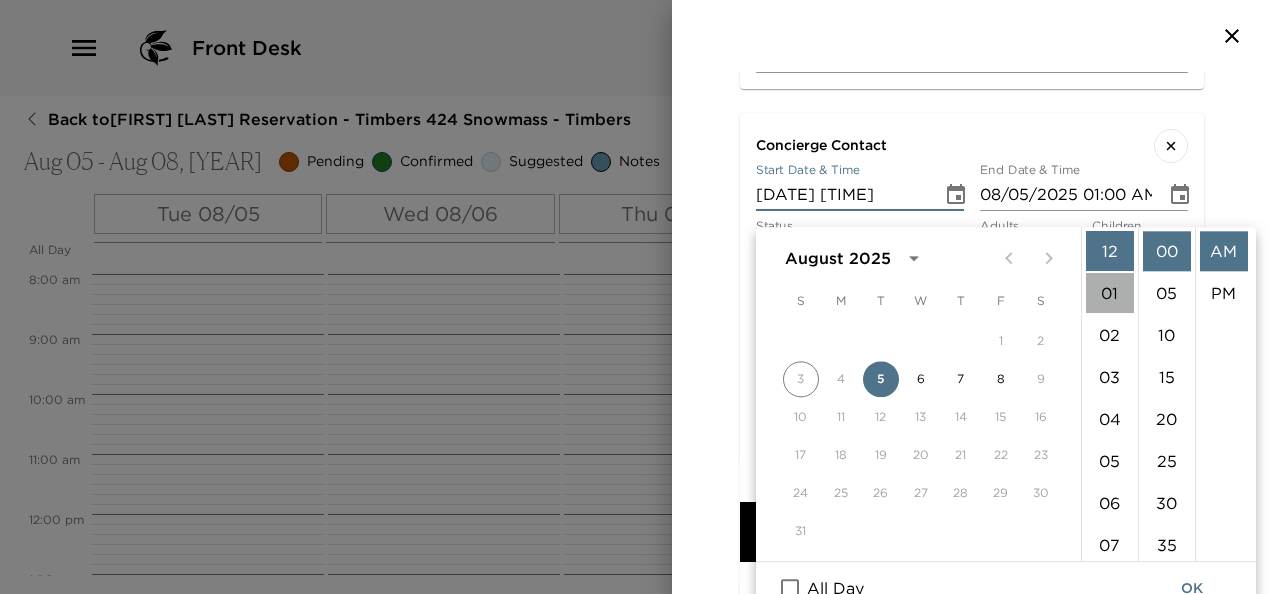click on "01" at bounding box center (1110, 293) 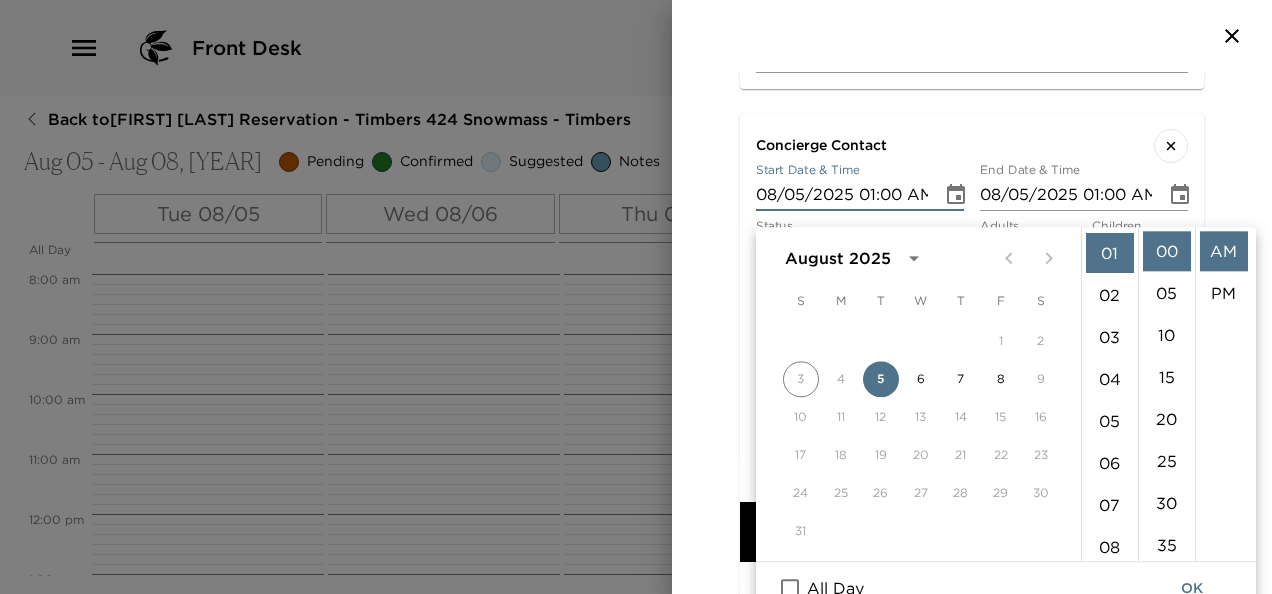 scroll, scrollTop: 42, scrollLeft: 0, axis: vertical 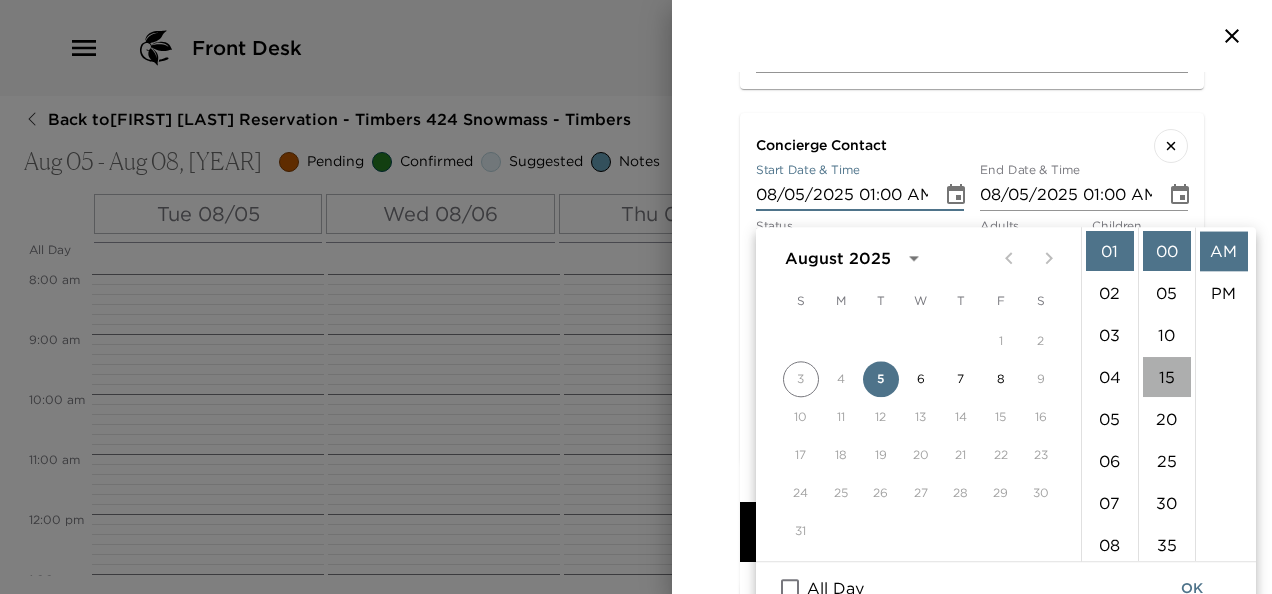 click on "15" at bounding box center [1167, 377] 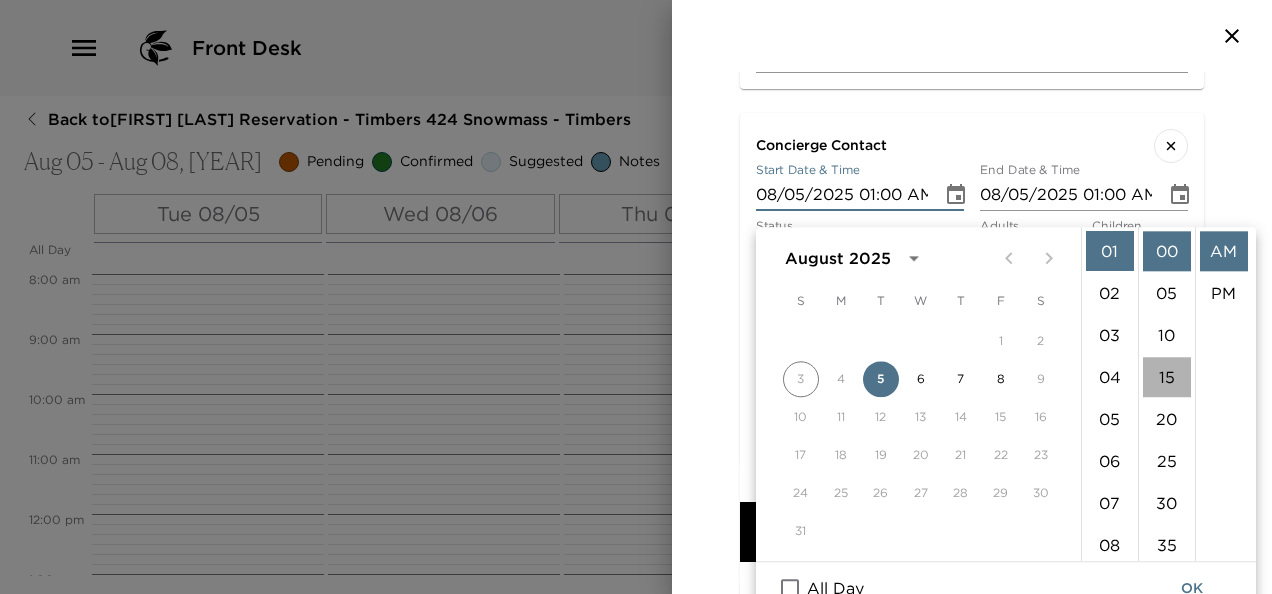 type on "[DATE] [TIME]" 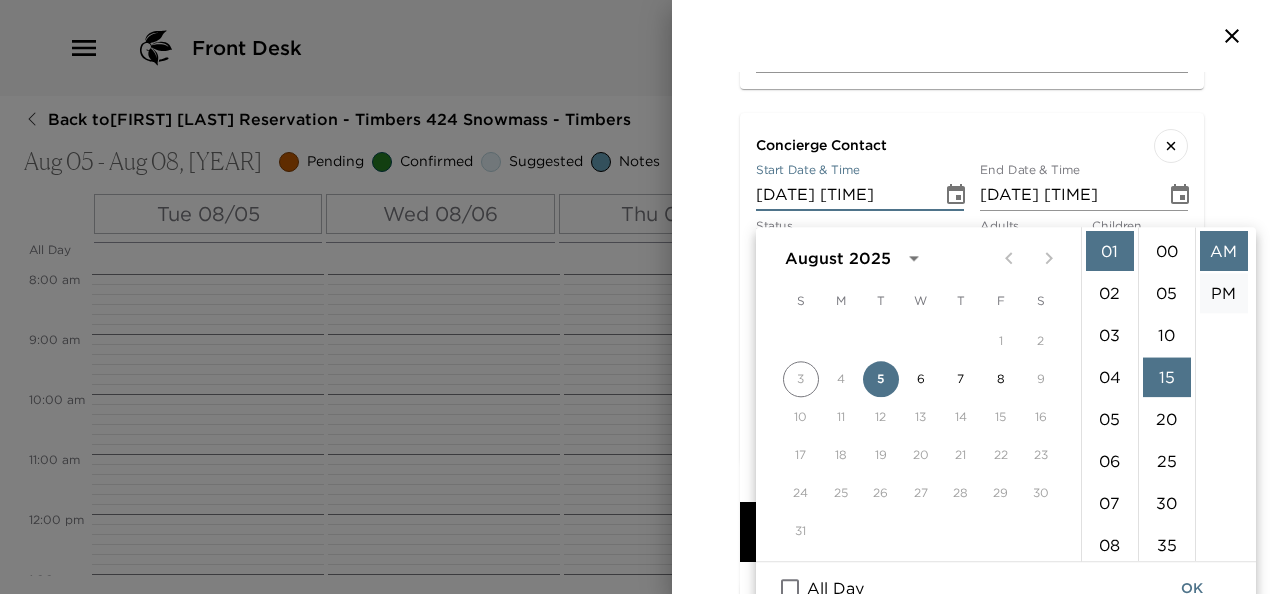 scroll, scrollTop: 126, scrollLeft: 0, axis: vertical 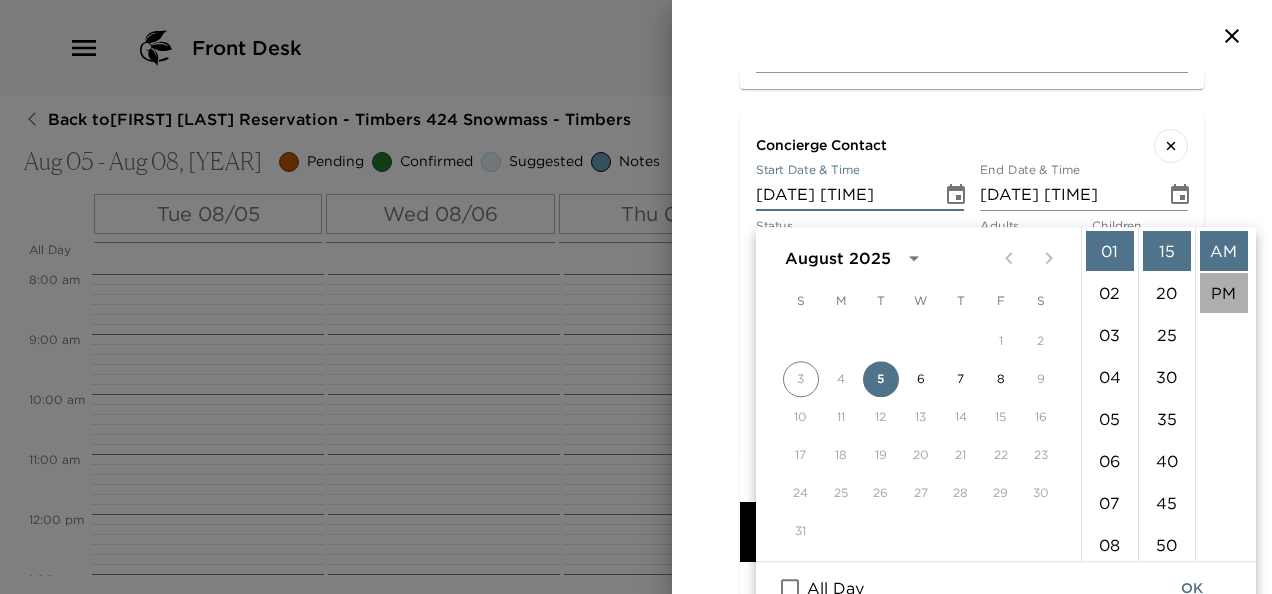 click on "PM" at bounding box center (1224, 293) 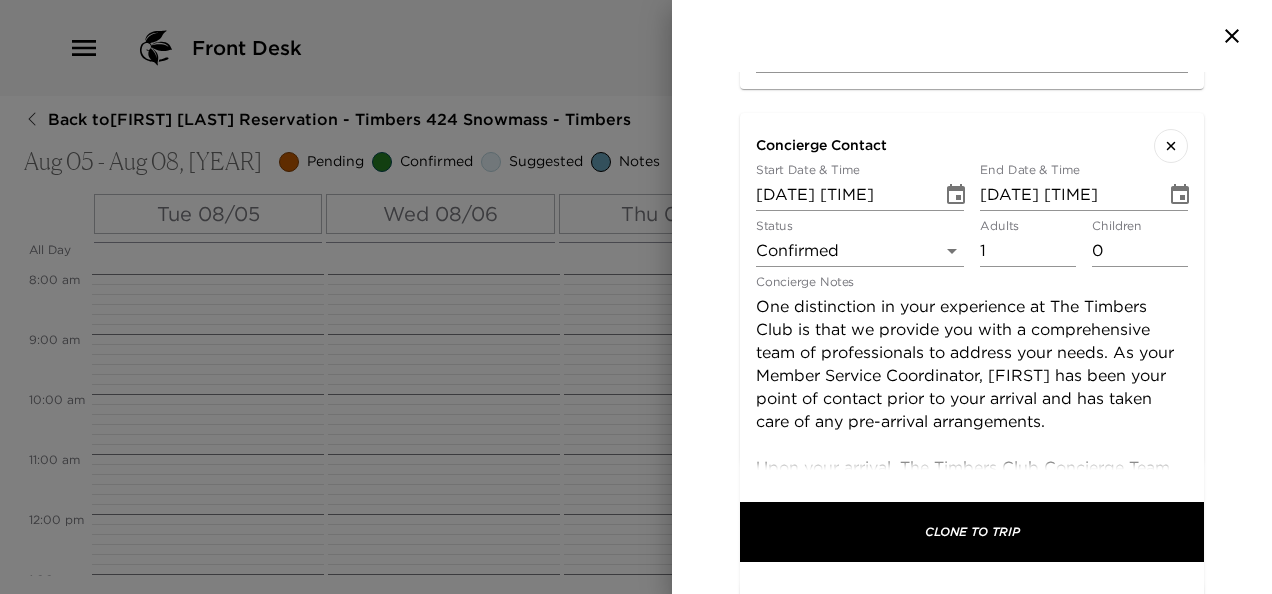 scroll, scrollTop: 0, scrollLeft: 0, axis: both 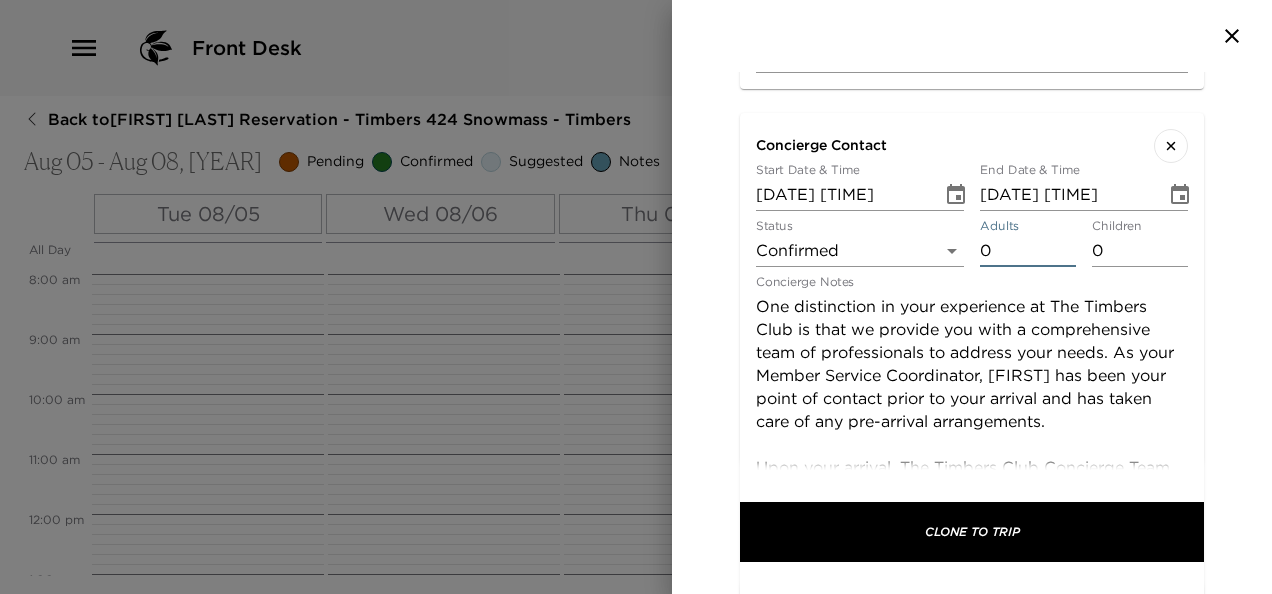 type on "0" 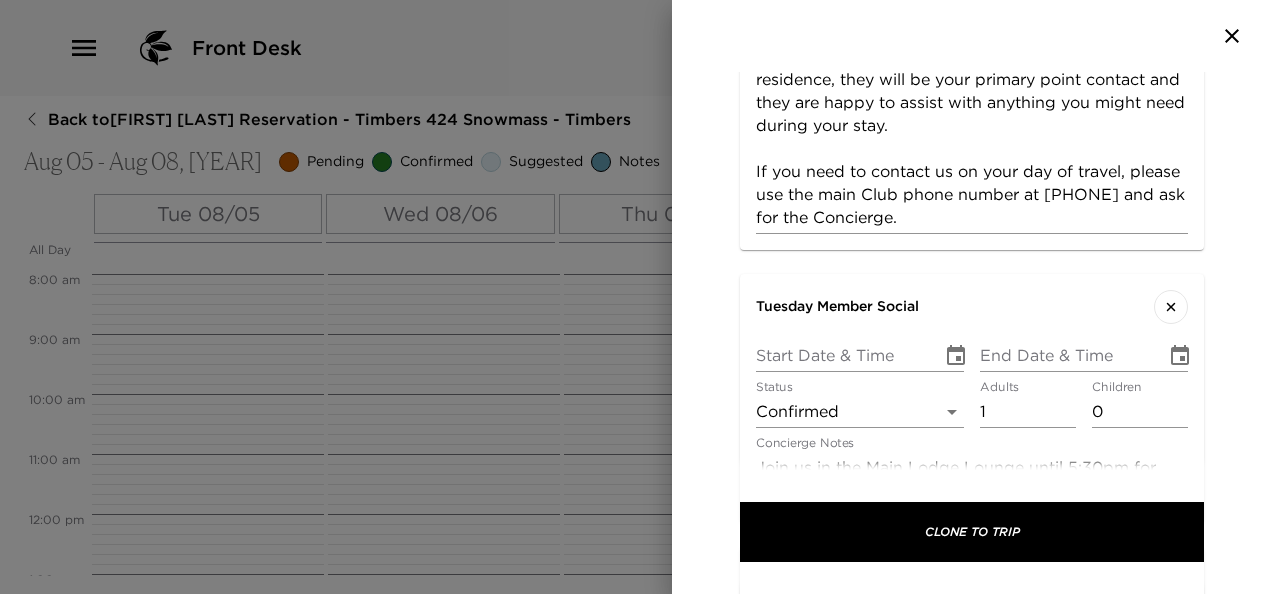 scroll, scrollTop: 2966, scrollLeft: 0, axis: vertical 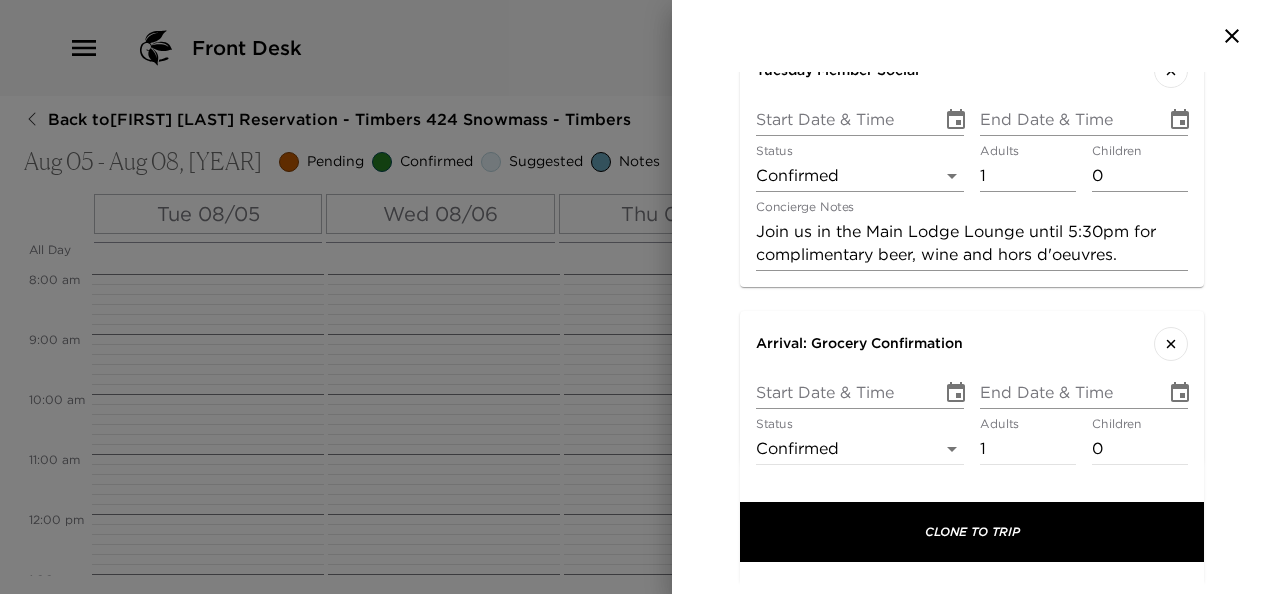 click 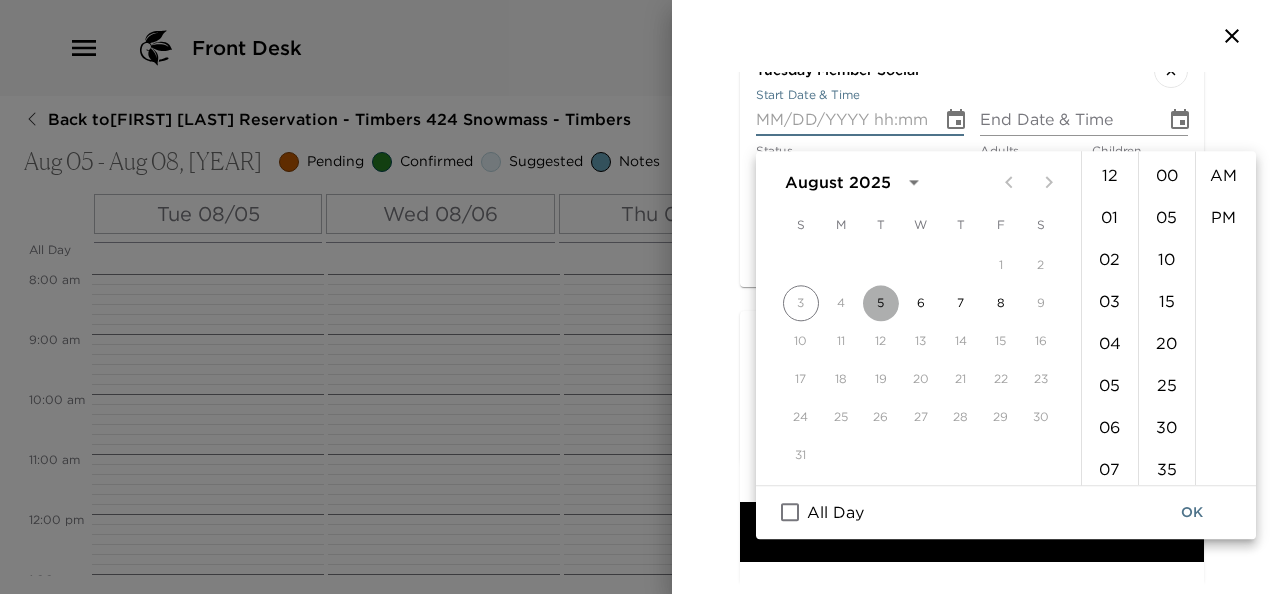 click on "5" at bounding box center [881, 303] 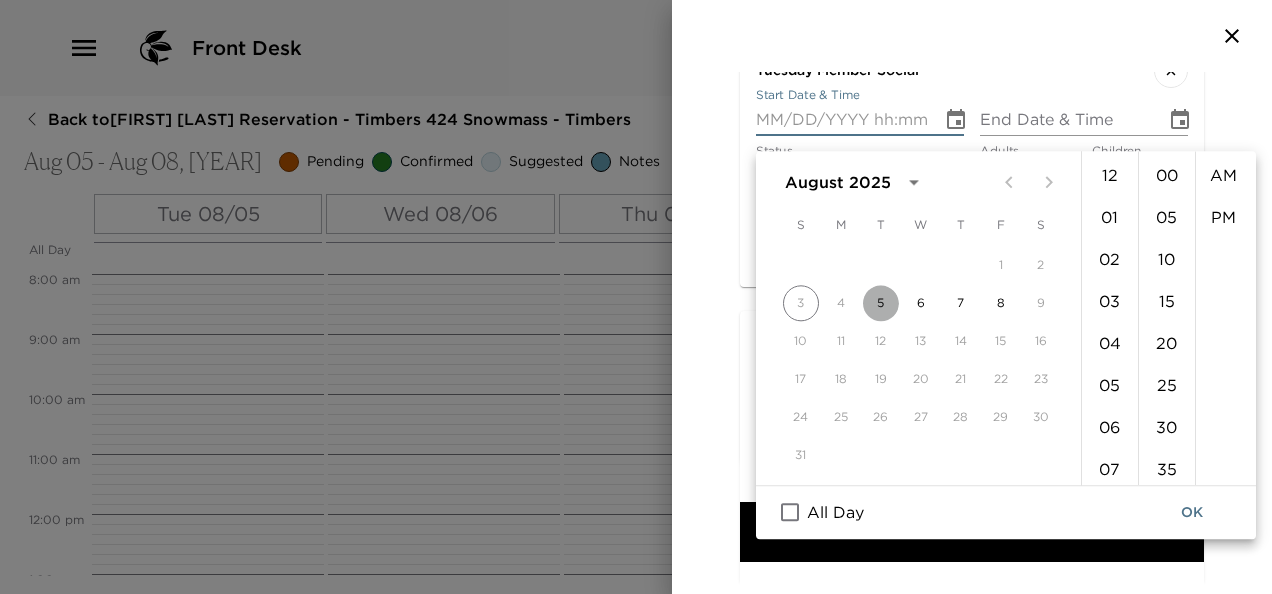 type on "[DATE] [TIME]" 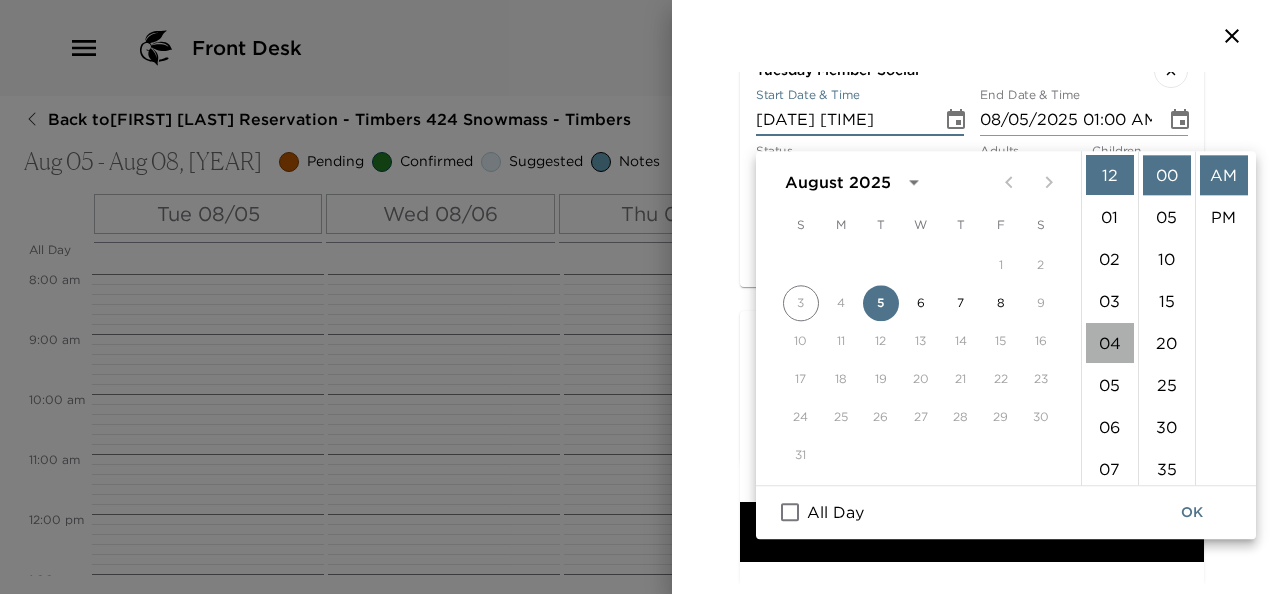 click on "04" at bounding box center (1110, 343) 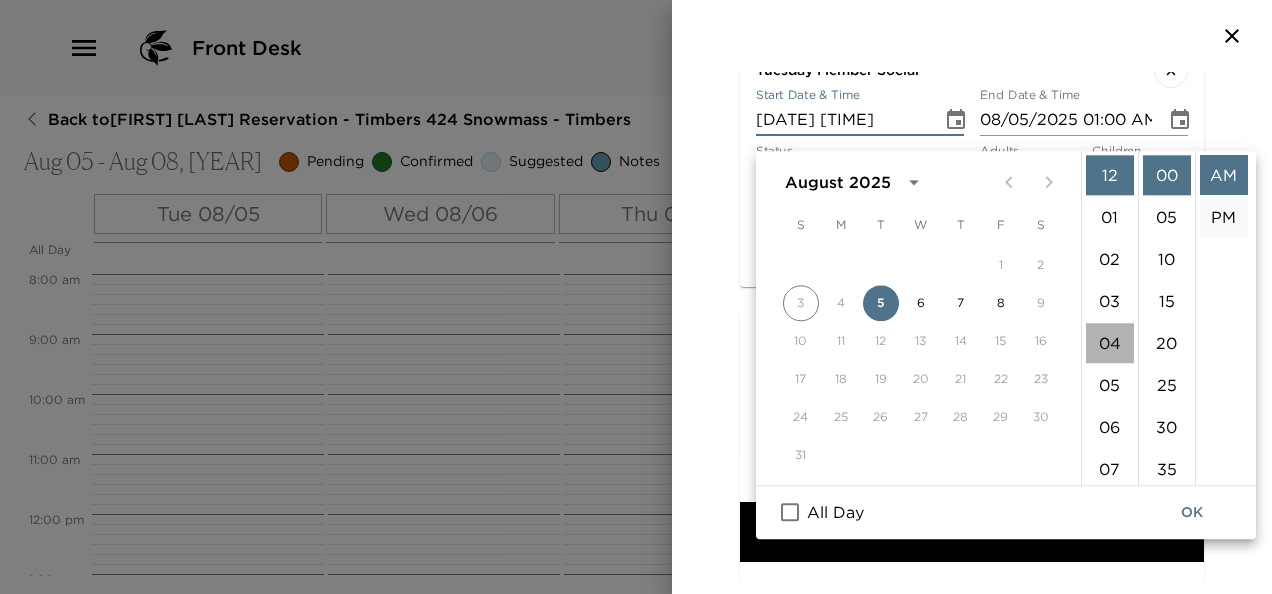 type on "08/05/2025 04:00 AM" 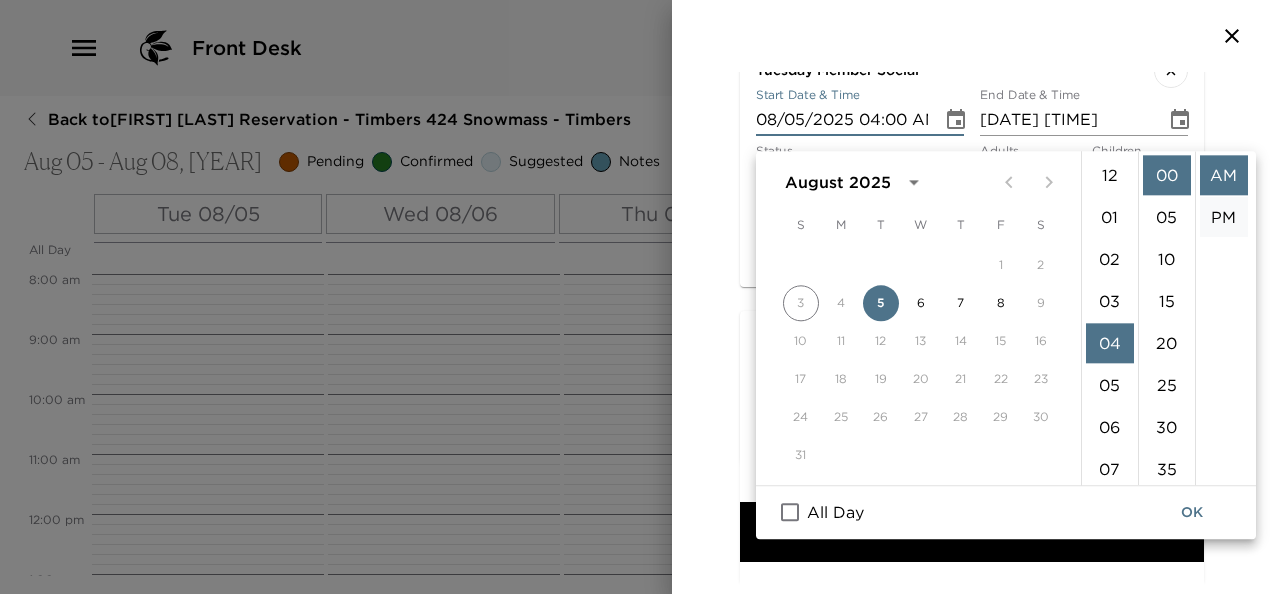 scroll, scrollTop: 168, scrollLeft: 0, axis: vertical 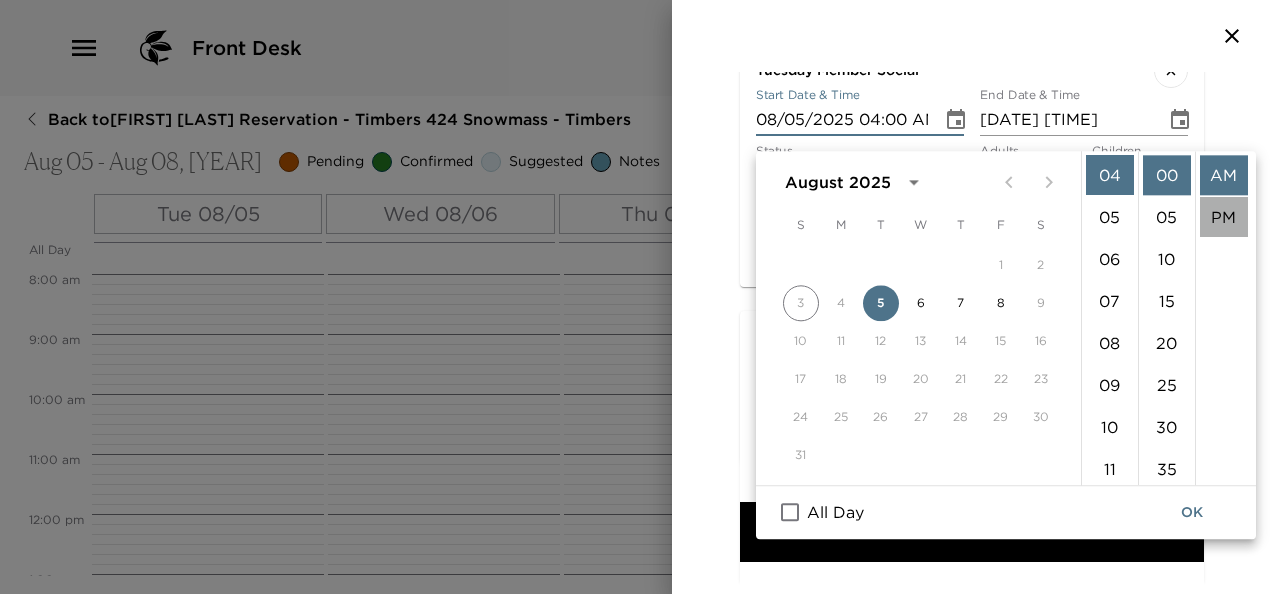 click on "PM" at bounding box center [1224, 217] 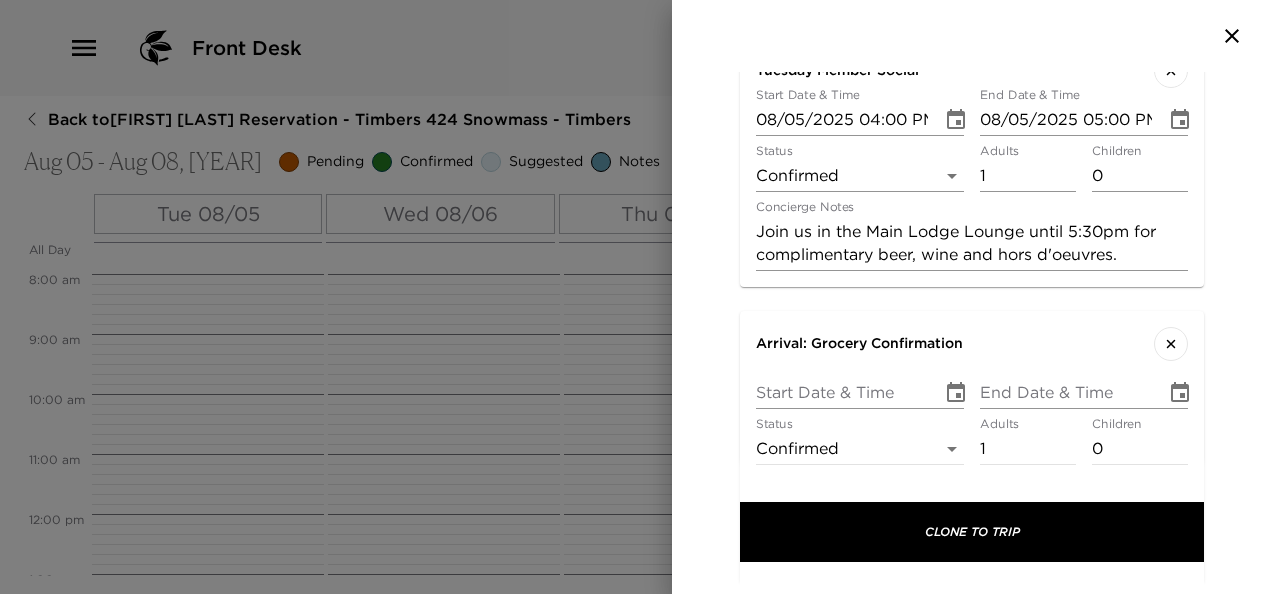 scroll, scrollTop: 42, scrollLeft: 0, axis: vertical 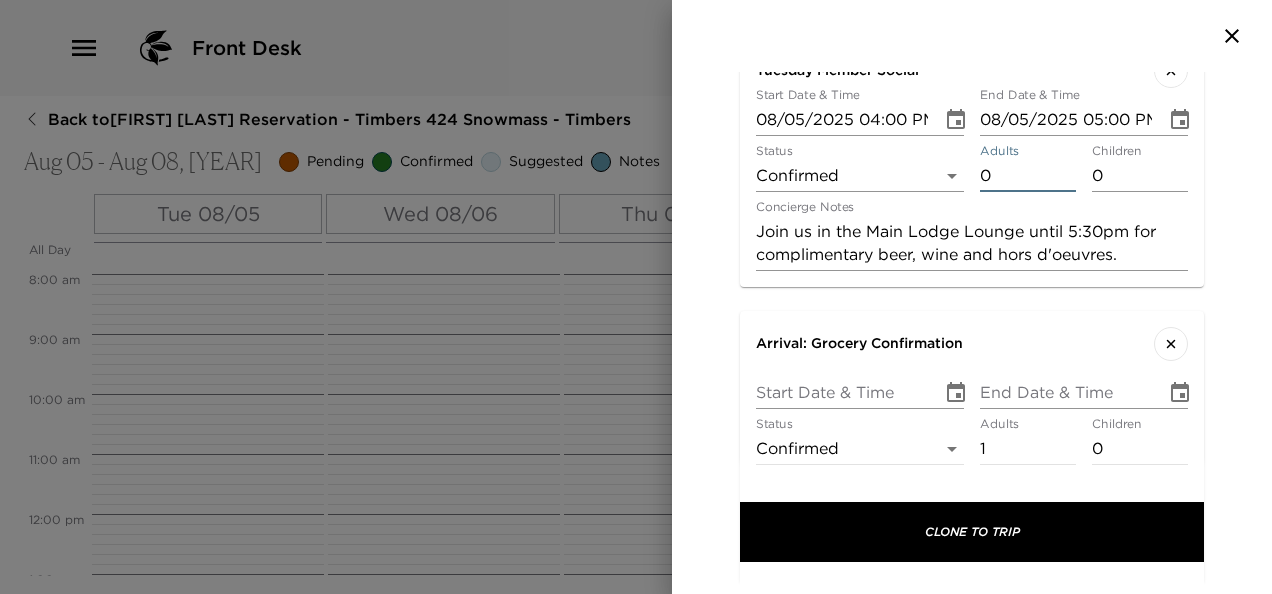 type on "0" 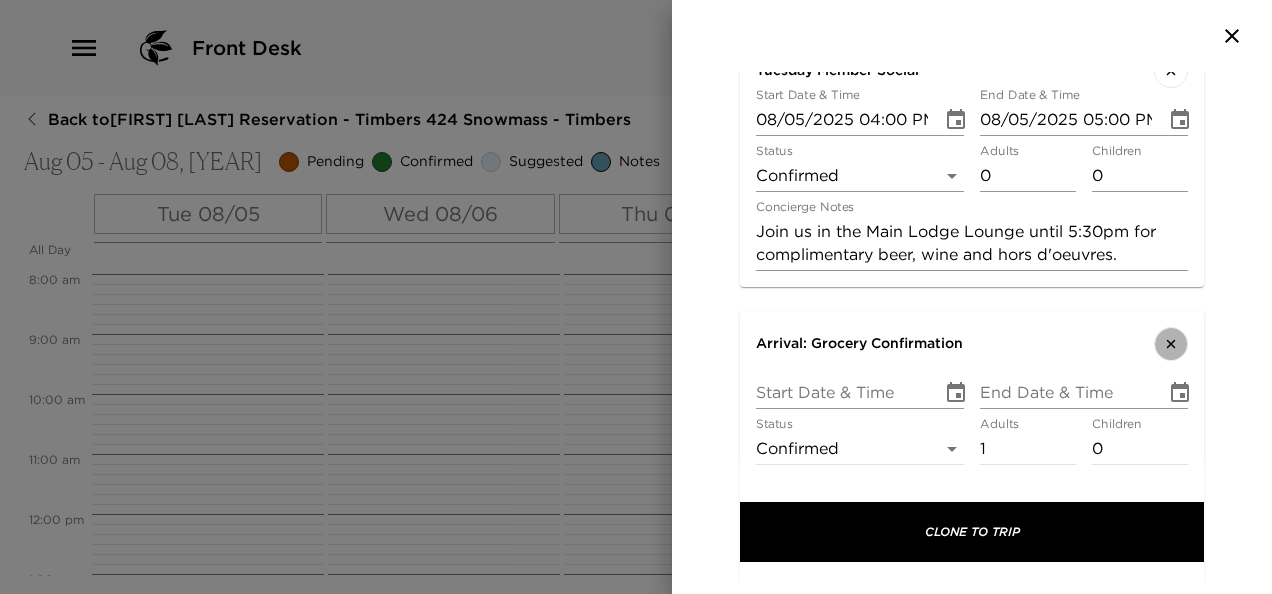 click 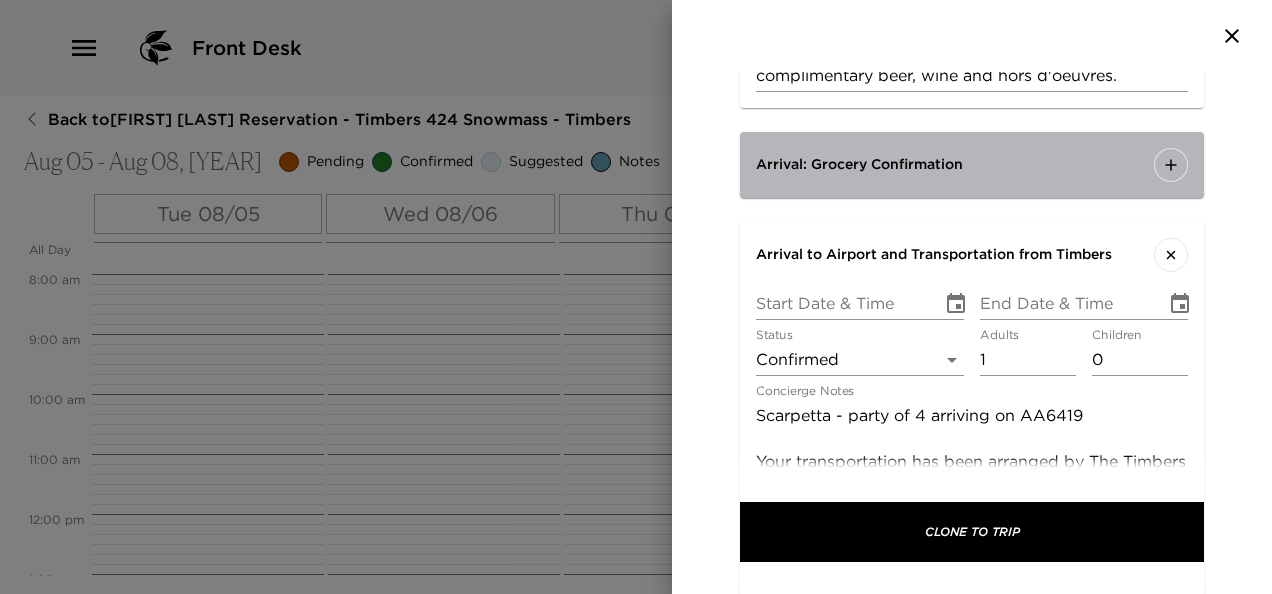 scroll, scrollTop: 3148, scrollLeft: 0, axis: vertical 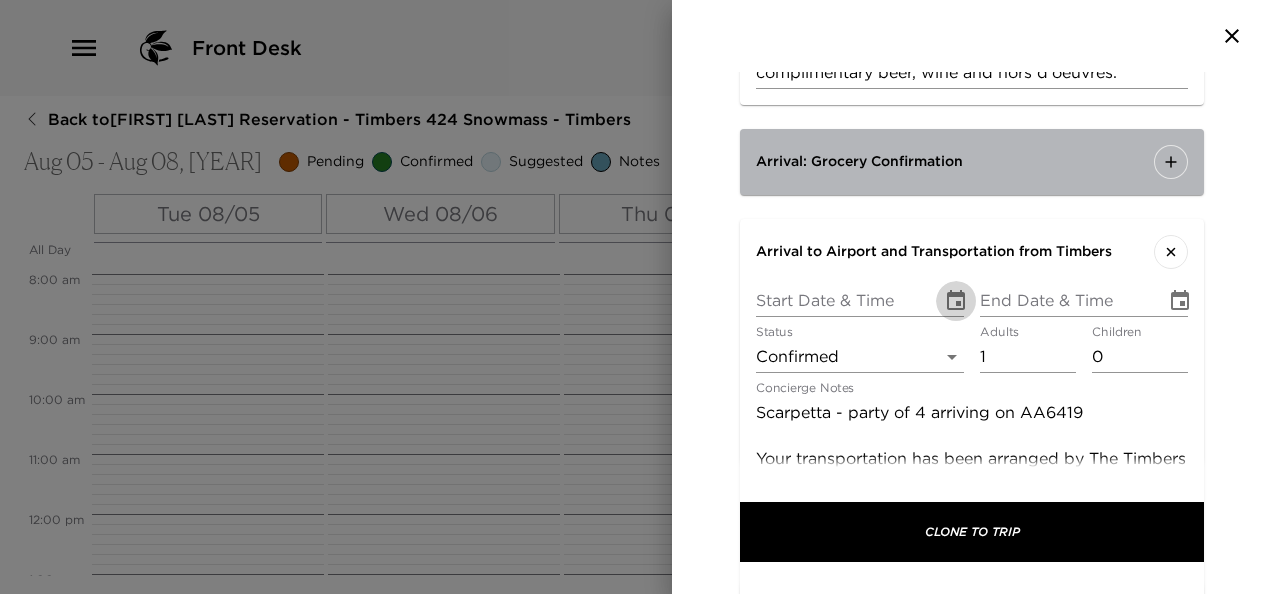 click 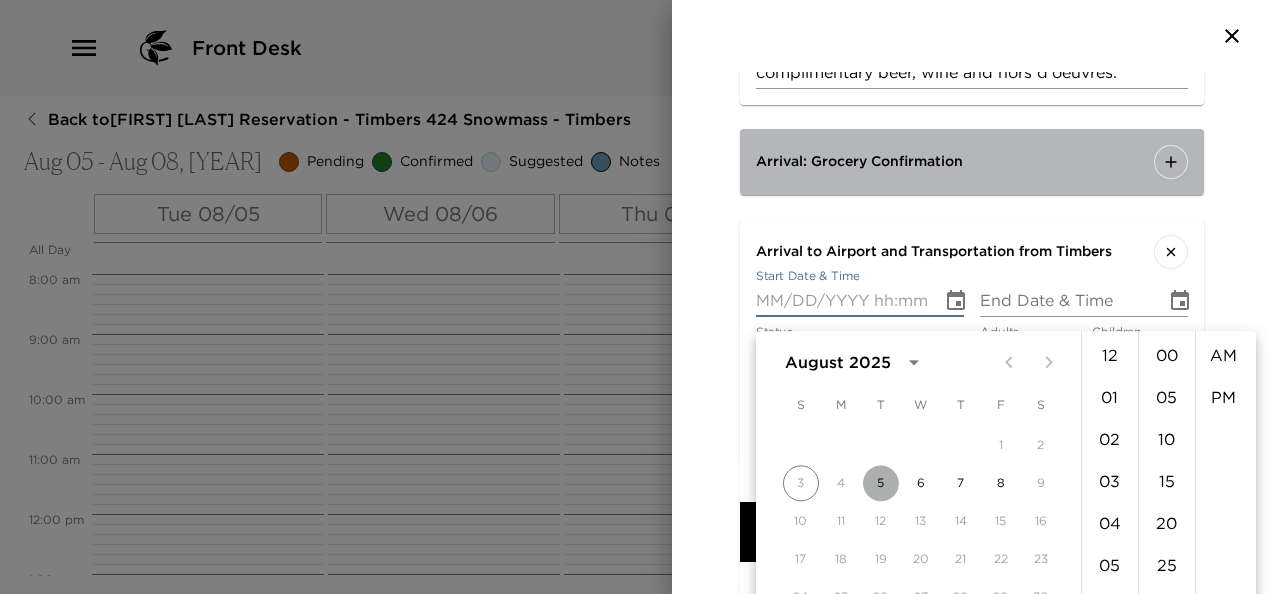 click on "5" at bounding box center [881, 483] 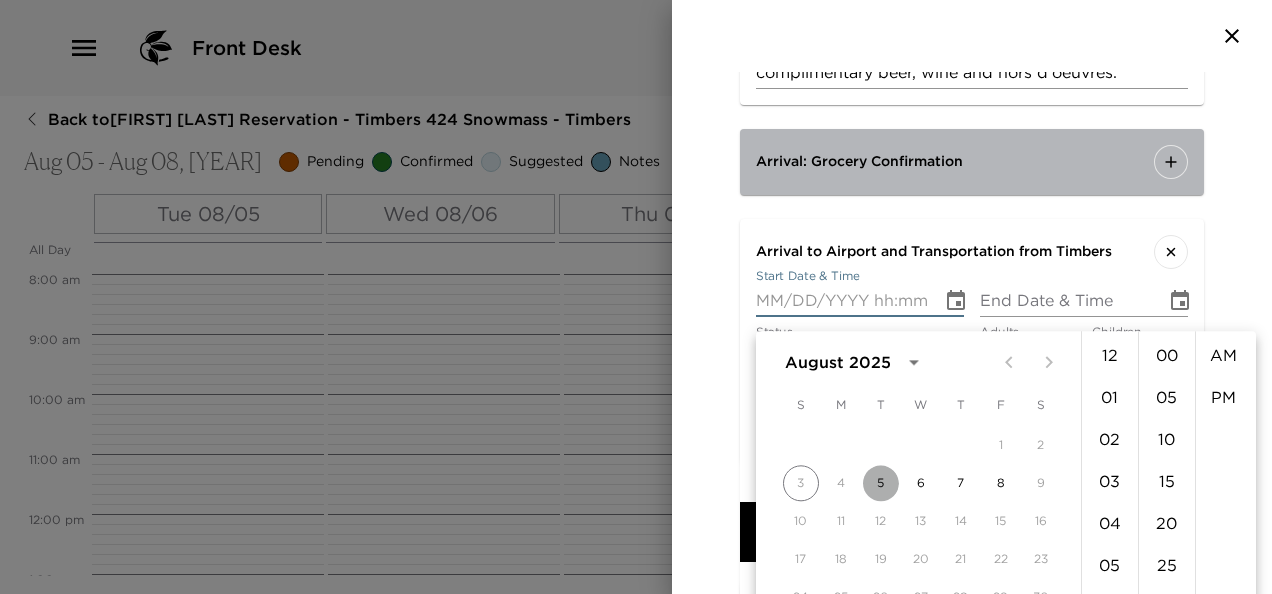type on "[DATE] [TIME]" 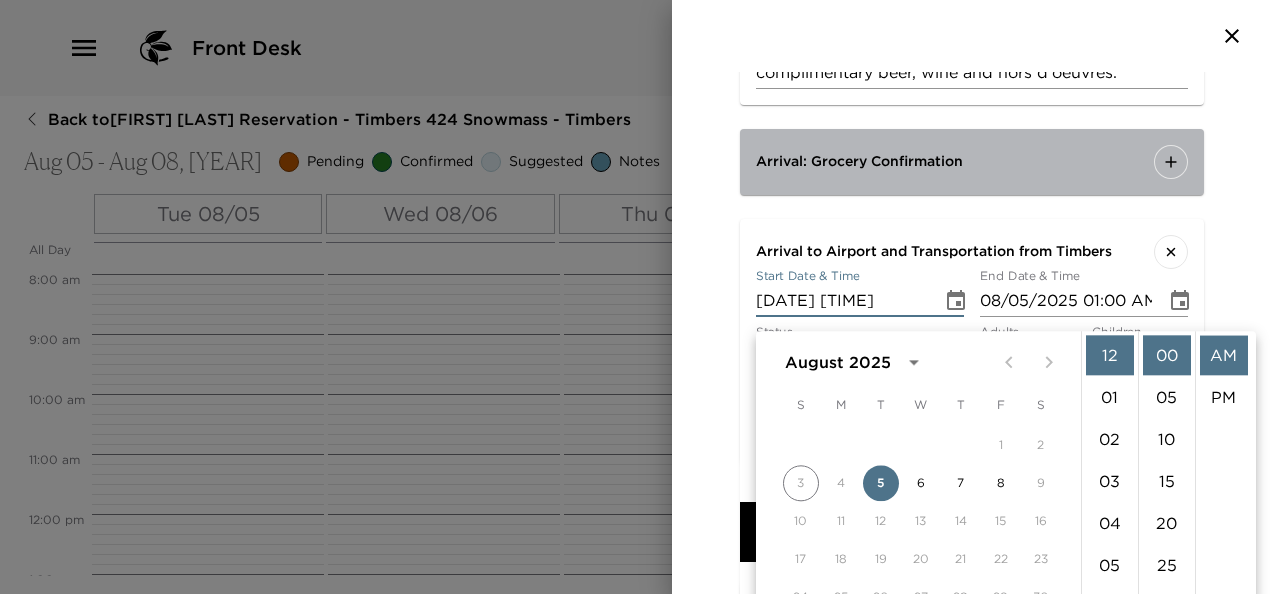 scroll, scrollTop: 3240, scrollLeft: 0, axis: vertical 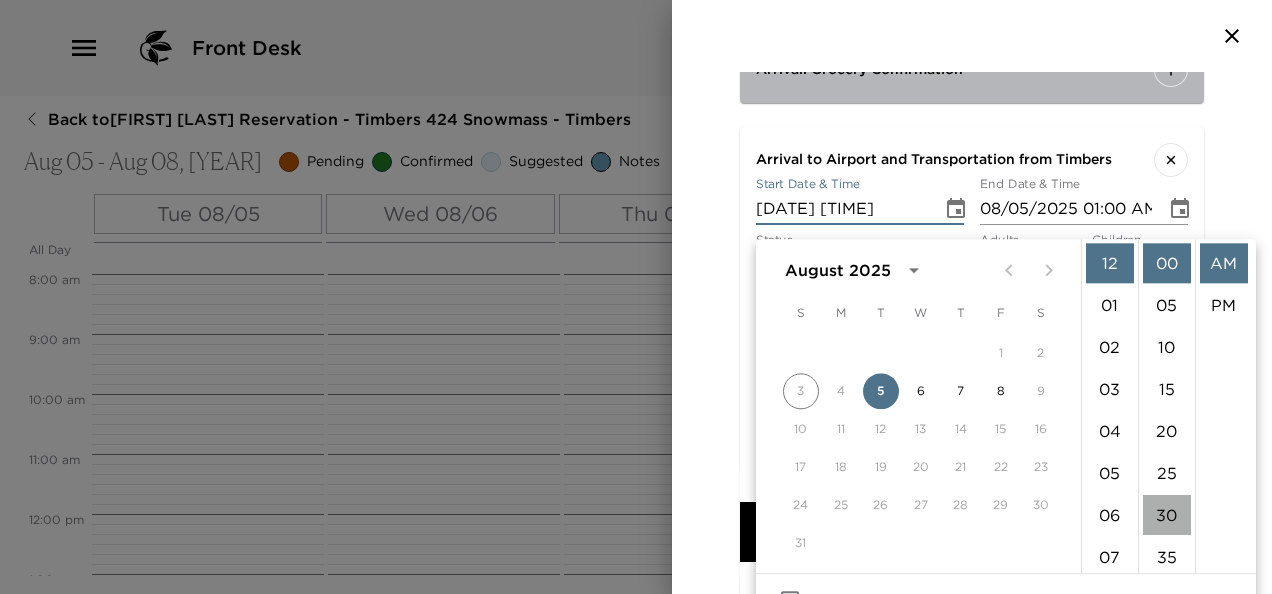 click on "30" at bounding box center [1167, 515] 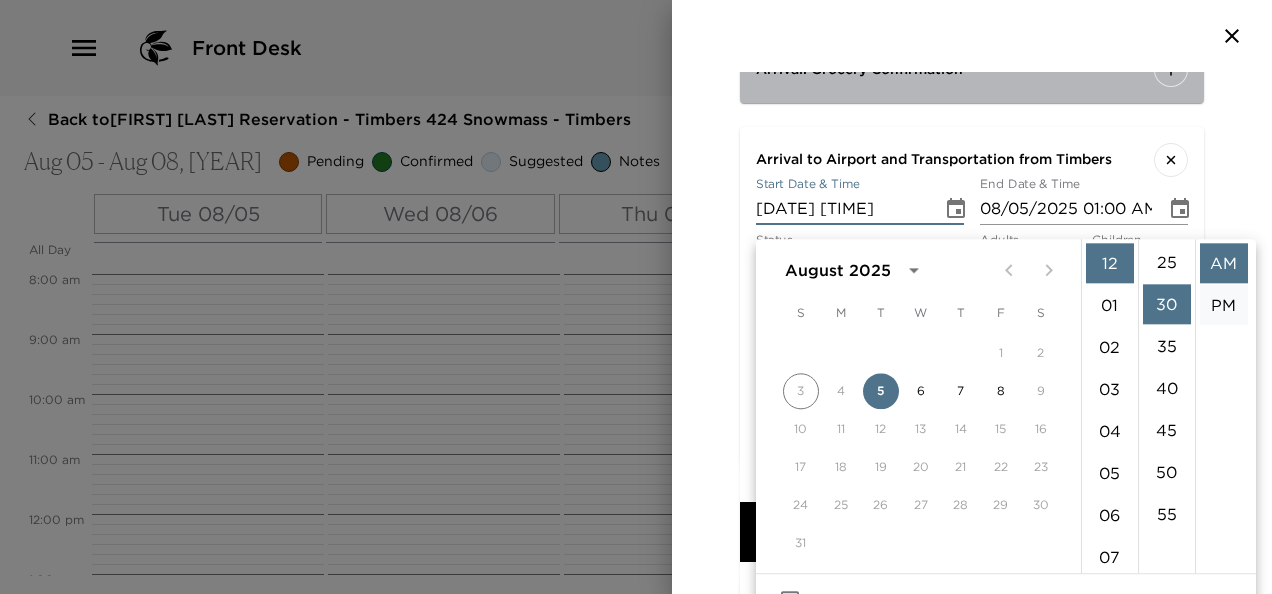 scroll, scrollTop: 252, scrollLeft: 0, axis: vertical 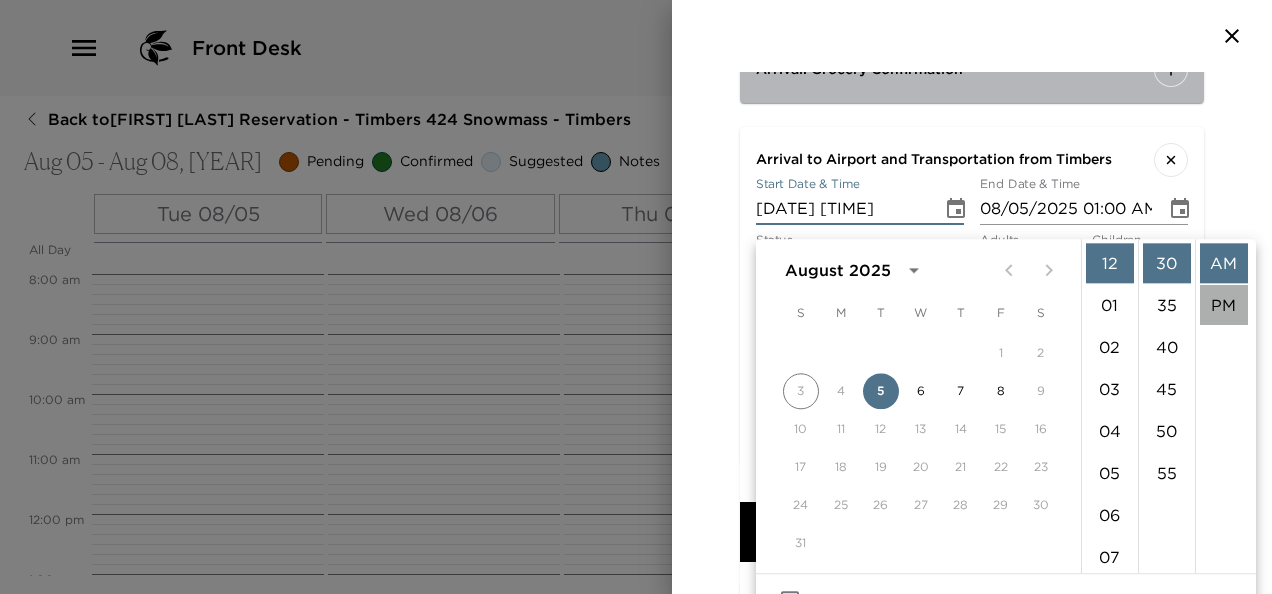 click on "PM" at bounding box center [1224, 305] 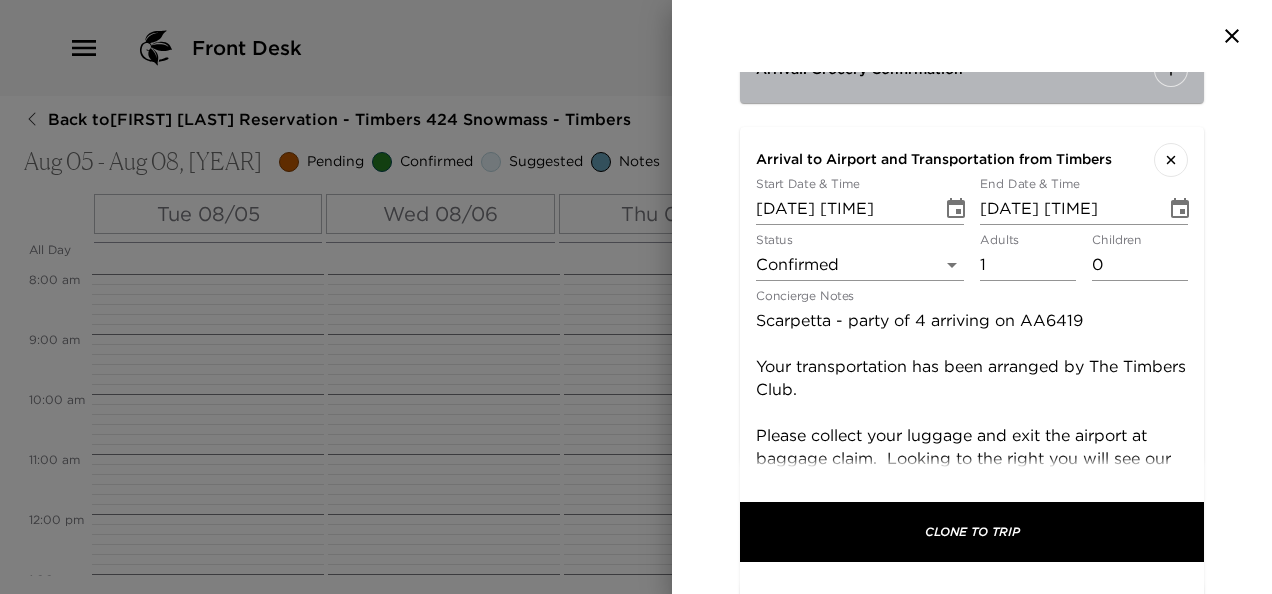 scroll, scrollTop: 42, scrollLeft: 0, axis: vertical 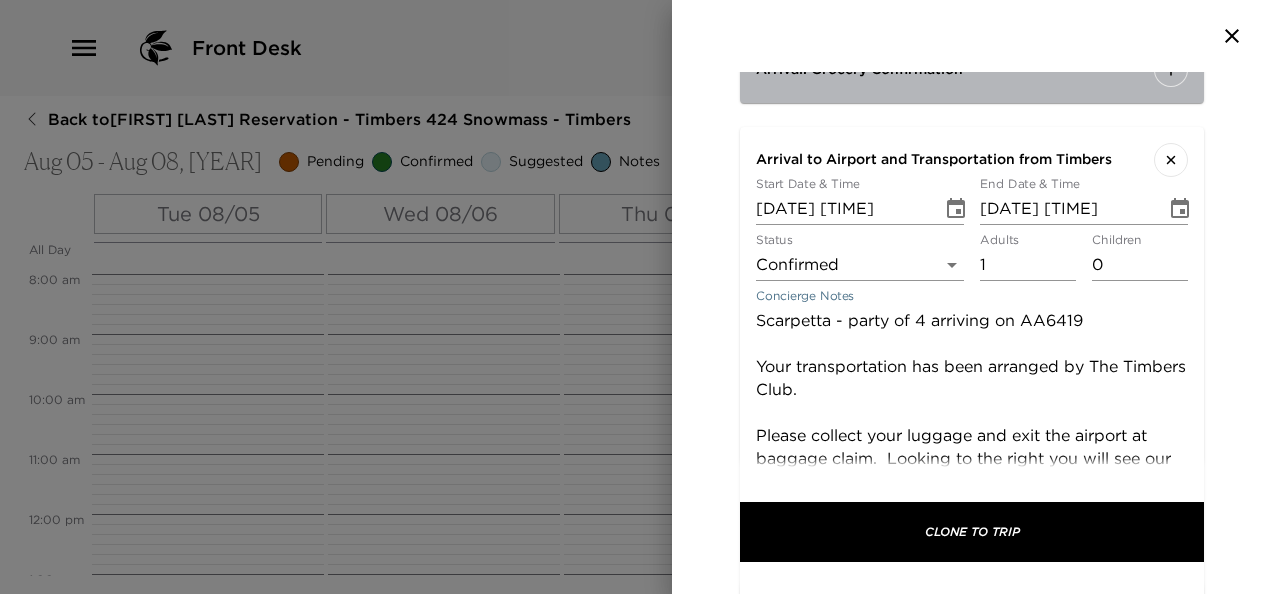 click on "Scarpetta - party of 4 arriving on AA6419
Your transportation has been arranged by The Timbers Club.
Please collect your luggage and exit the airport at baggage claim.  Looking to the right you will see our black suburban or sprinter van with Timbers logo.
Please call the Front Desk at 970.922.2400 with any travel changes." at bounding box center (972, 447) 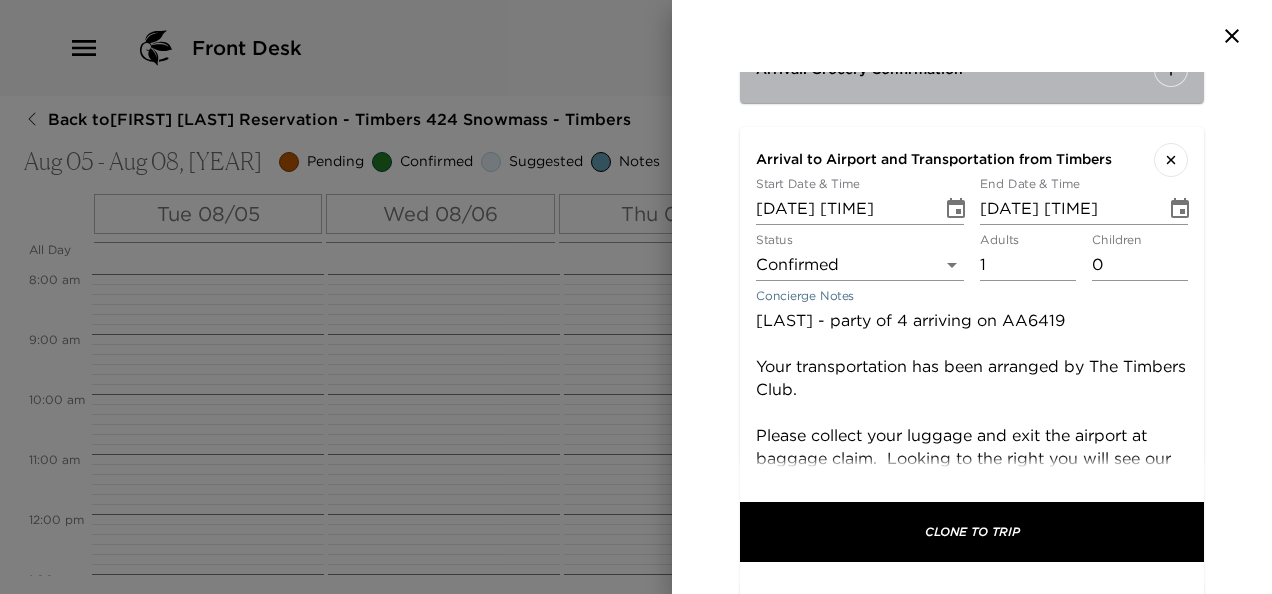 click on "[LAST] - party of 4 arriving on AA6419
Your transportation has been arranged by The Timbers Club.
Please collect your luggage and exit the airport at baggage claim.  Looking to the right you will see our black suburban or sprinter van with Timbers logo.
Please call the Front Desk at [PHONE] with any travel changes." at bounding box center [972, 447] 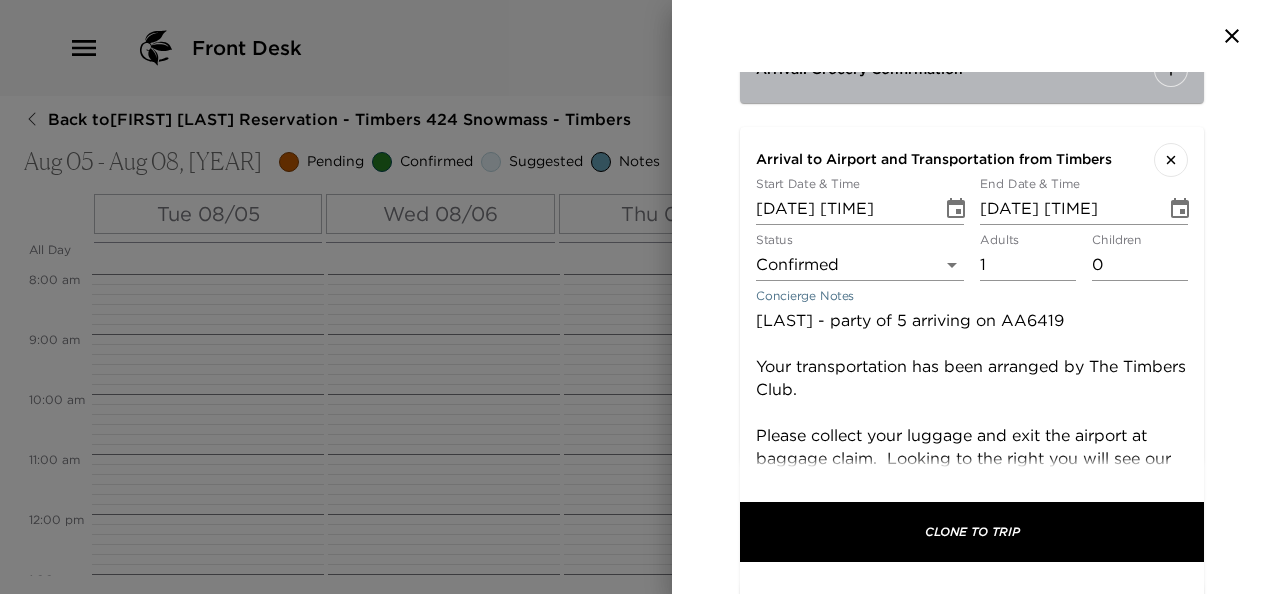 type on "[LAST] - party of 5 arriving on AA6419
Your transportation has been arranged by The Timbers Club.
Please collect your luggage and exit the airport at baggage claim.  Looking to the right you will see our black suburban or sprinter van with Timbers logo.
Please call the Front Desk at [PHONE] with any travel changes." 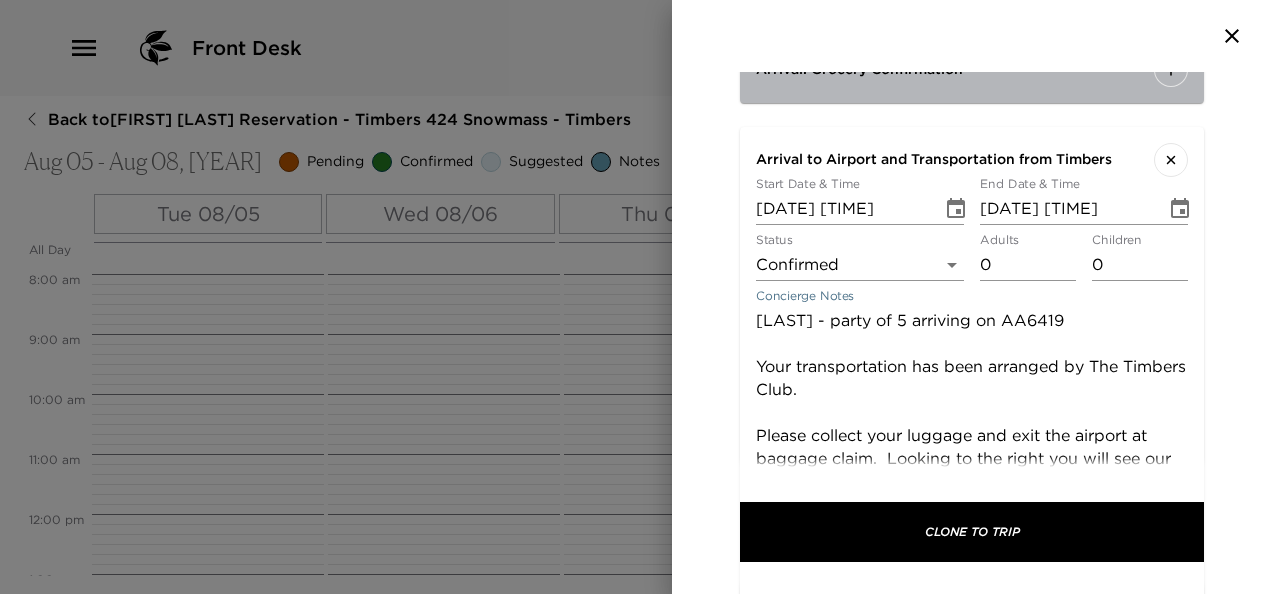click on "[LAST] - party of 5 arriving on AA6419
Your transportation has been arranged by The Timbers Club.
Please collect your luggage and exit the airport at baggage claim.  Looking to the right you will see our black suburban or sprinter van with Timbers logo.
Please call the Front Desk at [PHONE] with any travel changes." at bounding box center (972, 447) 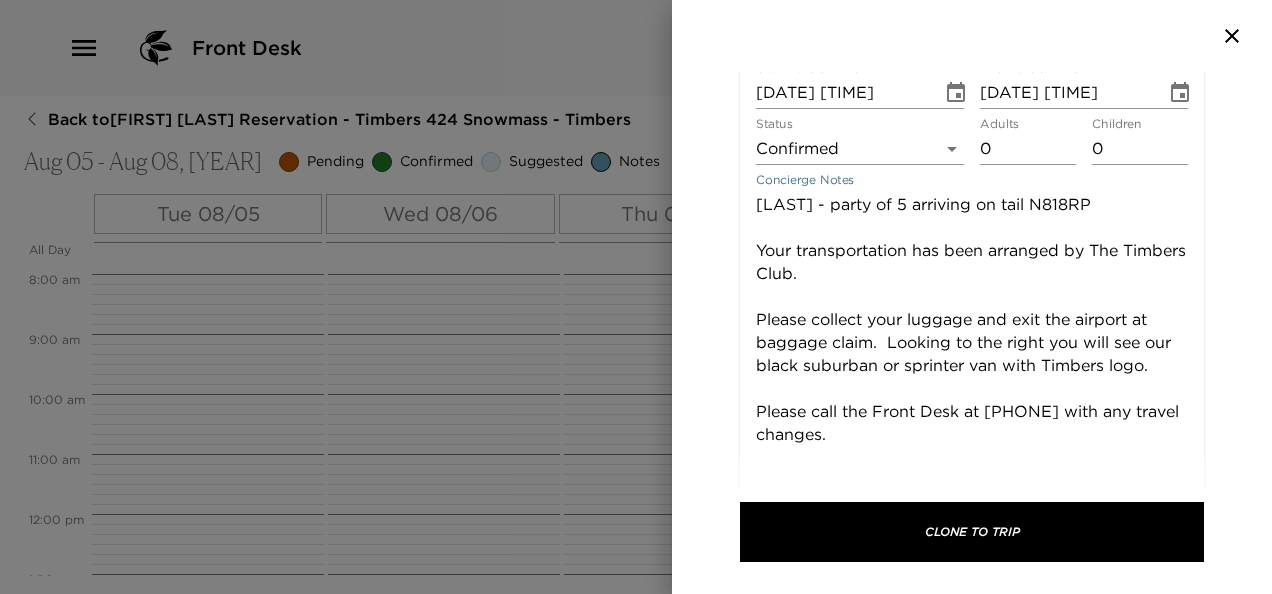 scroll, scrollTop: 3394, scrollLeft: 0, axis: vertical 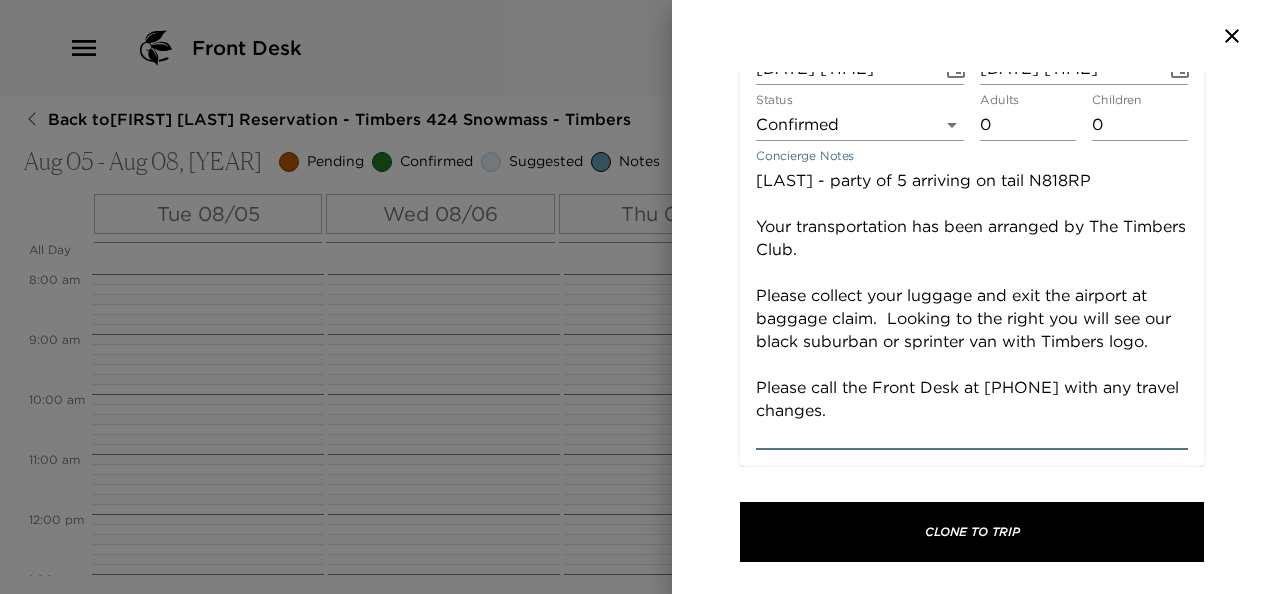 drag, startPoint x: 834, startPoint y: 366, endPoint x: 760, endPoint y: 296, distance: 101.862656 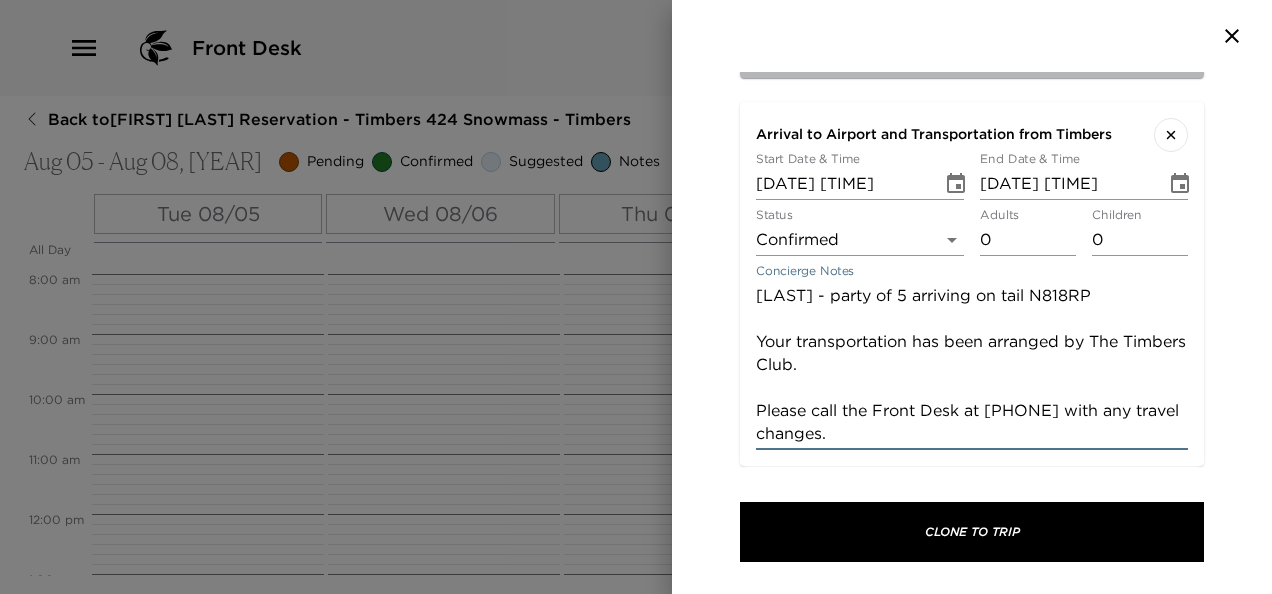 scroll, scrollTop: 3279, scrollLeft: 0, axis: vertical 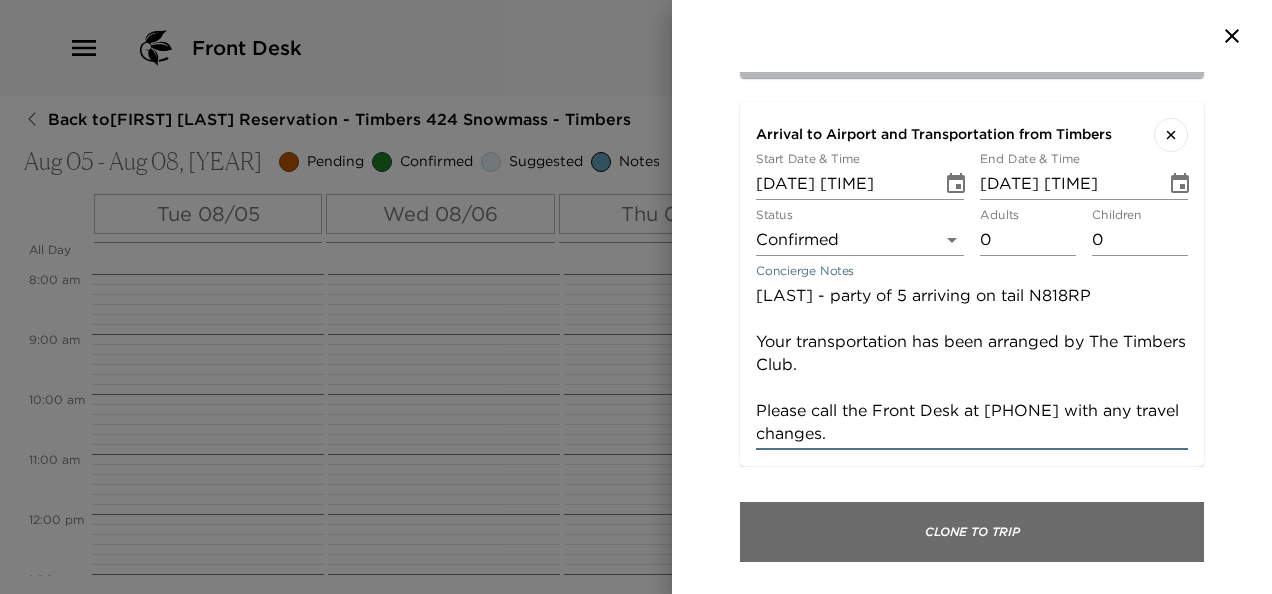type on "[LAST] - party of 5 arriving on tail N818RP
Your transportation has been arranged by The Timbers Club.
Please call the Front Desk at [PHONE] with any travel changes." 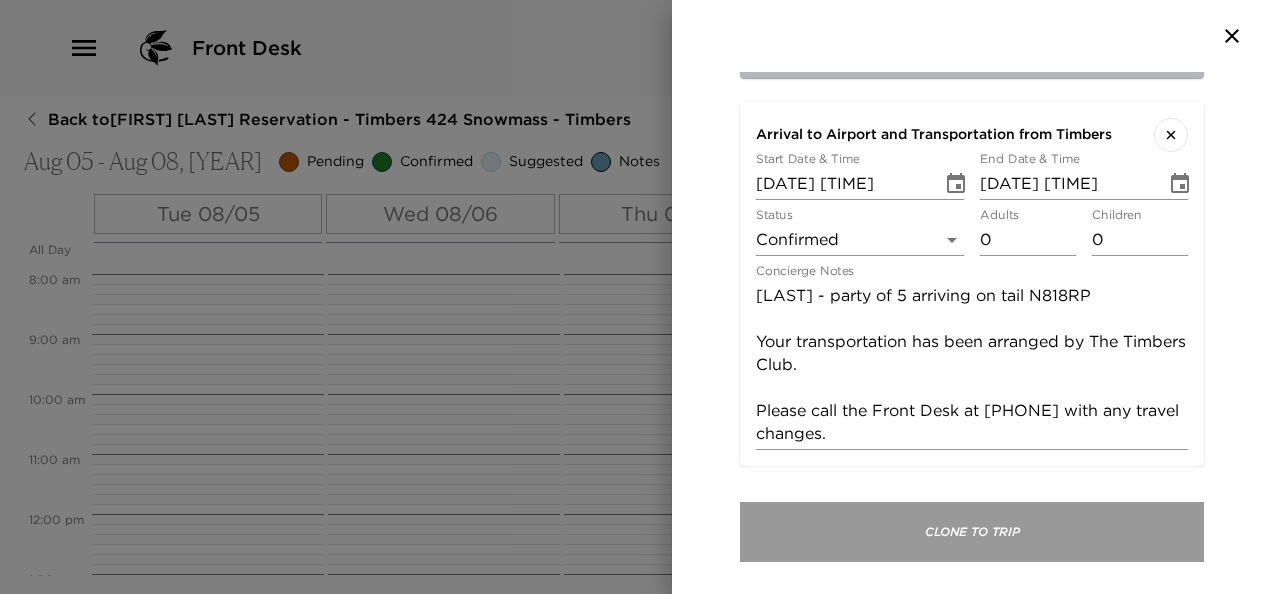 click on "Clone To Trip" at bounding box center [972, 532] 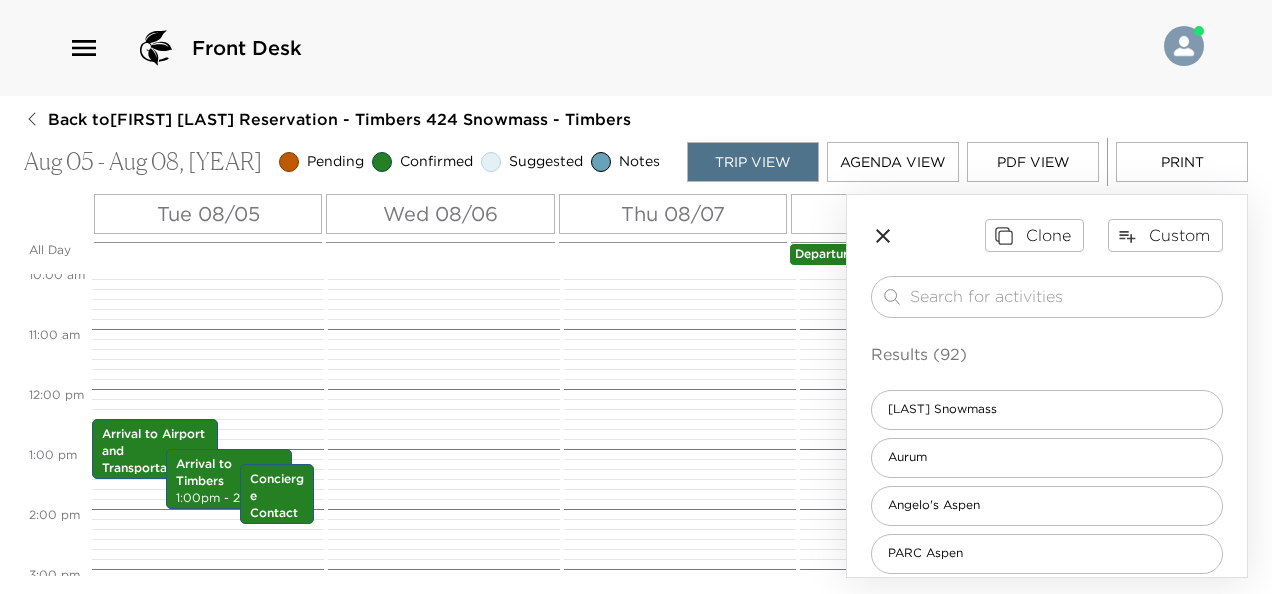 scroll, scrollTop: 604, scrollLeft: 0, axis: vertical 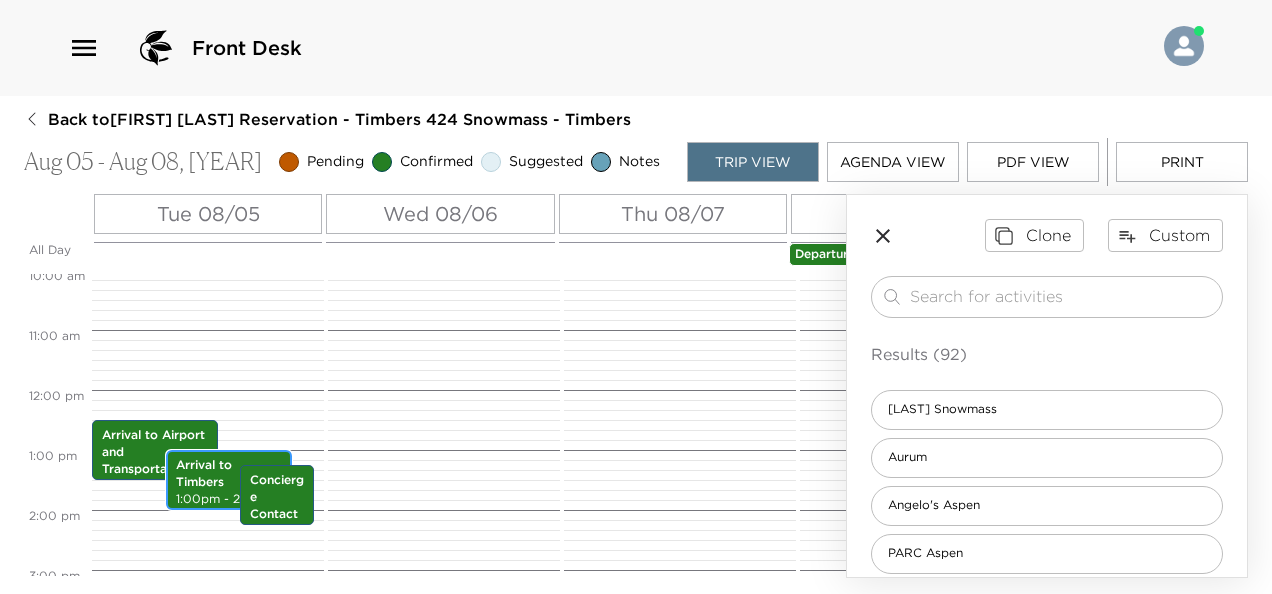 click on "Arrival to Timbers" at bounding box center [229, 474] 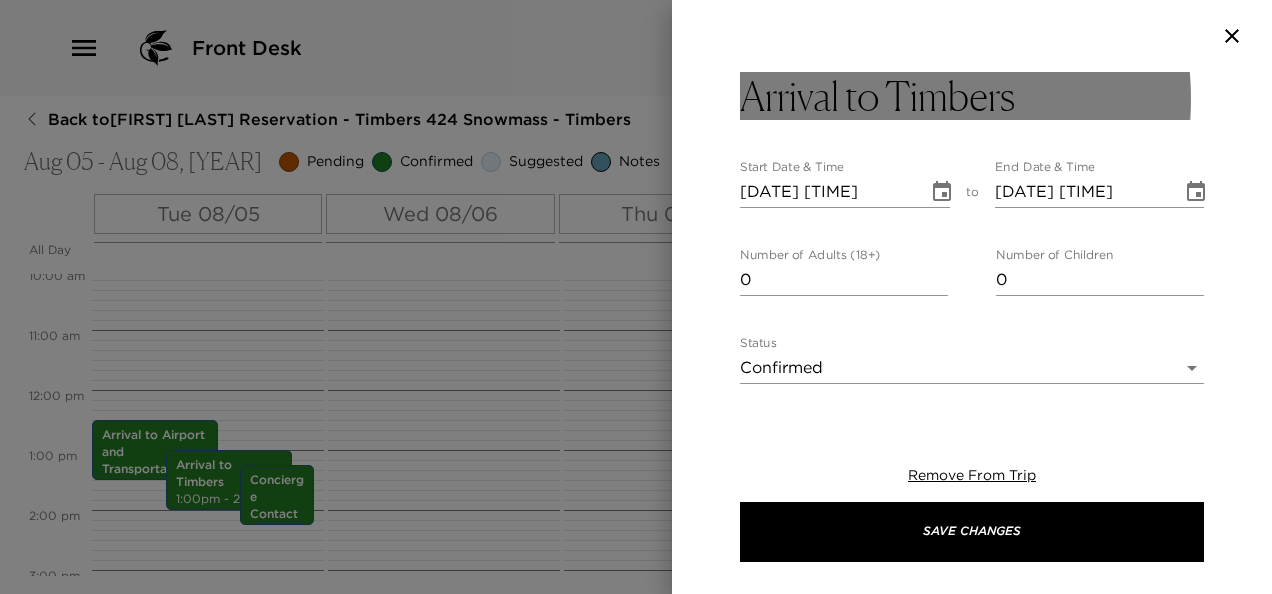 click on "Arrival to Timbers" at bounding box center (877, 96) 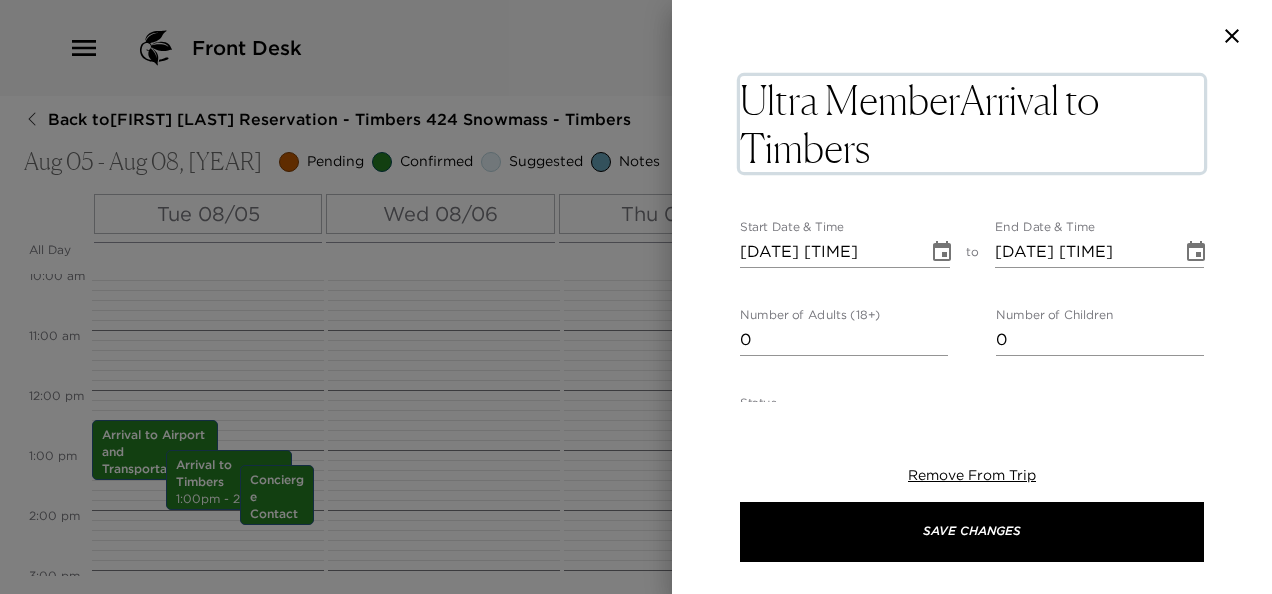 type on "Ultra Member Arrival to Timbers" 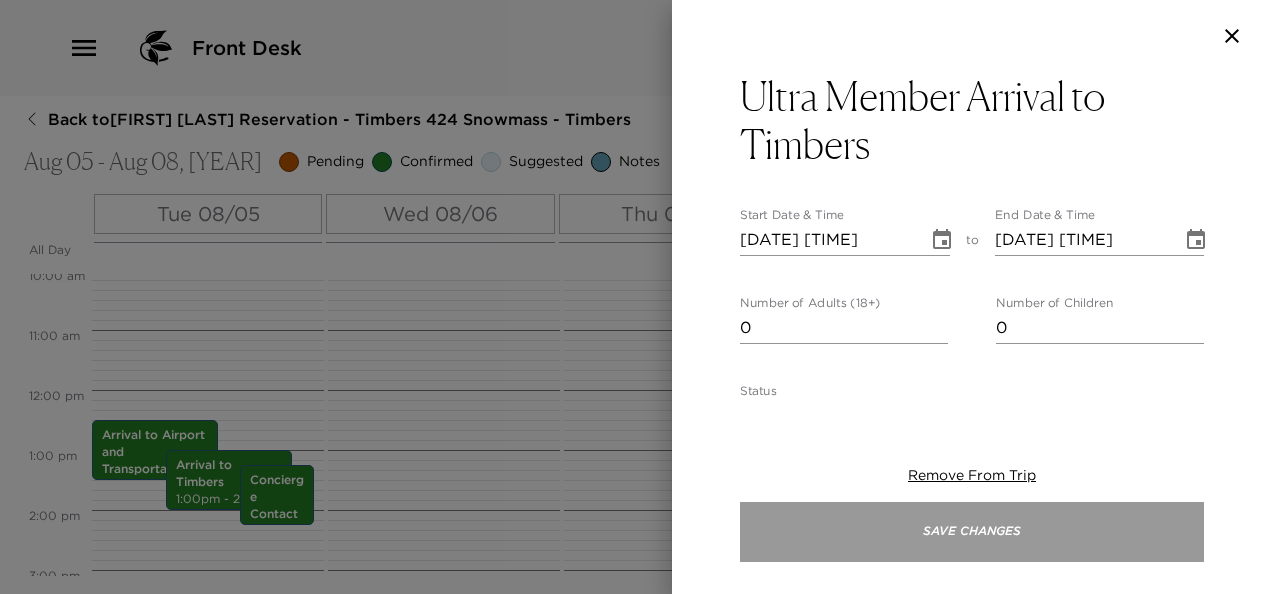 click on "Save Changes" at bounding box center (972, 532) 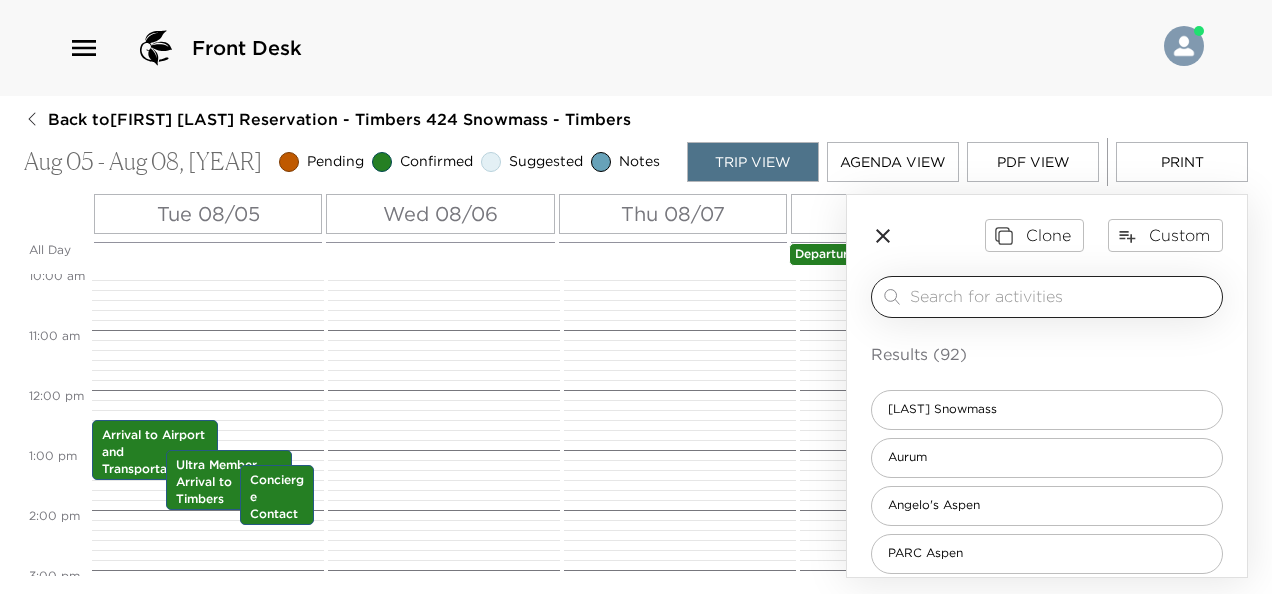 click at bounding box center [1062, 296] 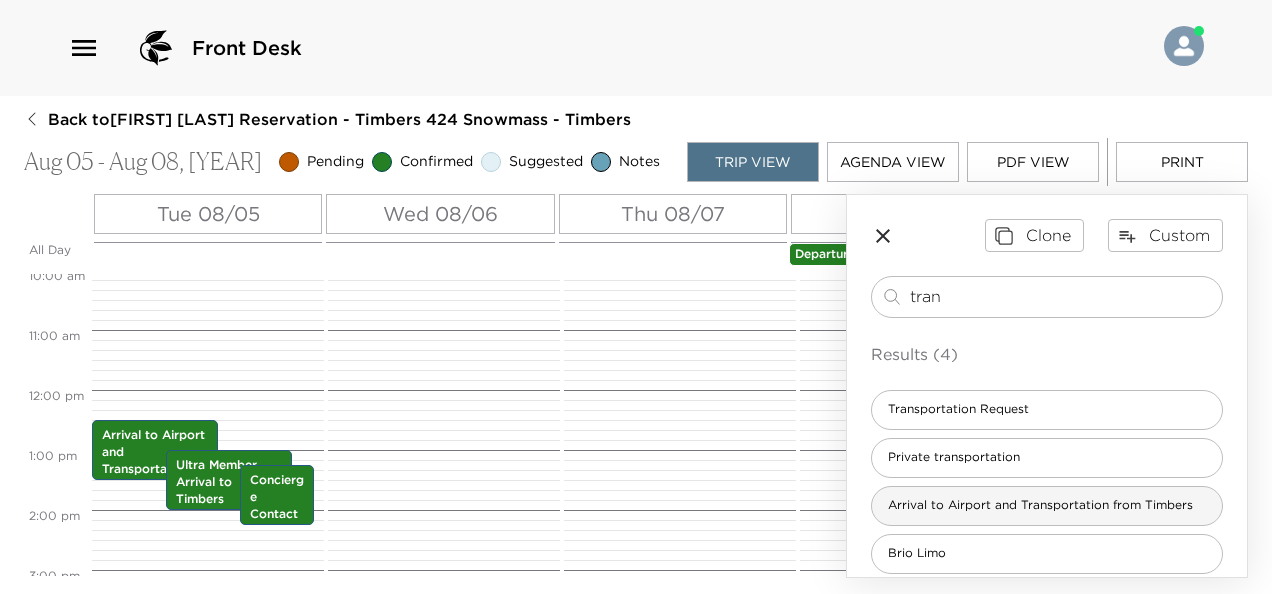 type on "tran" 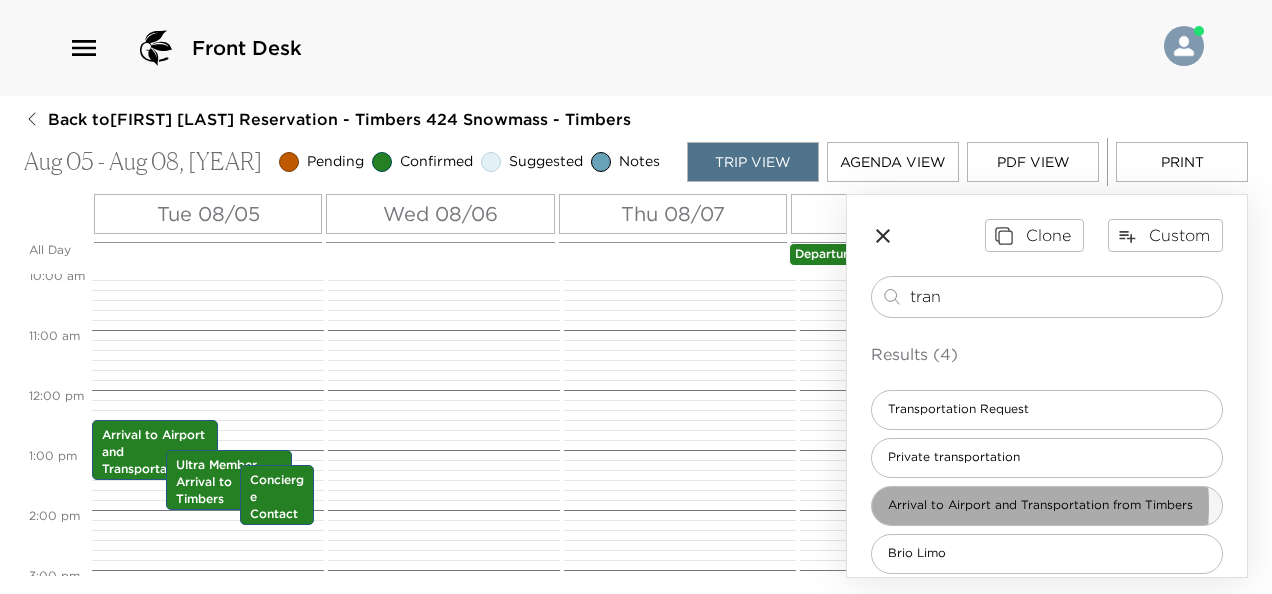 click on "Arrival to Airport and Transportation from Timbers" at bounding box center [1040, 505] 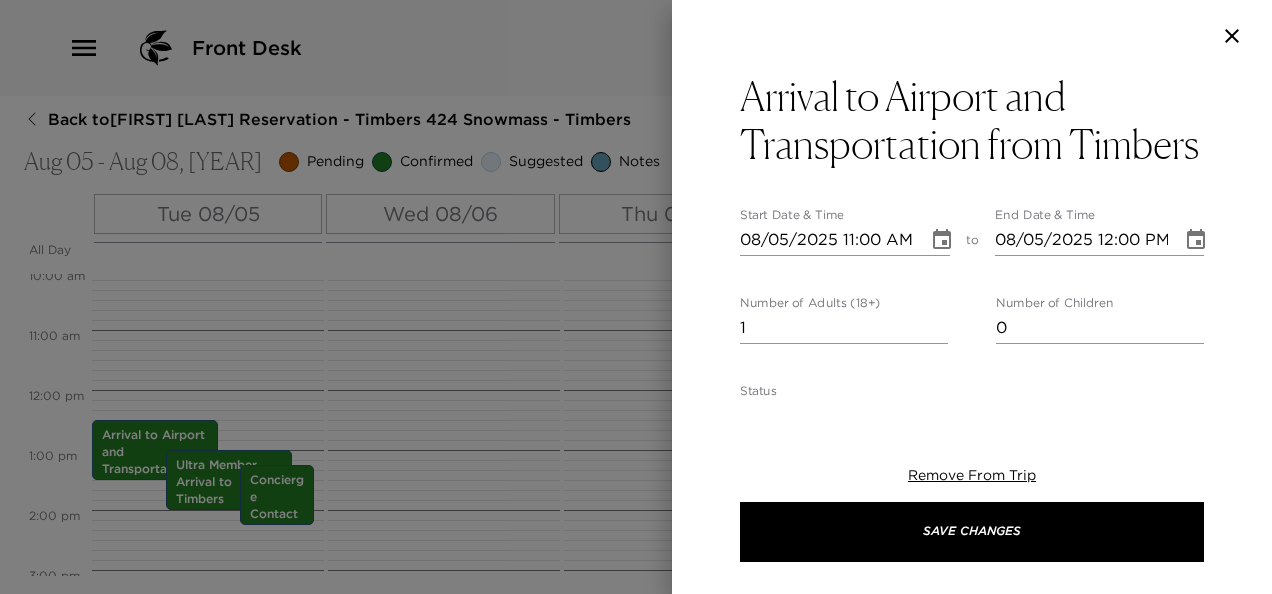 type on "TEST" 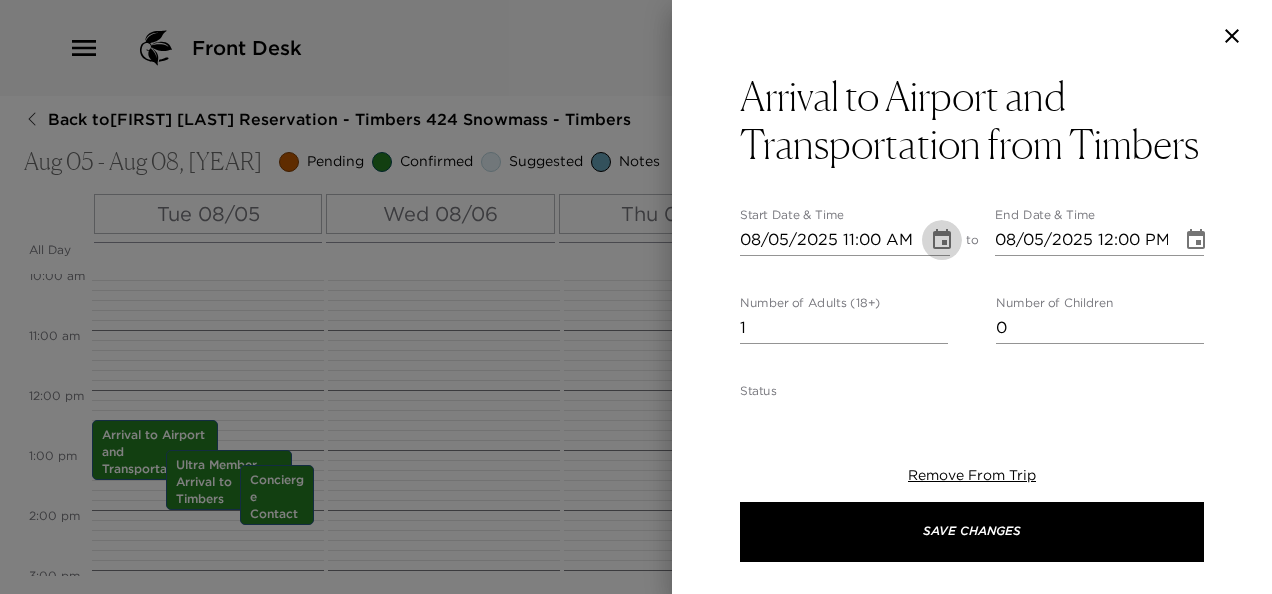 click 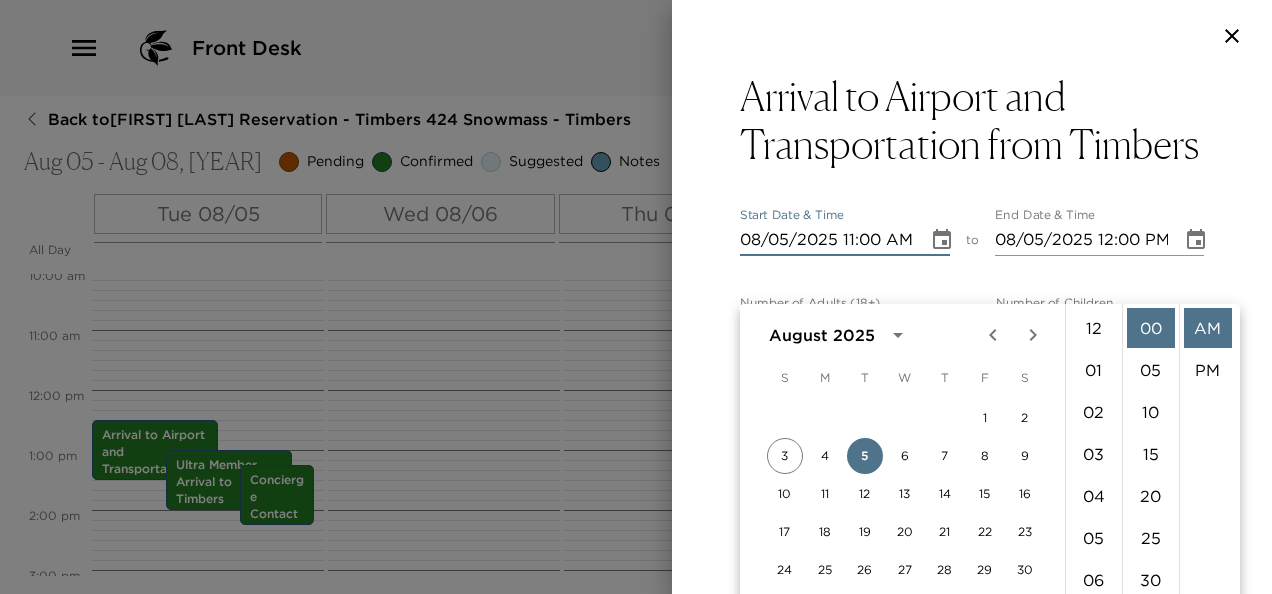 scroll, scrollTop: 462, scrollLeft: 0, axis: vertical 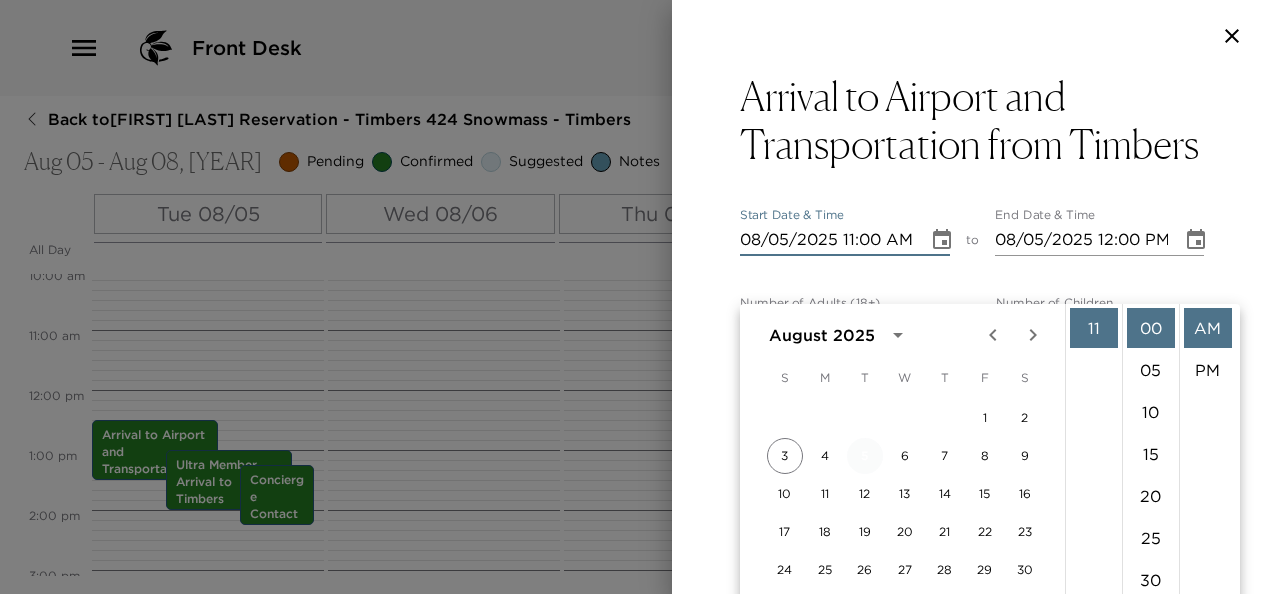 click on "5" at bounding box center (865, 456) 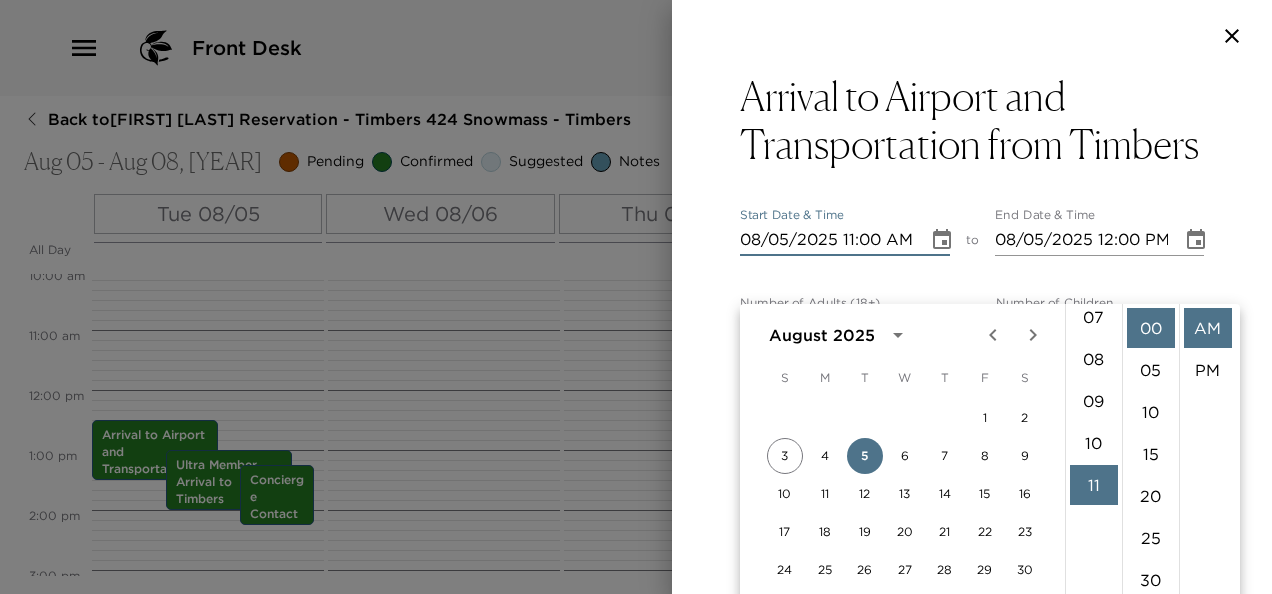 scroll, scrollTop: 304, scrollLeft: 0, axis: vertical 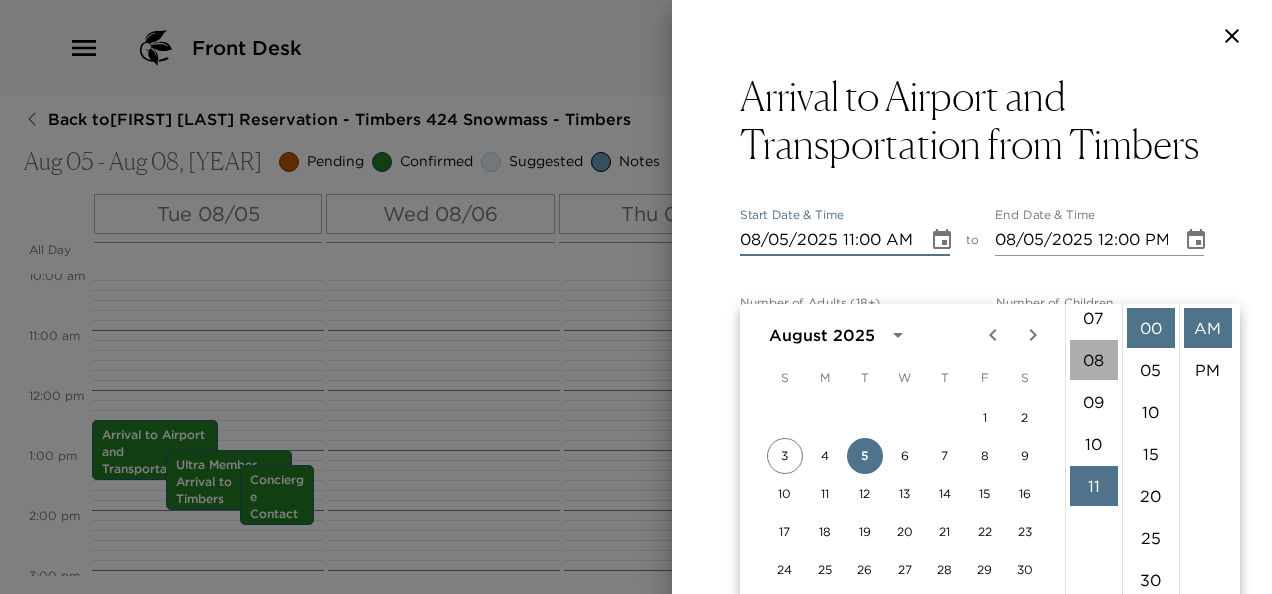 click on "08" at bounding box center [1094, 360] 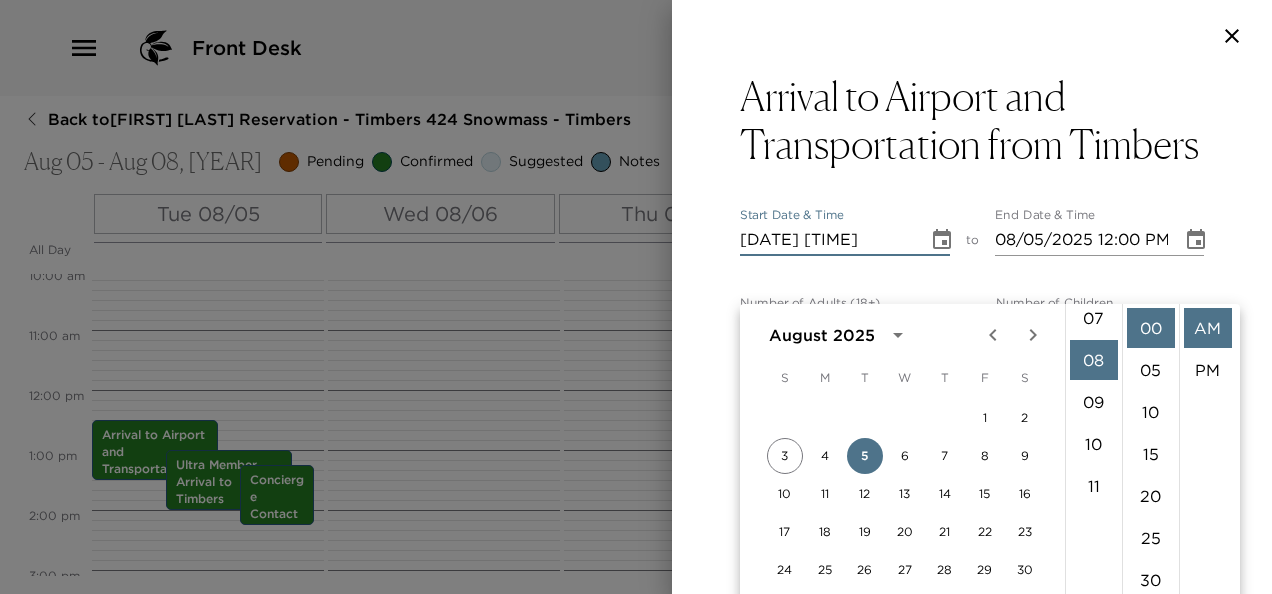 scroll, scrollTop: 336, scrollLeft: 0, axis: vertical 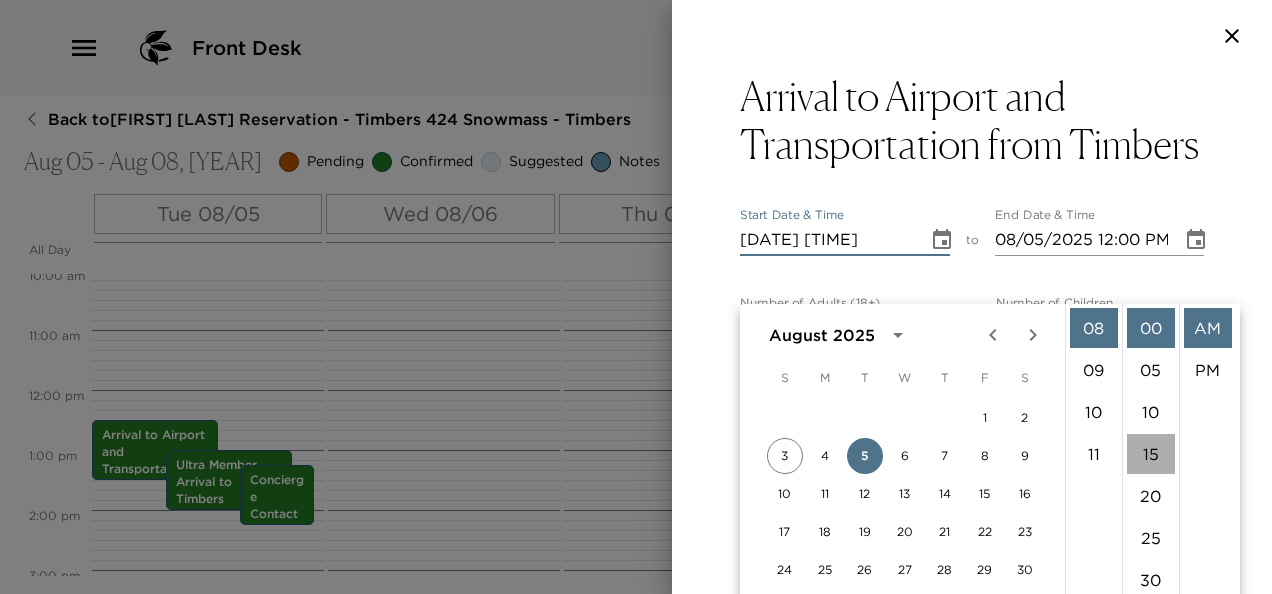 click on "15" at bounding box center (1151, 454) 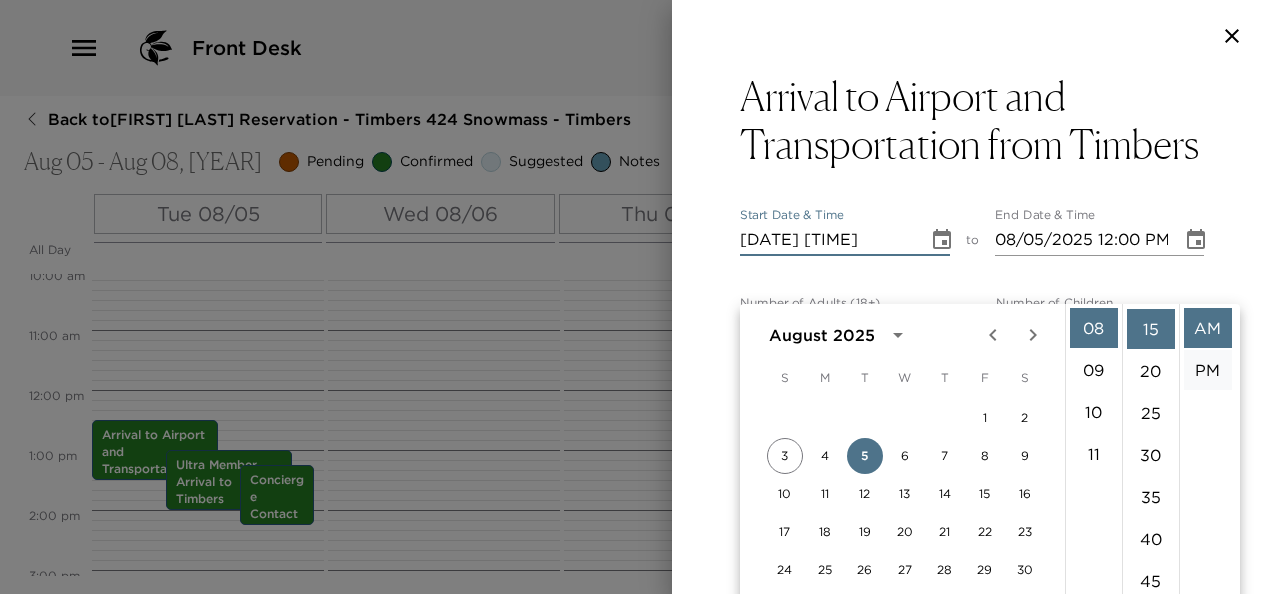 scroll, scrollTop: 126, scrollLeft: 0, axis: vertical 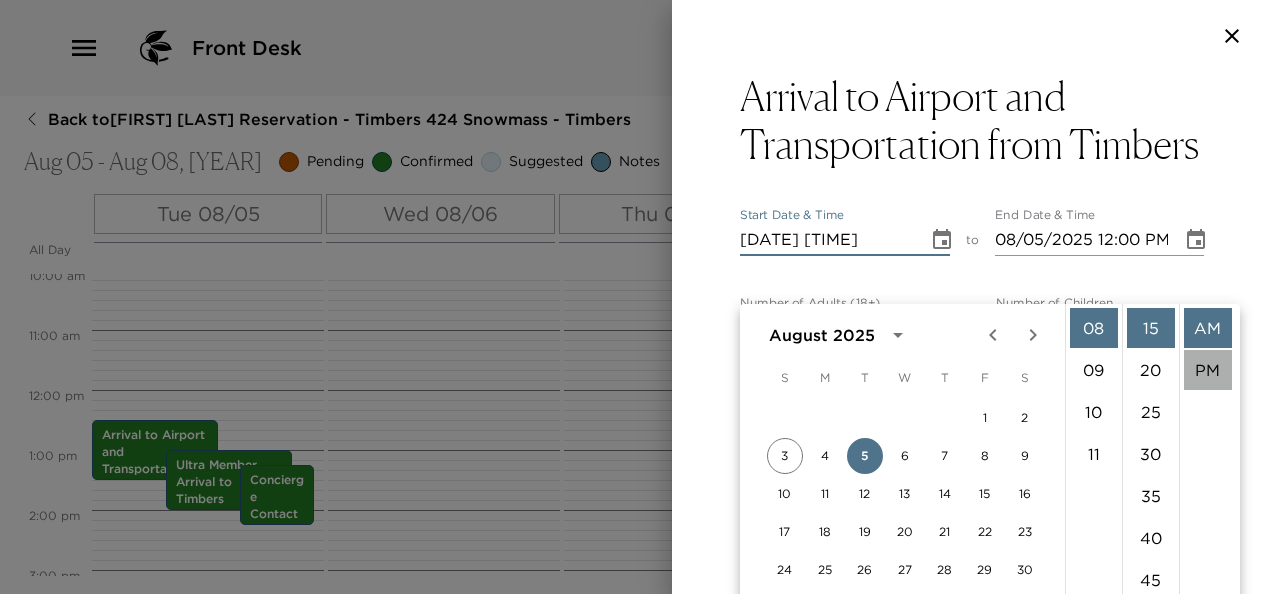 click on "PM" at bounding box center [1208, 370] 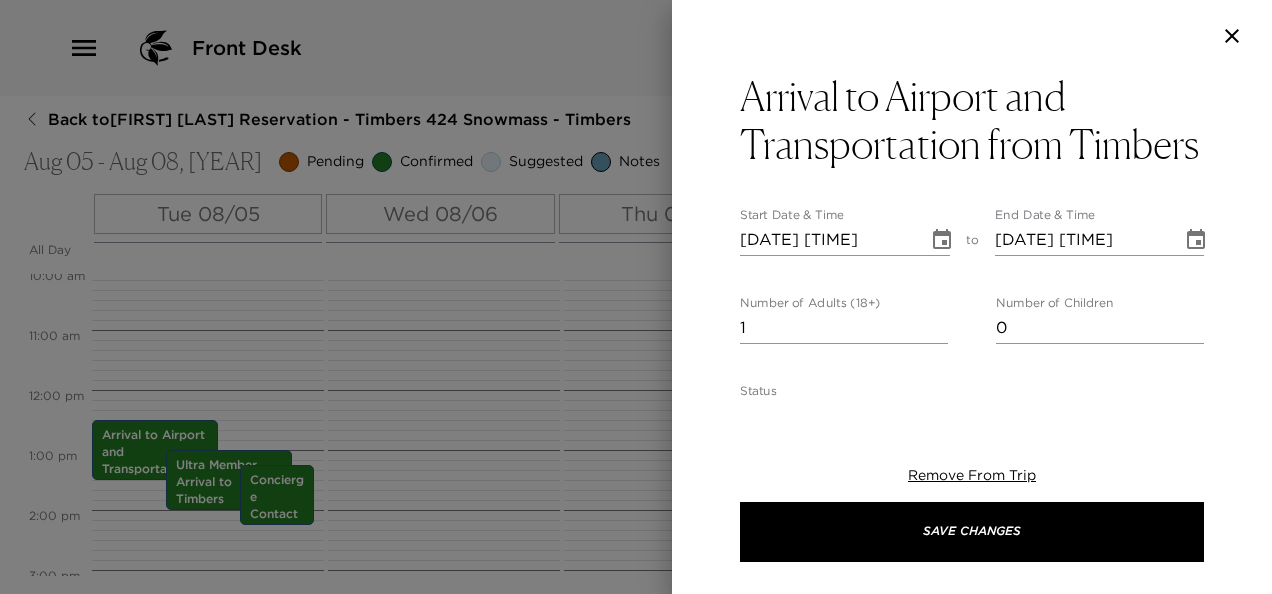 scroll, scrollTop: 42, scrollLeft: 0, axis: vertical 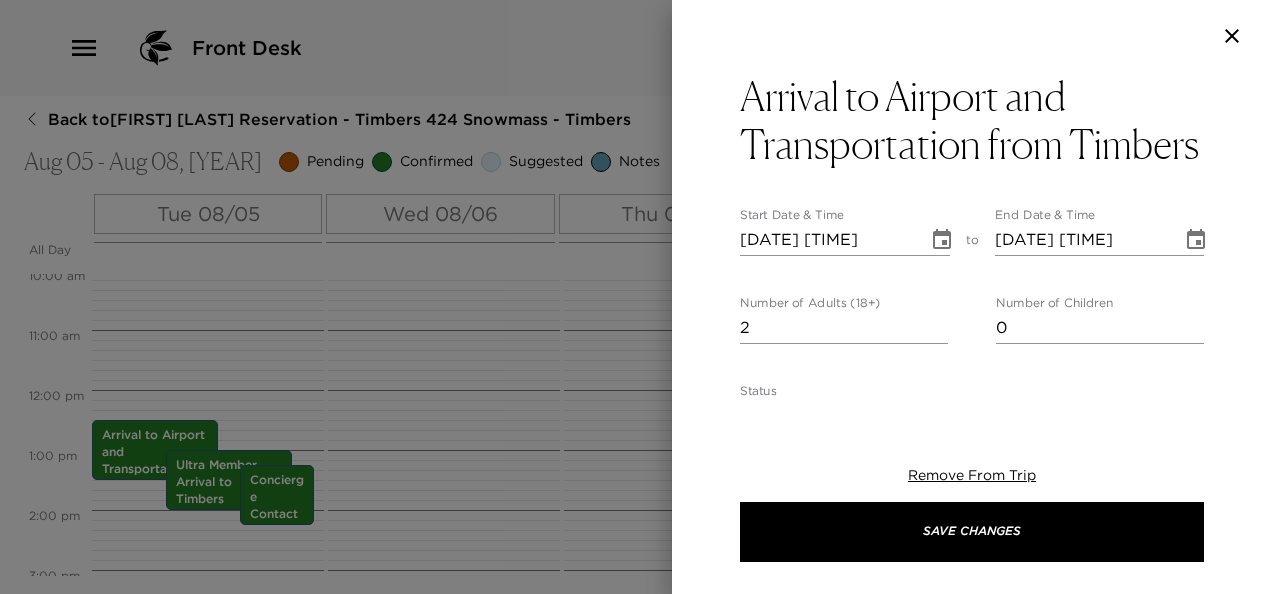 click on "2" at bounding box center (844, 328) 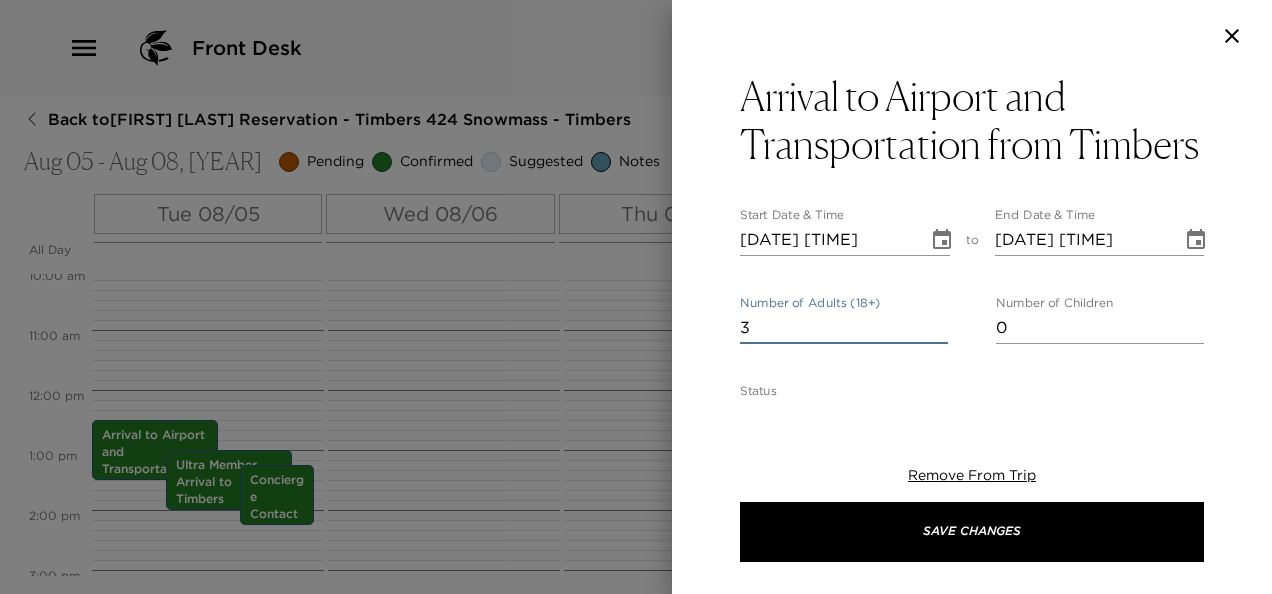 type on "3" 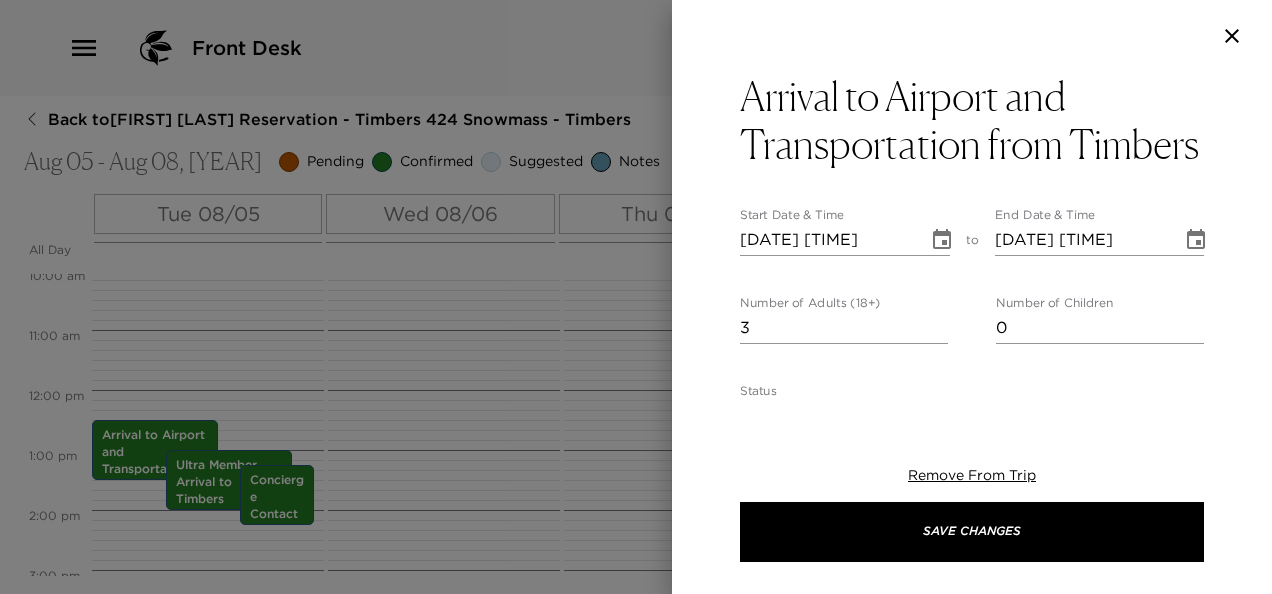 click on "Arrival to Airport and Transportation from Timbers Start Date Time [DATE] [TIME] to End Date Time [DATE] [TIME] Number of Adults (18+) 3 Number of Children 0 Status Confirmed Confirmed Hide From Member Request Transportation Concierge Notes TEST x Cost x Address x Phone Number Email Website Cancellation Policy undefined Recommended Attire undefined Age Range undefined Remove From Trip Save Changes" at bounding box center (972, 237) 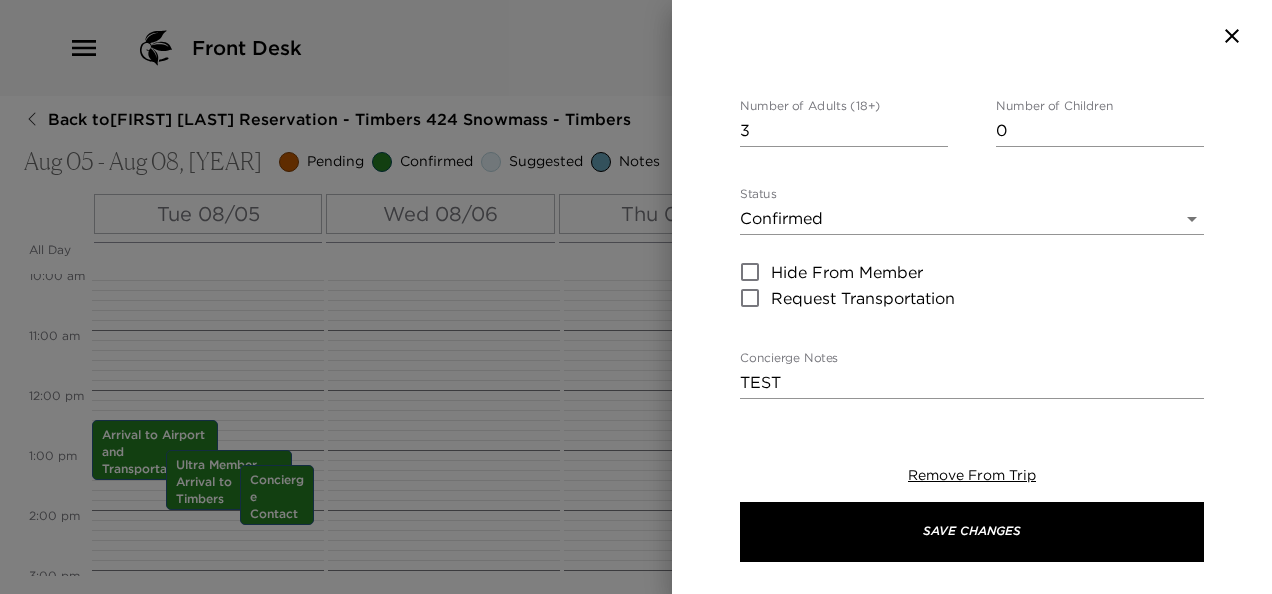 scroll, scrollTop: 287, scrollLeft: 0, axis: vertical 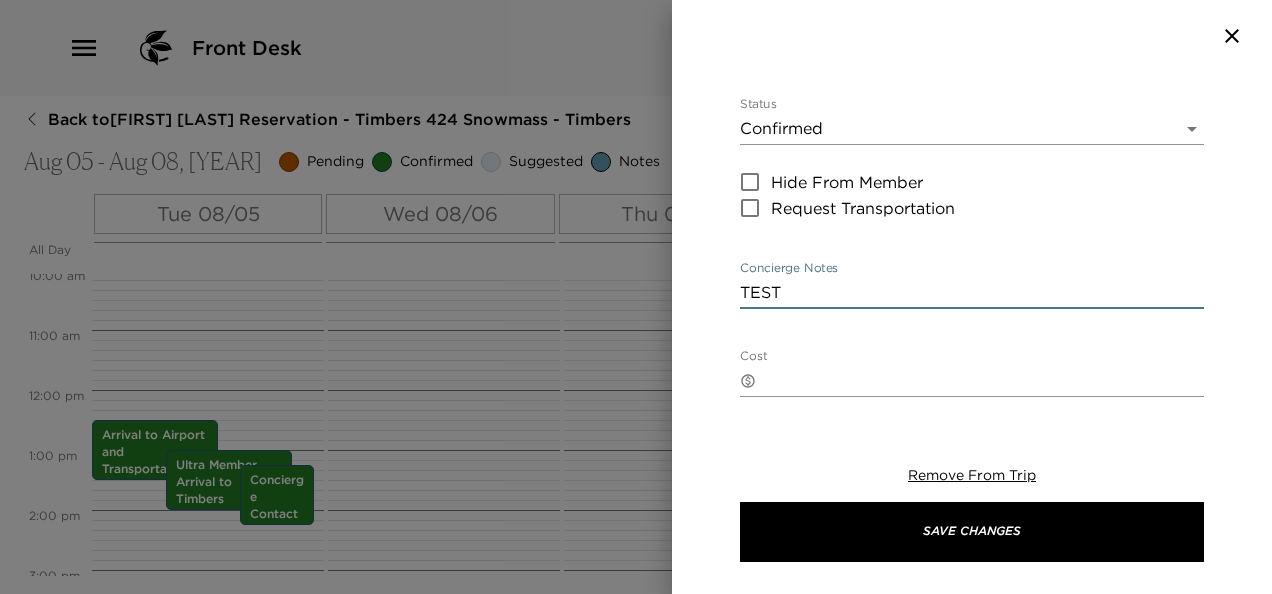 click on "TEST" at bounding box center [972, 292] 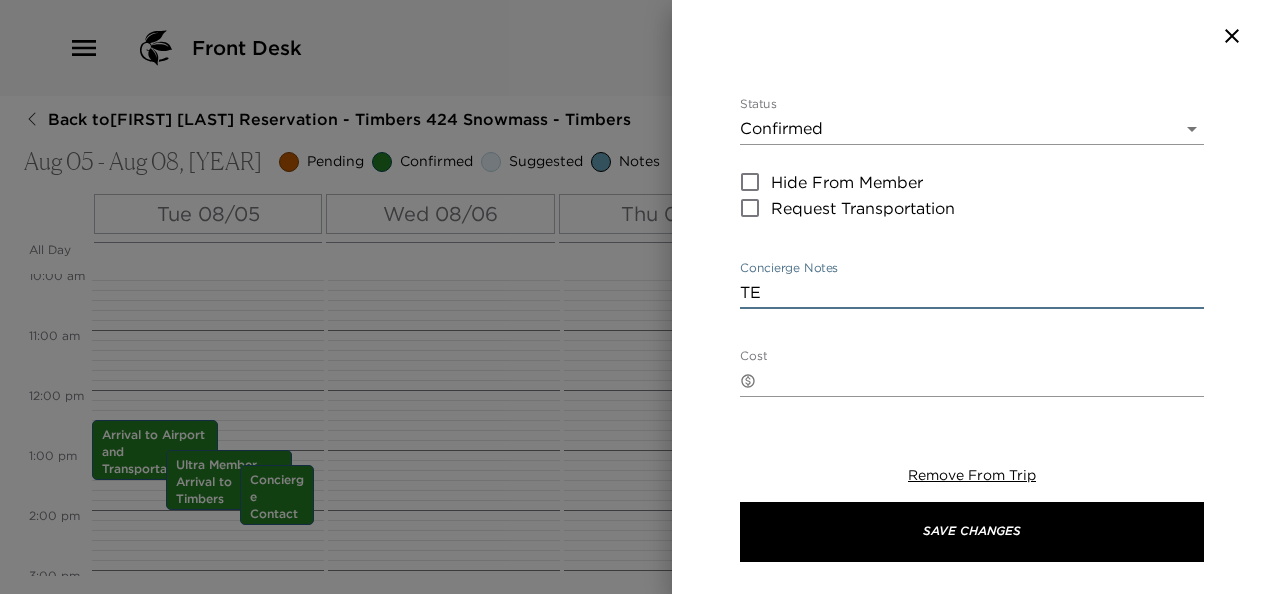 type on "T" 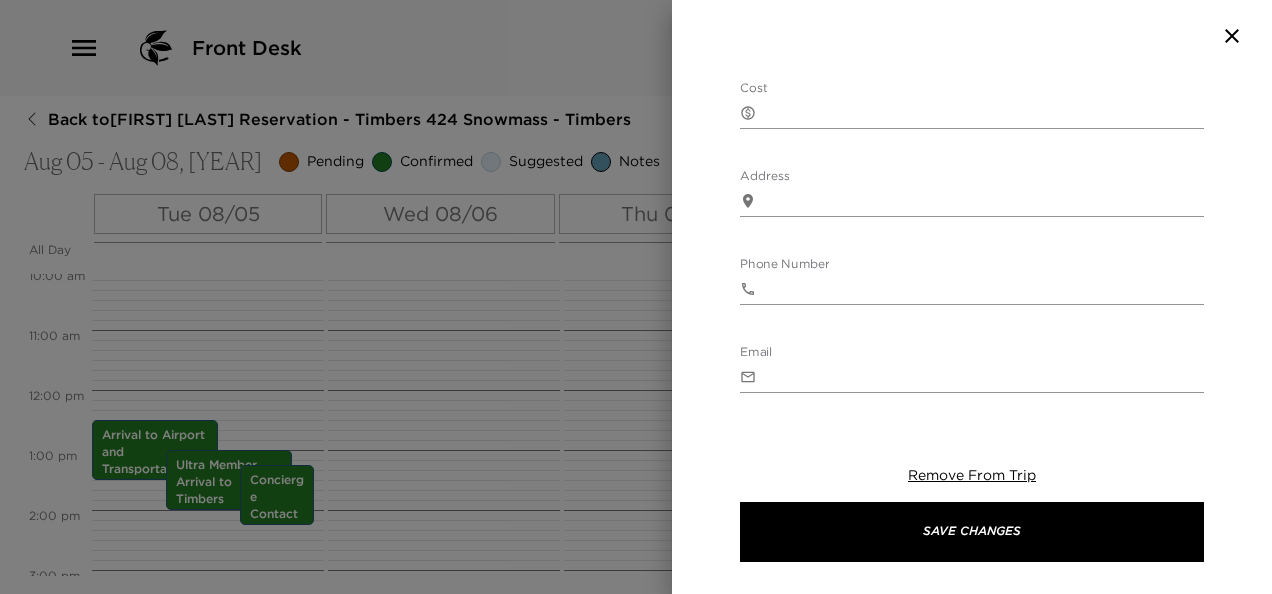 scroll, scrollTop: 979, scrollLeft: 0, axis: vertical 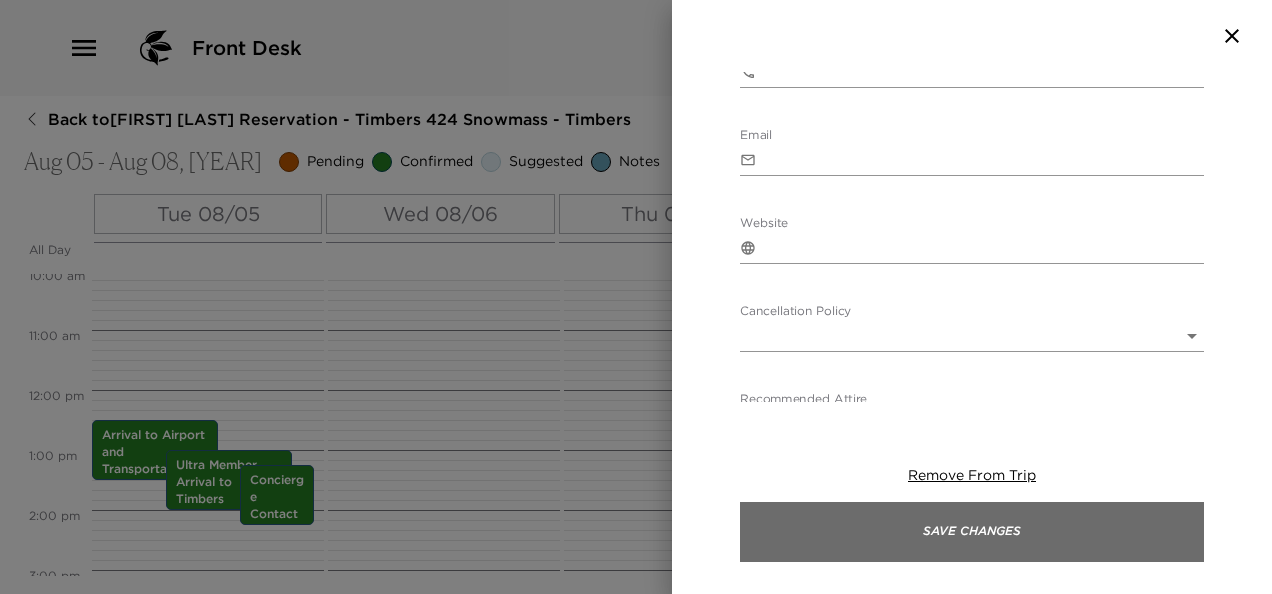 type on "[LAST]/[LAST] - party of 3 arriving on UA5779
Transportation has been arranged by The Timbers Club.
Please collect your luggage and exit the airport at baggage claim.  Looking to the right you will see our black suburban or sprinter van with Timbers logo.
Please call Timbers Front Desk at [PHONE] with any travel changes." 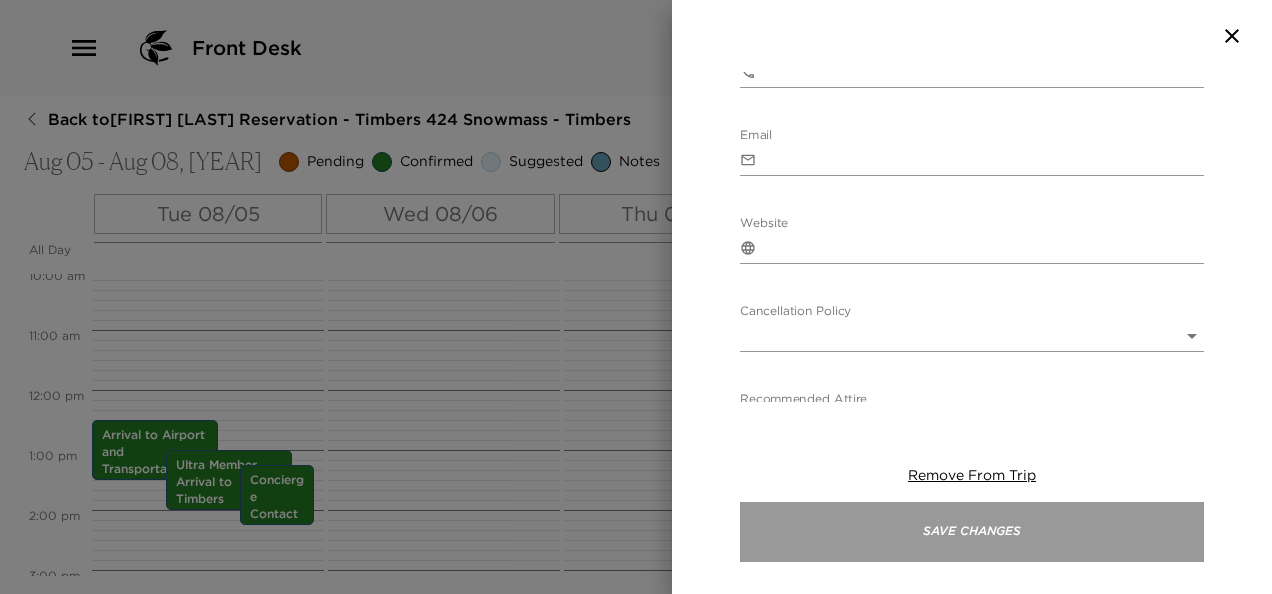 click on "Save Changes" at bounding box center (972, 532) 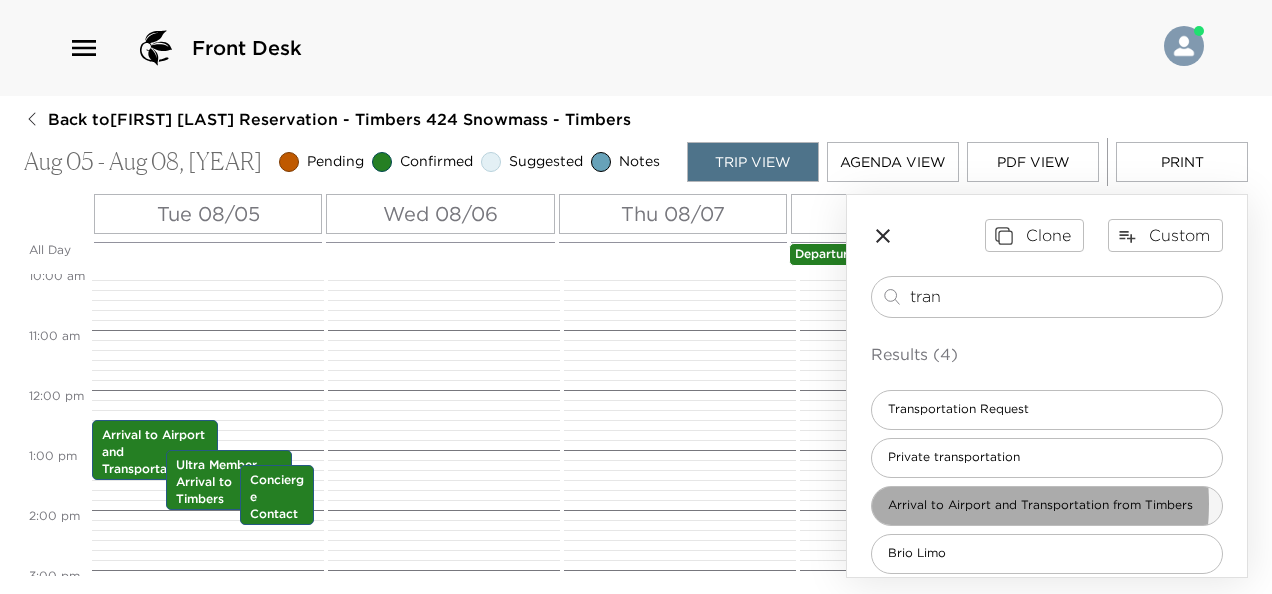 click on "Arrival to Airport and Transportation from Timbers" at bounding box center (1040, 505) 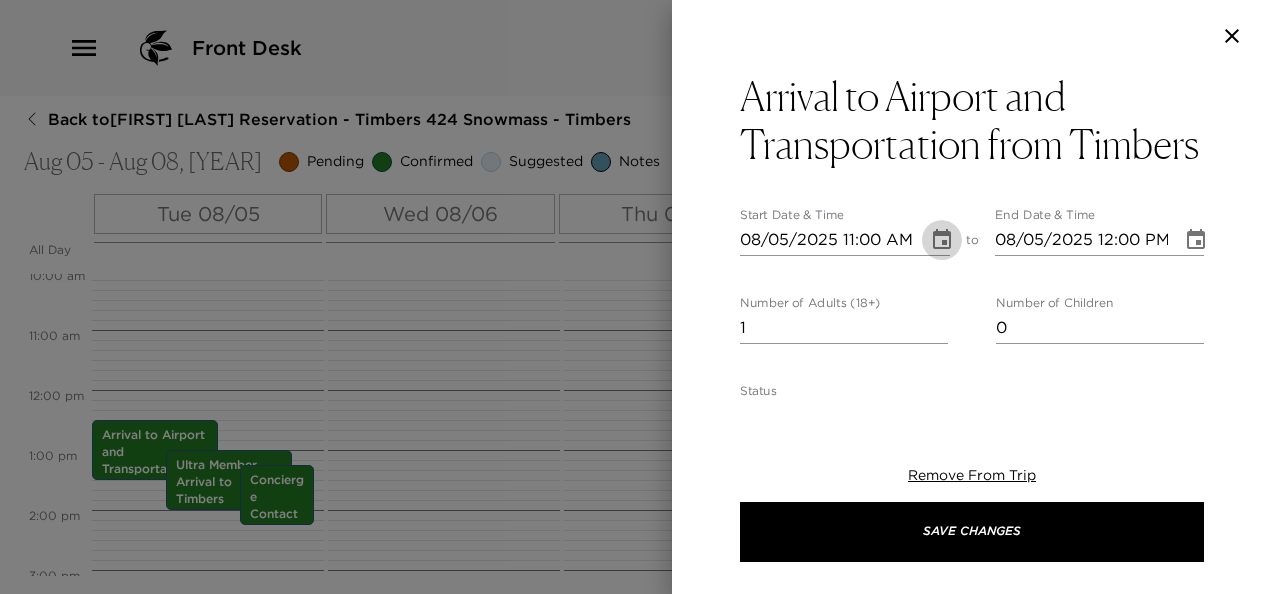 click 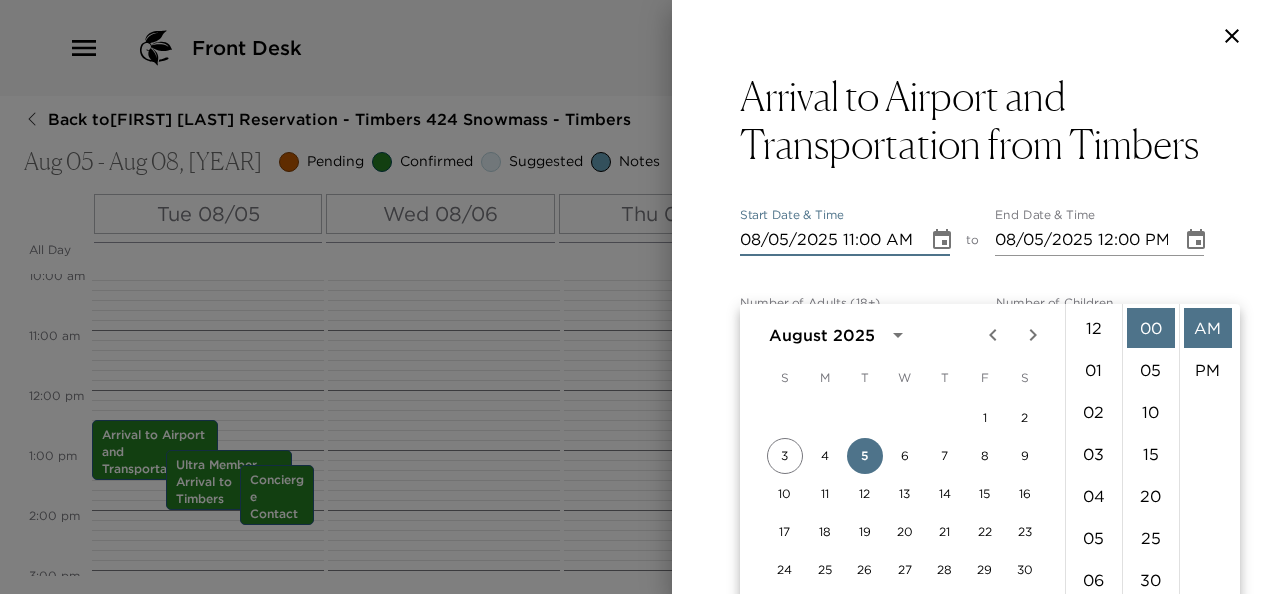 scroll, scrollTop: 462, scrollLeft: 0, axis: vertical 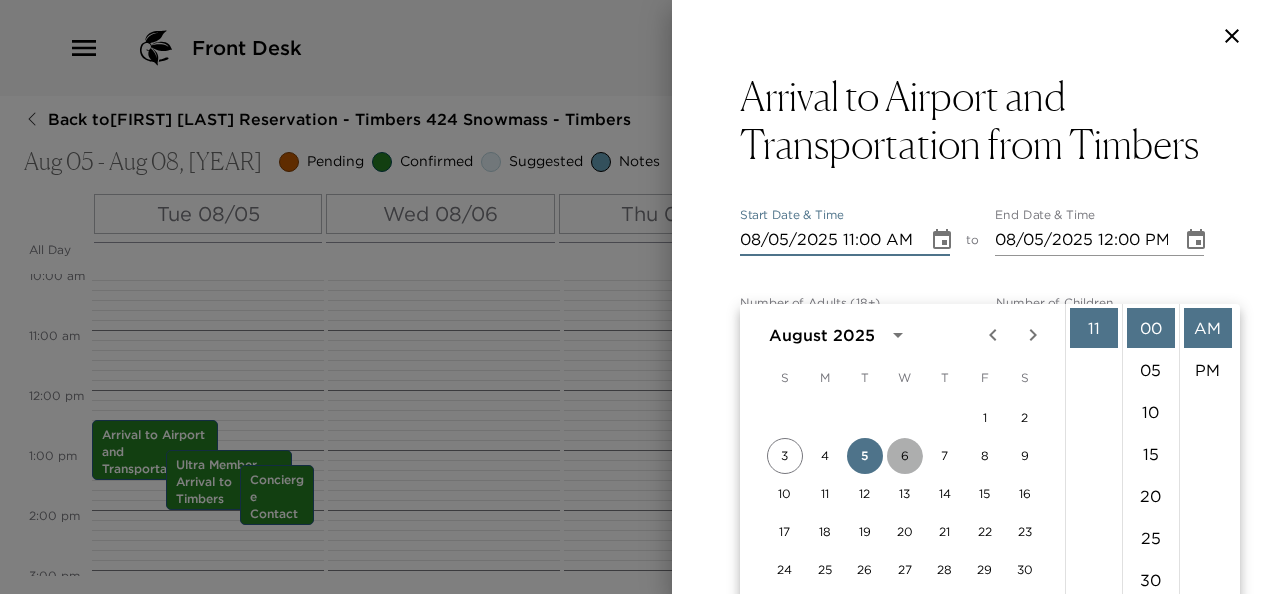 click on "6" at bounding box center (905, 456) 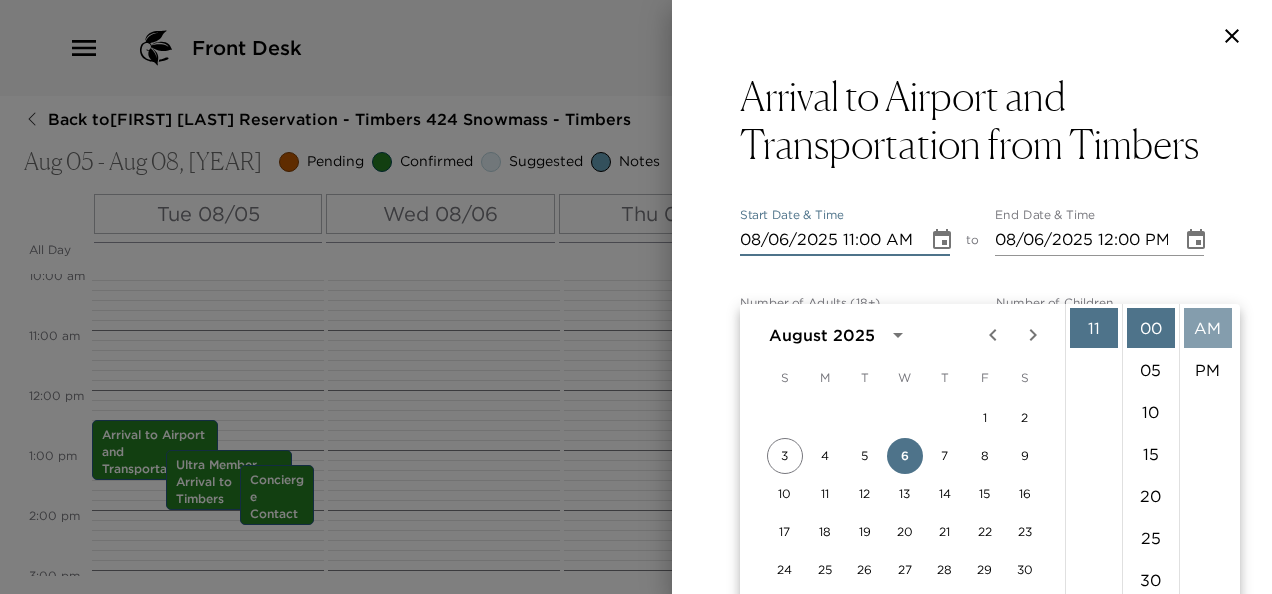 click on "AM" at bounding box center [1208, 328] 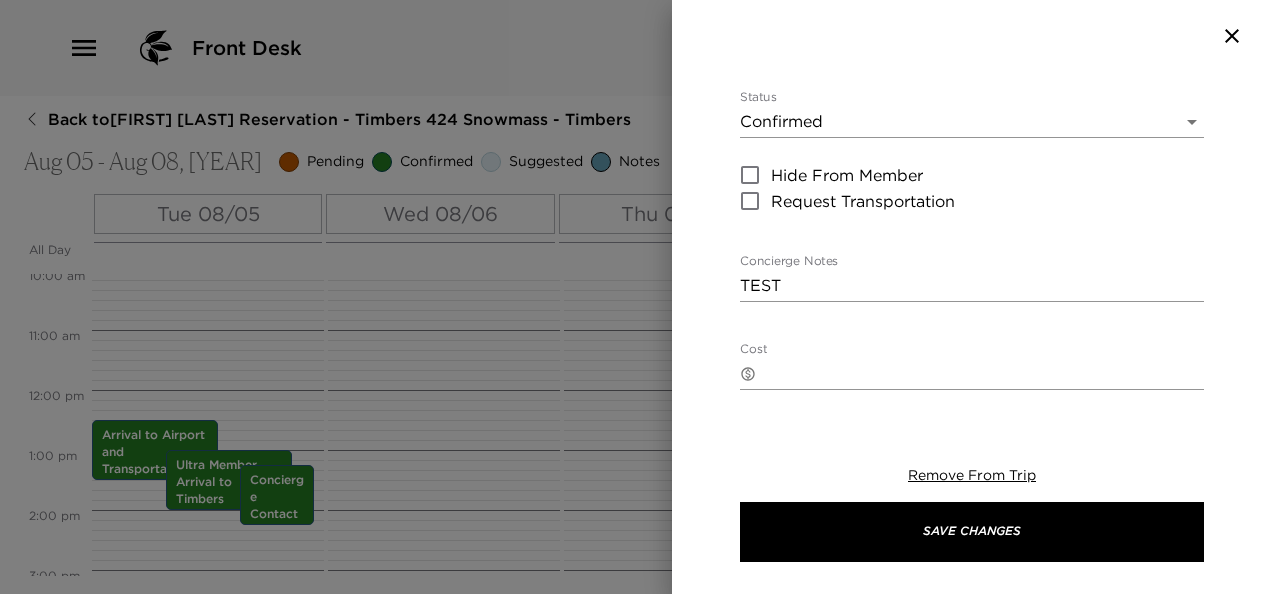 scroll, scrollTop: 295, scrollLeft: 0, axis: vertical 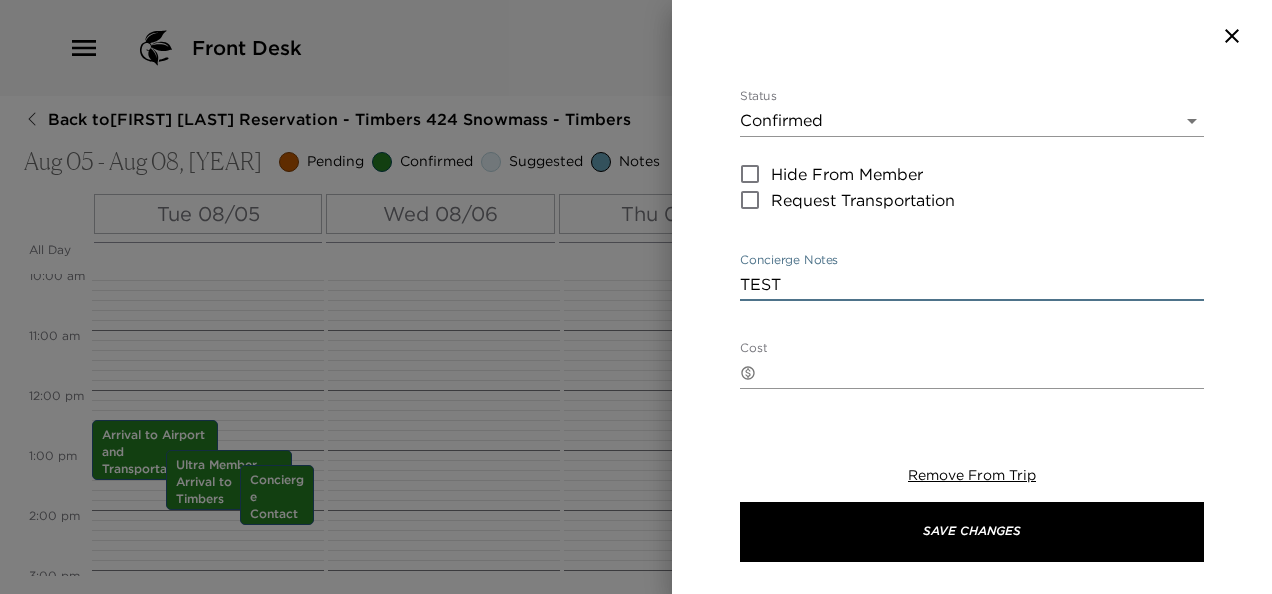 click on "TEST" at bounding box center [972, 284] 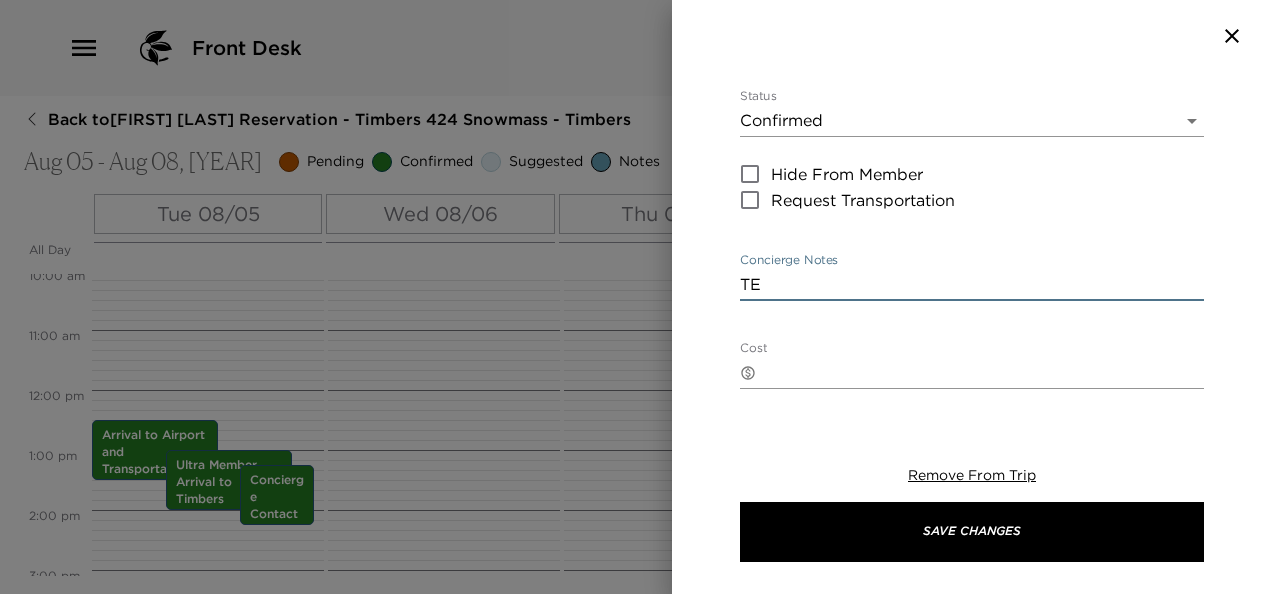 type on "T" 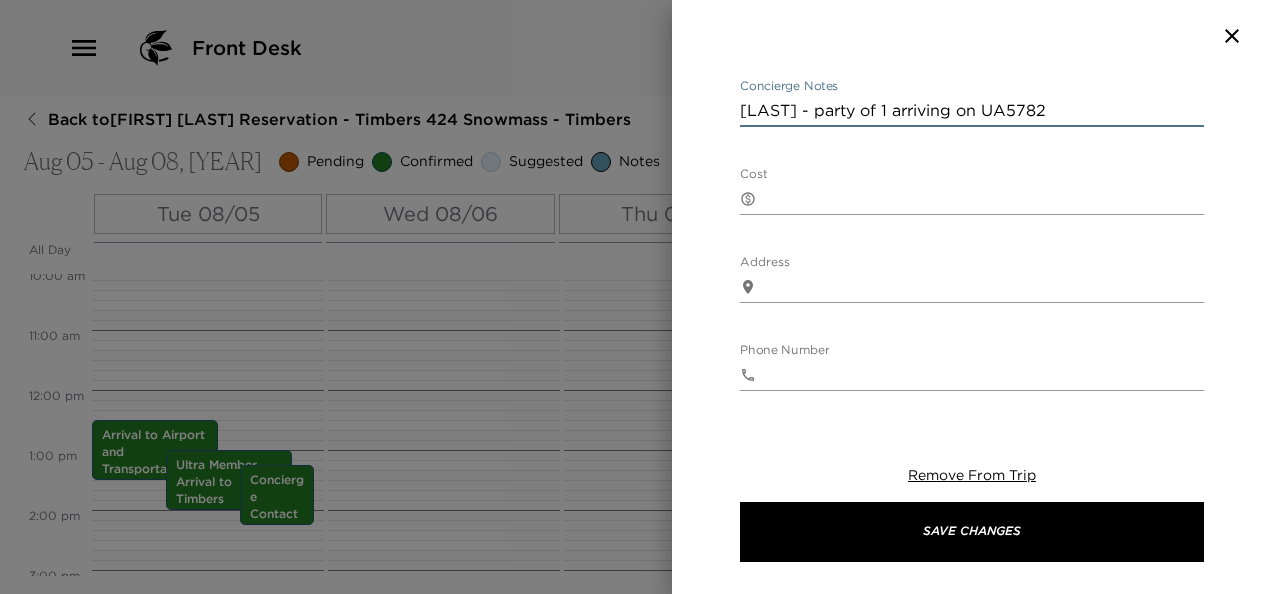 scroll, scrollTop: 470, scrollLeft: 0, axis: vertical 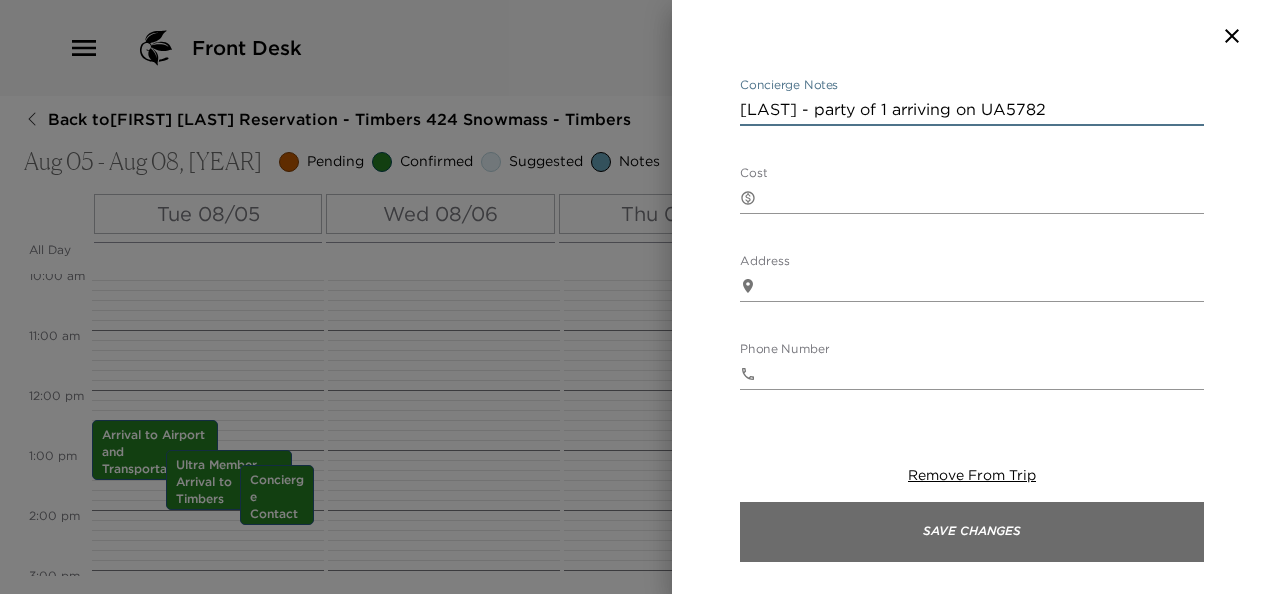 type on "[LAST] - party of 1 arriving on UA5782" 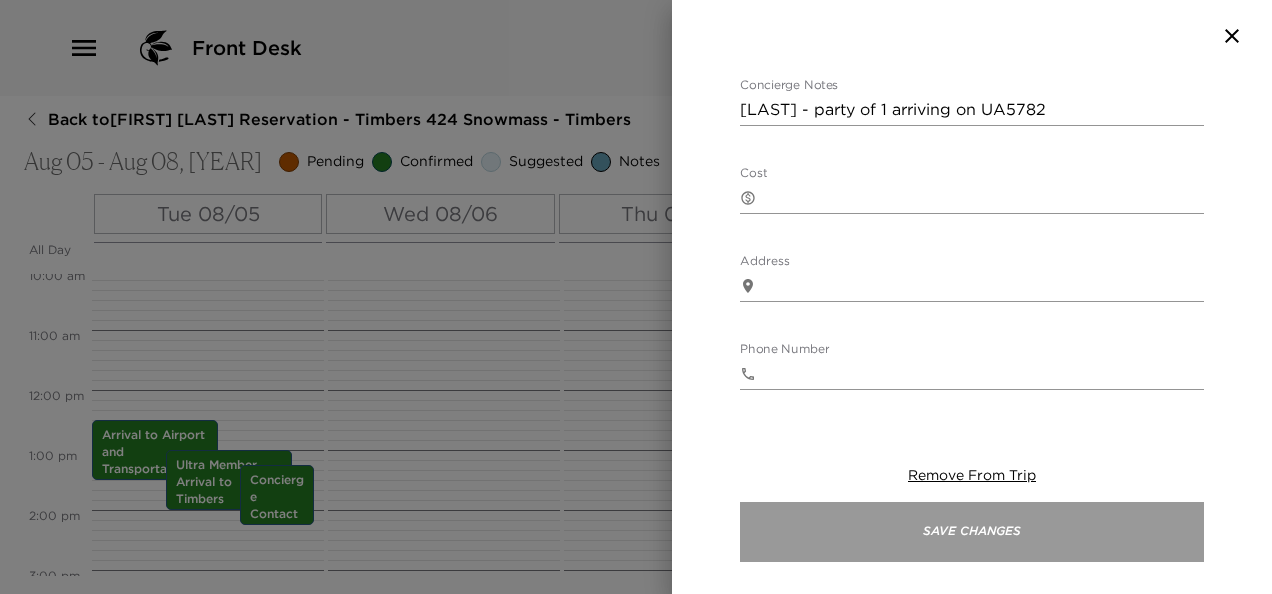 click on "Save Changes" at bounding box center (972, 532) 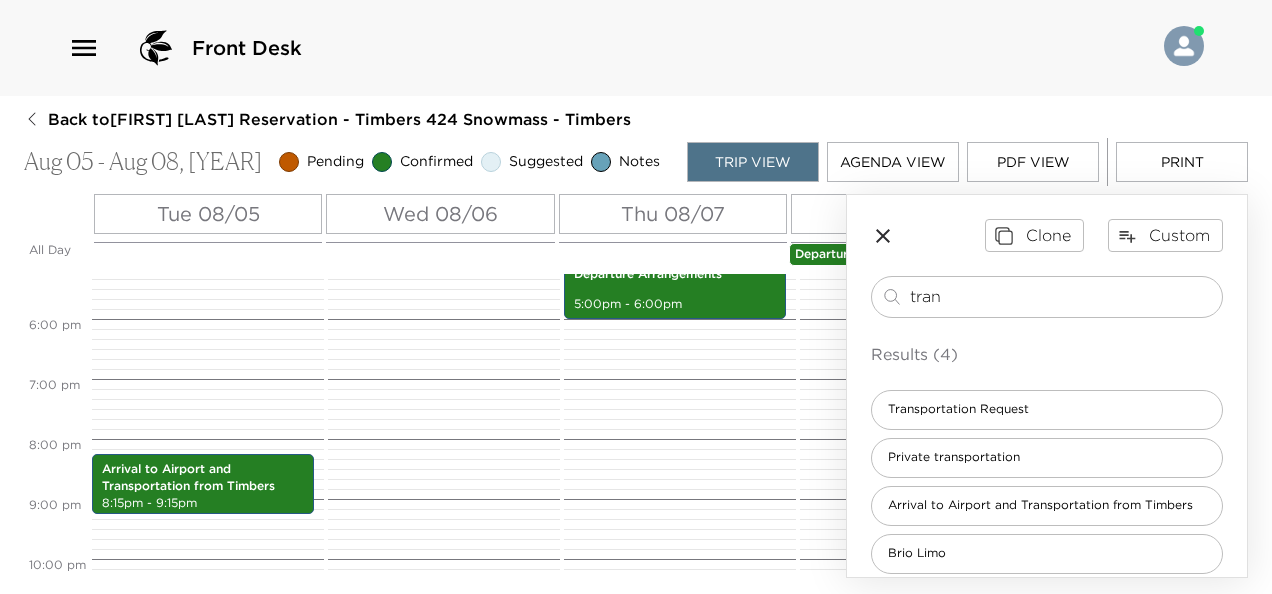 scroll, scrollTop: 1036, scrollLeft: 0, axis: vertical 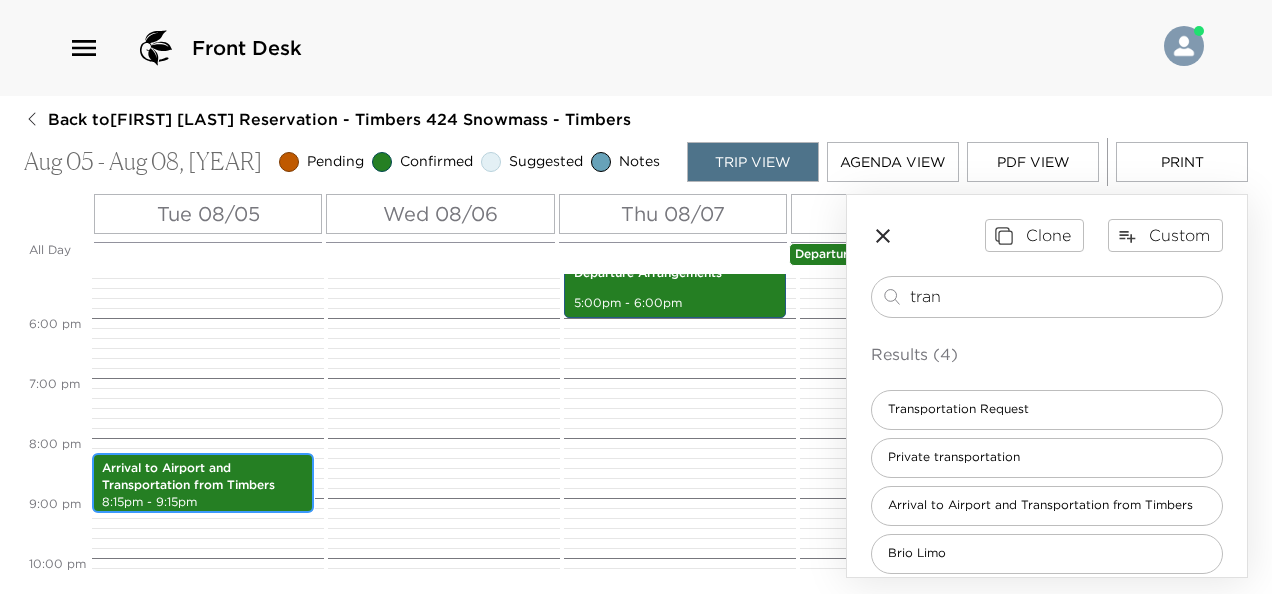click on "Arrival to Airport and Transportation from Timbers" at bounding box center (203, 477) 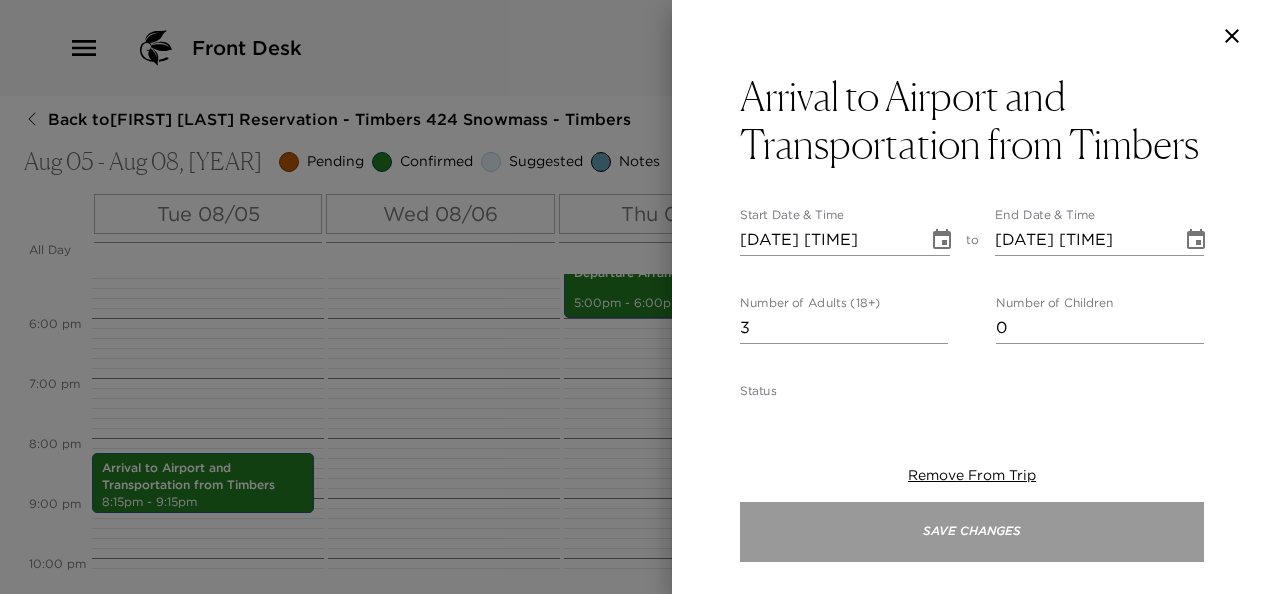 click on "Save Changes" at bounding box center [972, 532] 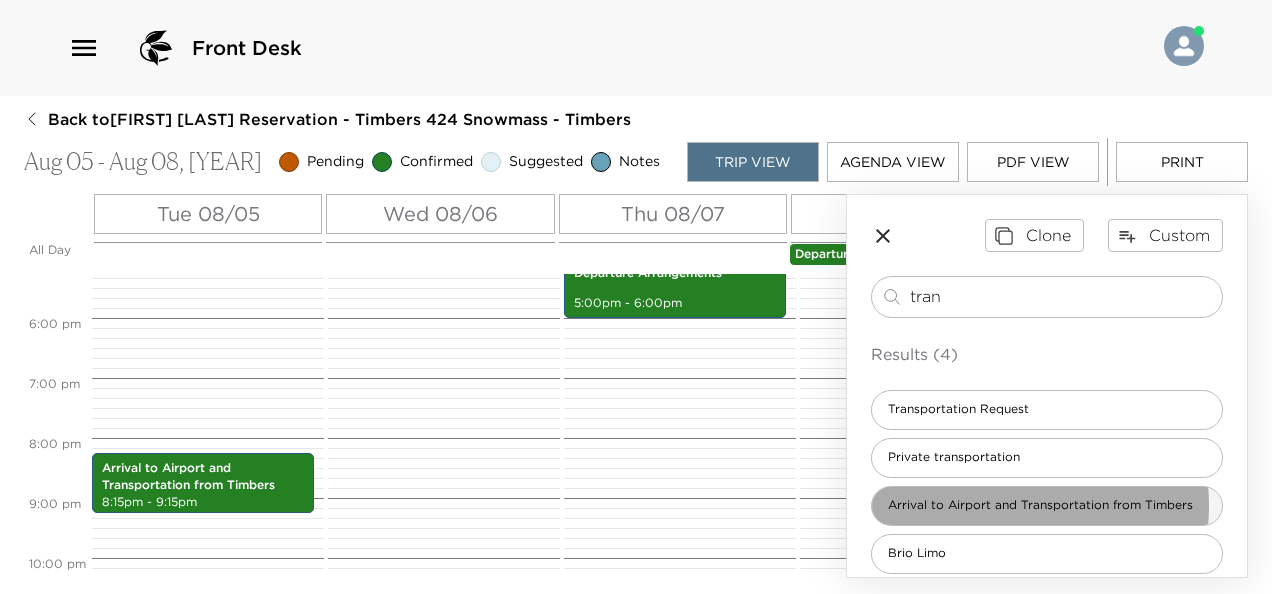 click on "Arrival to Airport and Transportation from Timbers" at bounding box center (1040, 505) 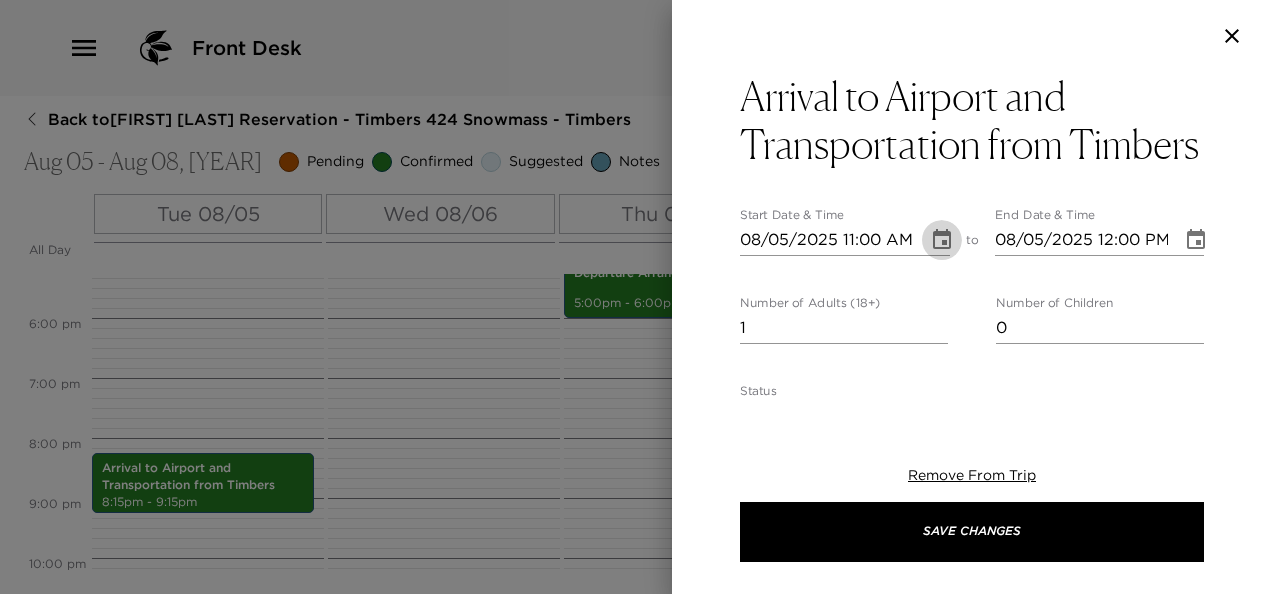click 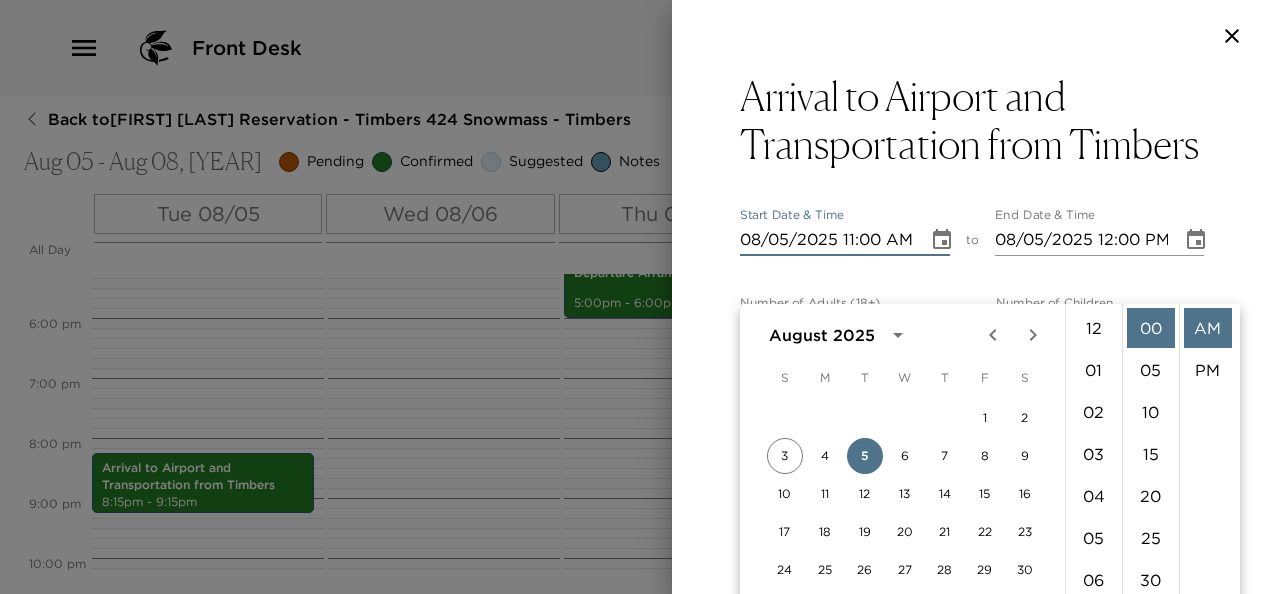 scroll, scrollTop: 462, scrollLeft: 0, axis: vertical 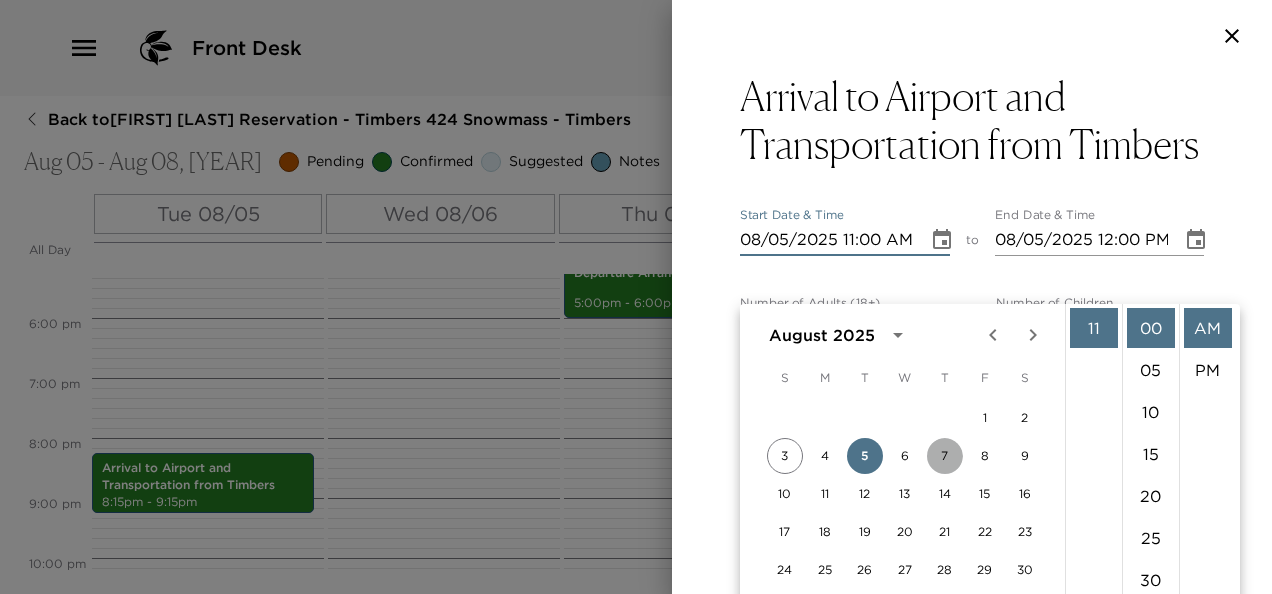 click on "7" at bounding box center [945, 456] 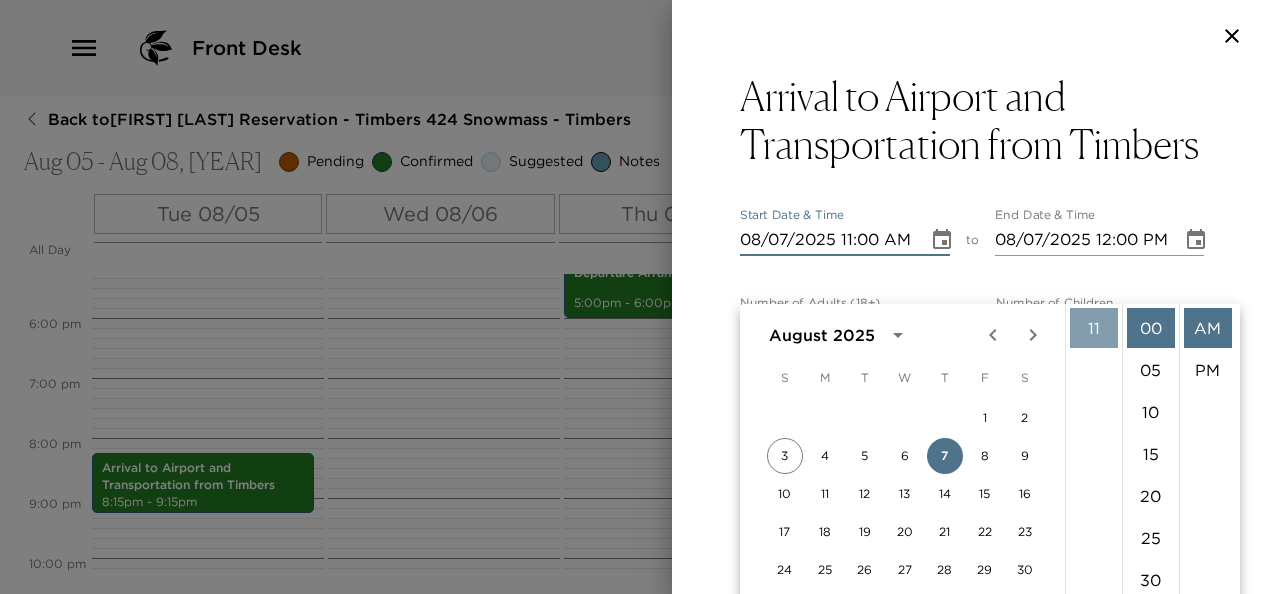 click on "11" at bounding box center [1094, 328] 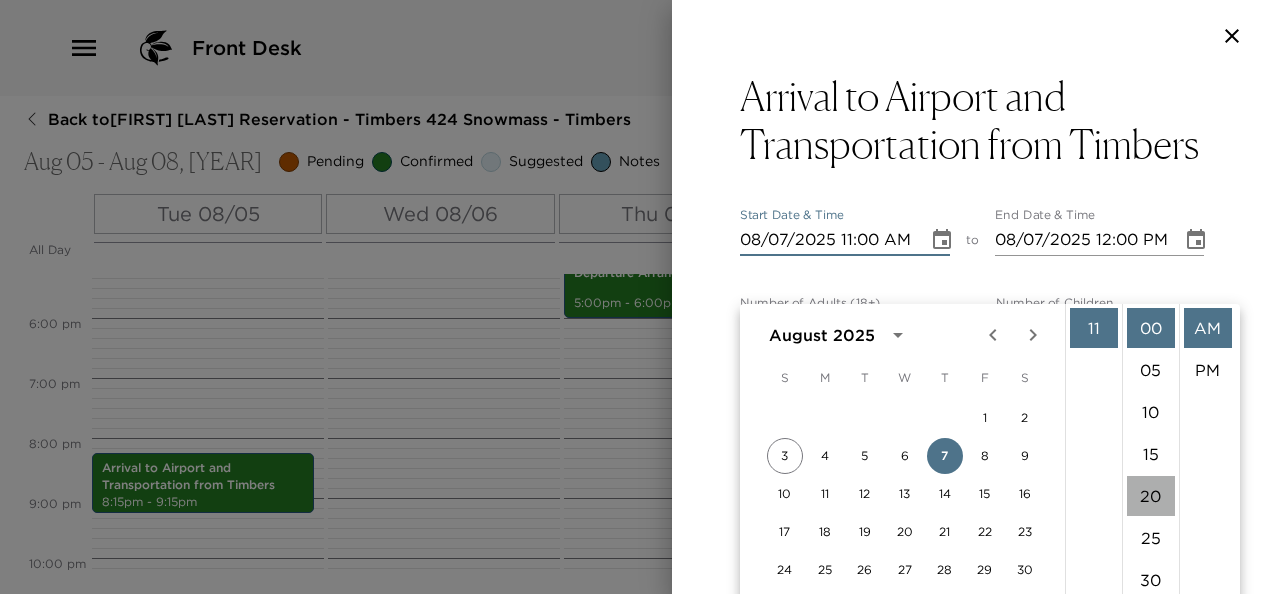 click on "20" at bounding box center [1151, 496] 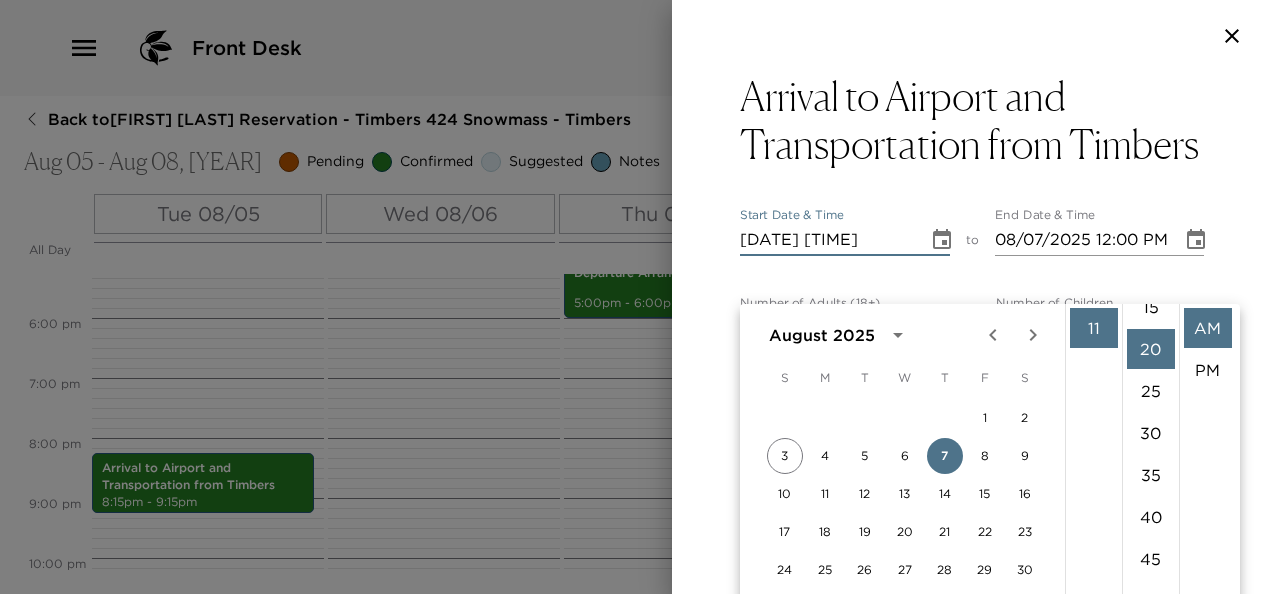 scroll, scrollTop: 168, scrollLeft: 0, axis: vertical 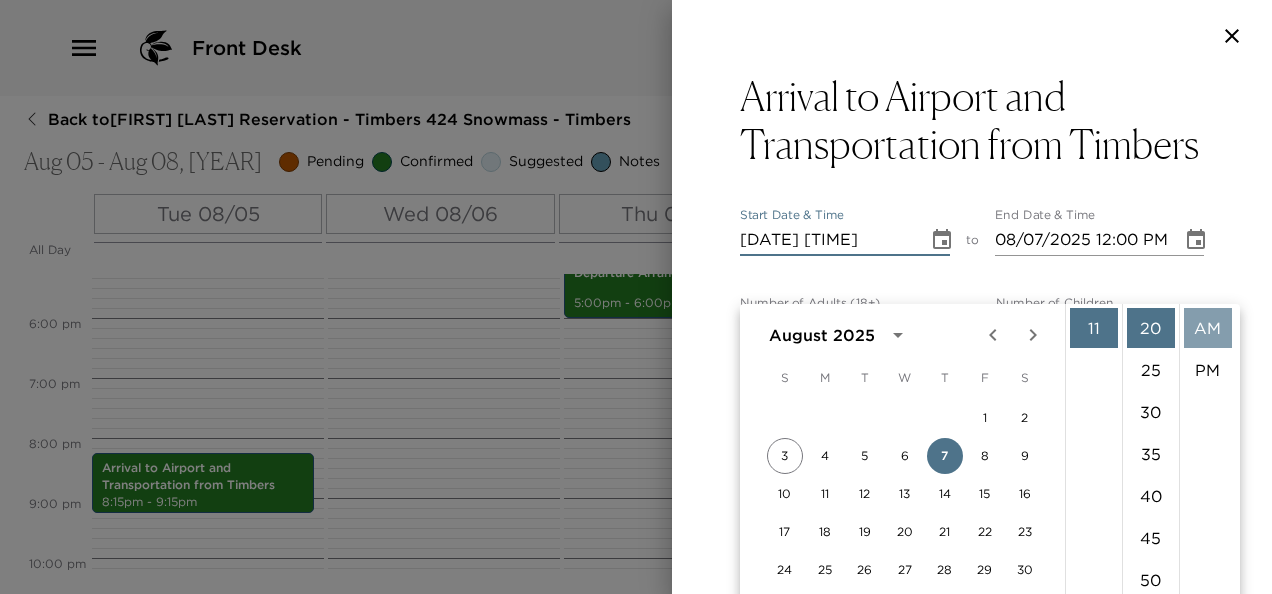click on "AM" at bounding box center (1208, 328) 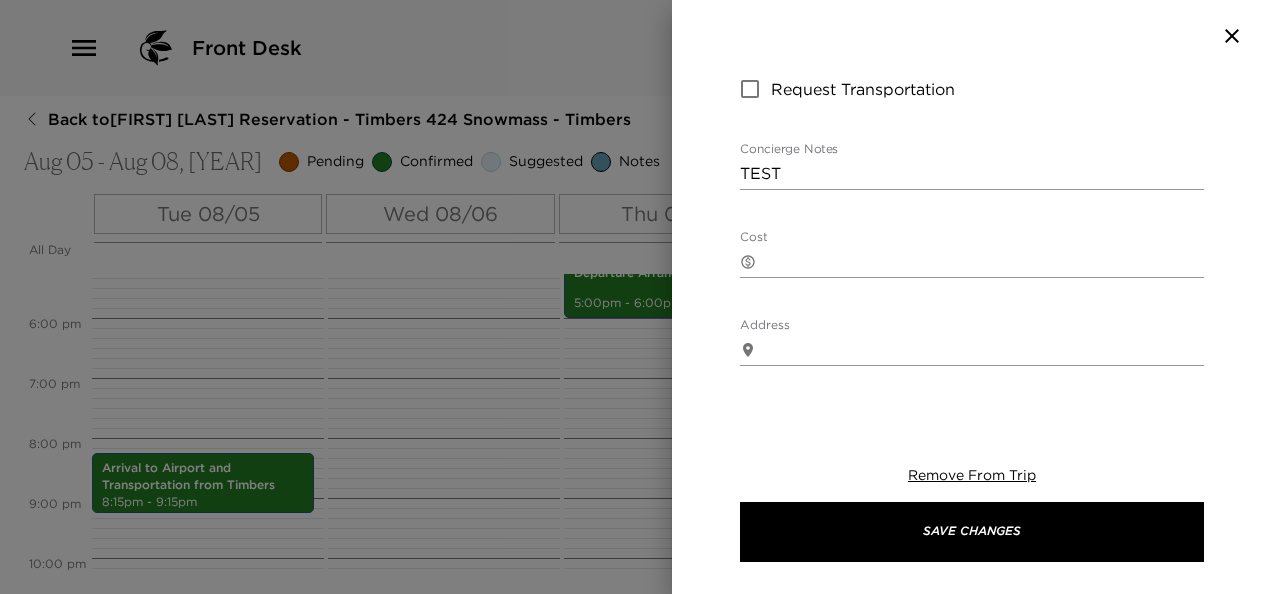scroll, scrollTop: 407, scrollLeft: 0, axis: vertical 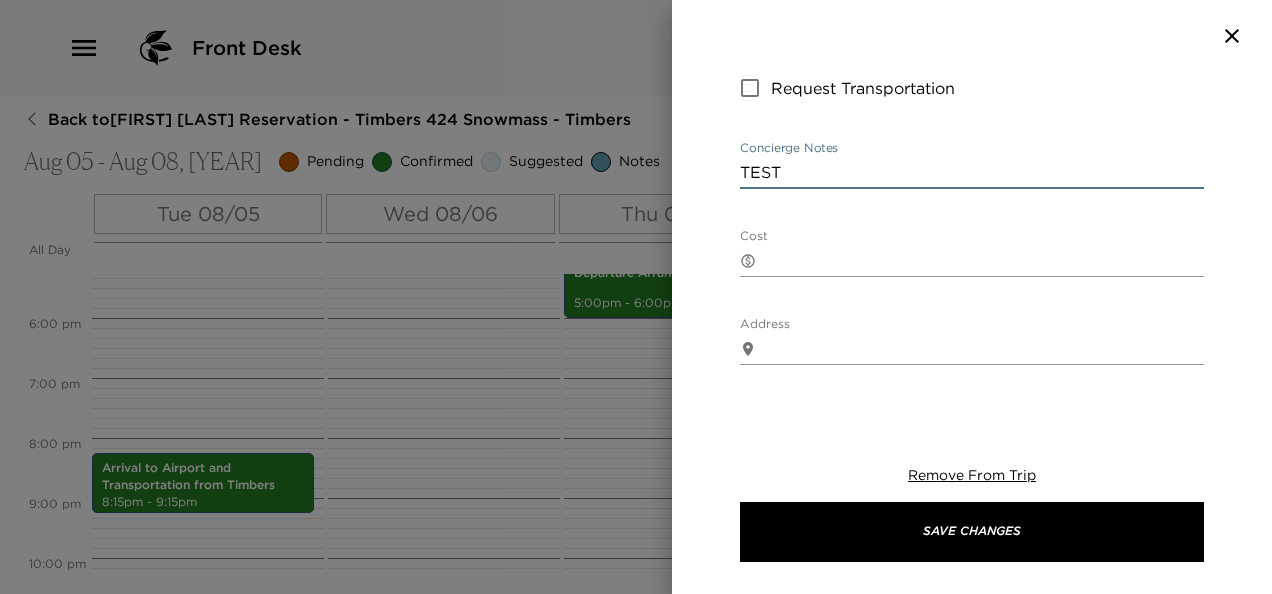 click on "TEST" at bounding box center [972, 172] 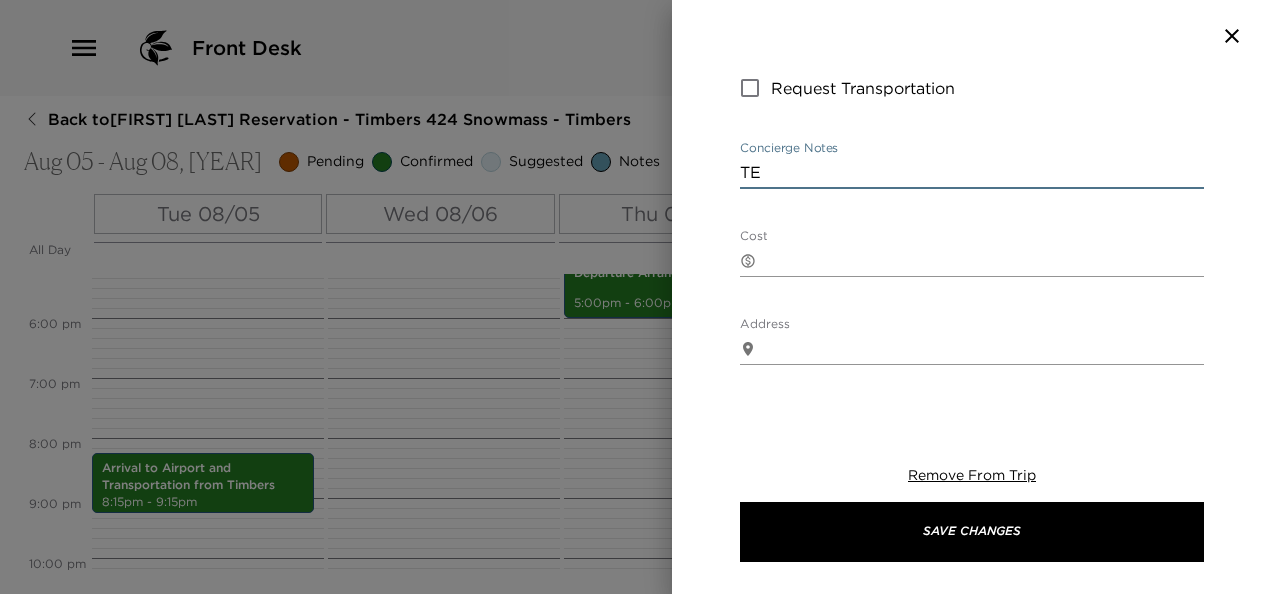 type on "T" 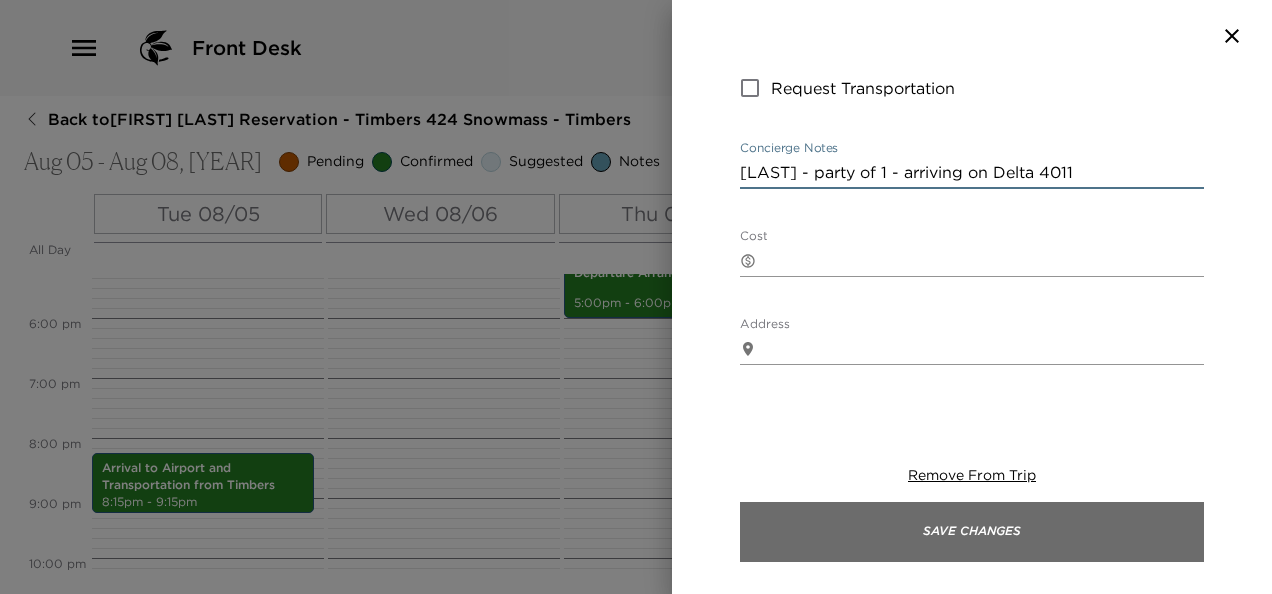 type on "[LAST] - party of 1 - arriving on Delta 4011" 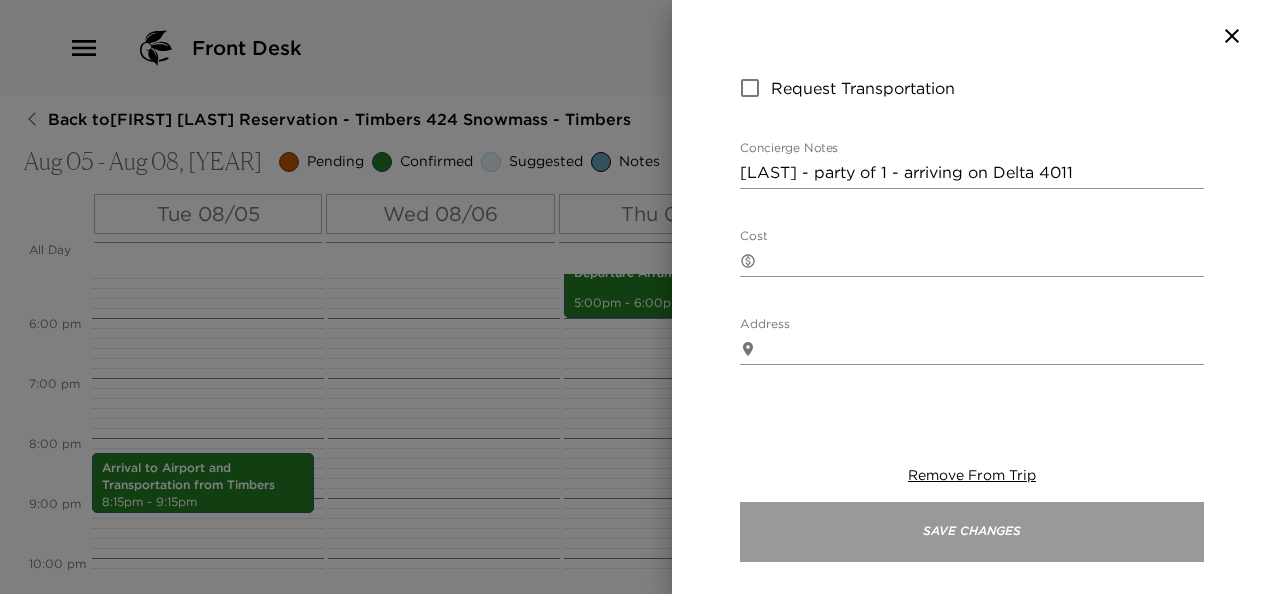 click on "Save Changes" at bounding box center [972, 532] 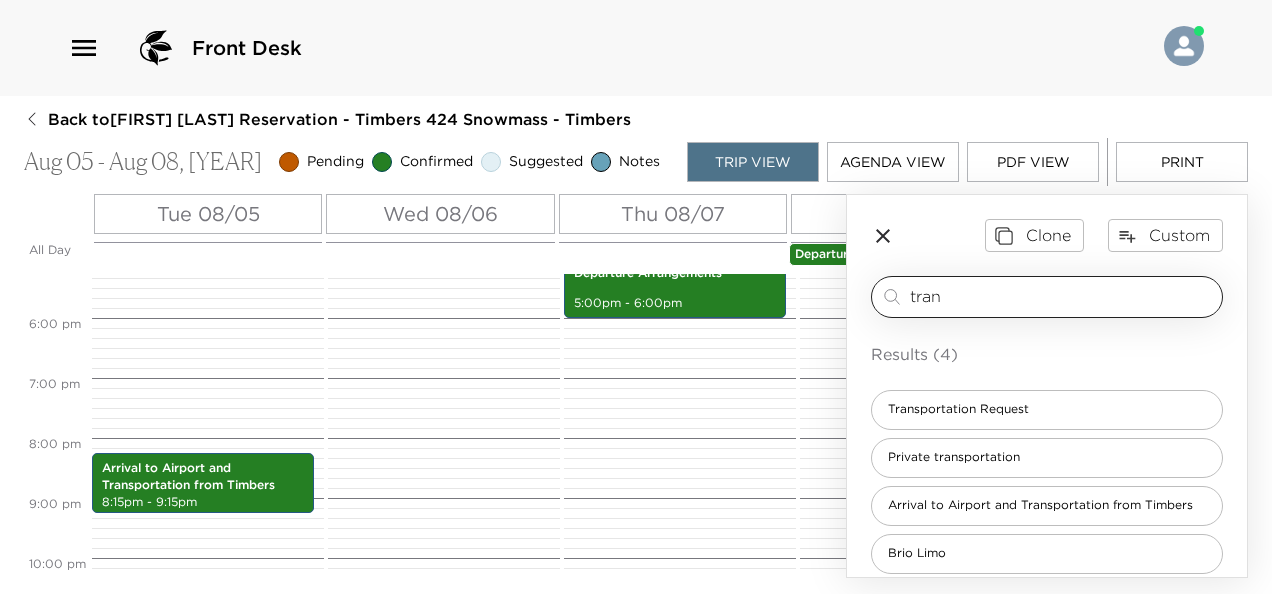 click on "tran" at bounding box center (1062, 296) 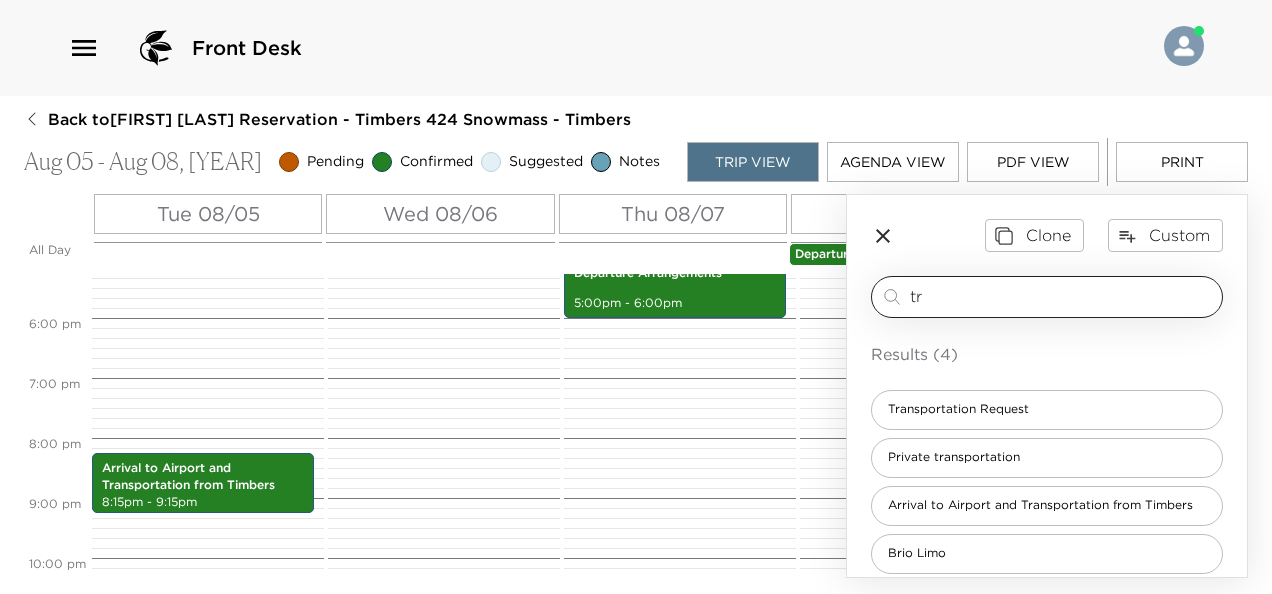 type on "t" 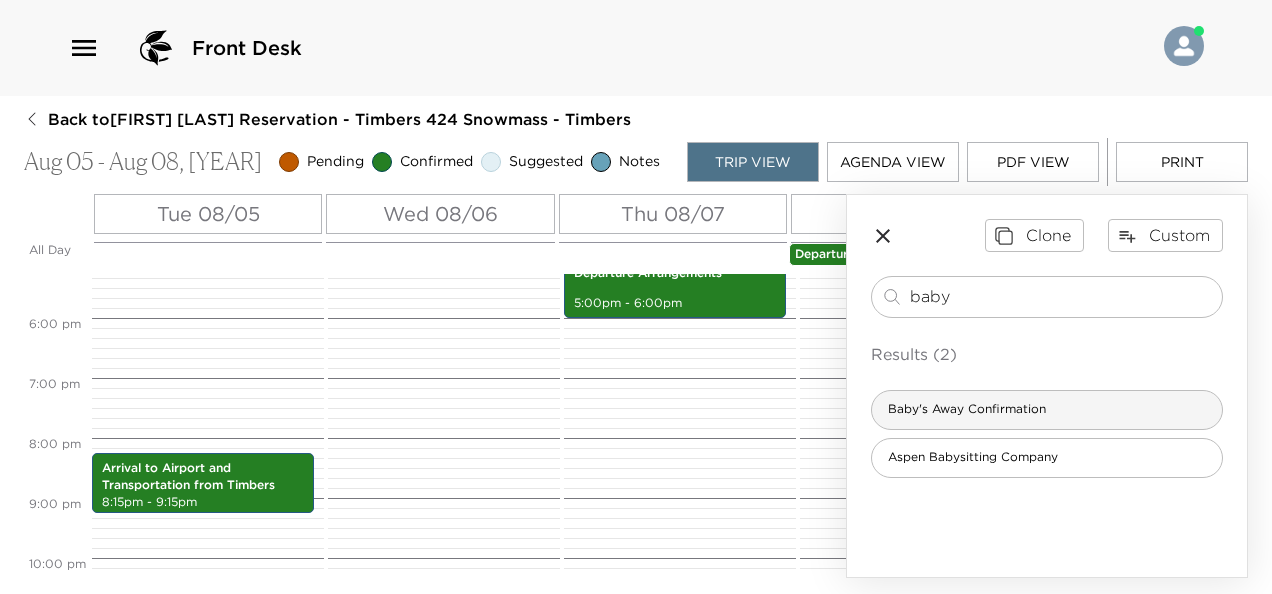 type on "baby" 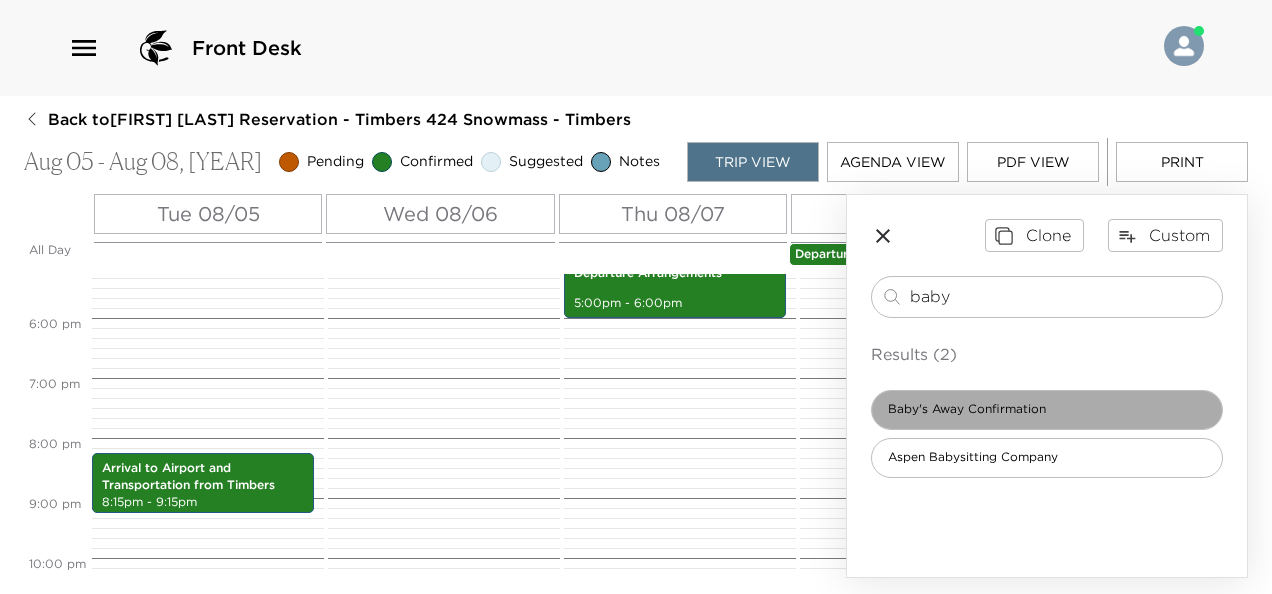 click on "Baby's Away Confirmation" at bounding box center [967, 409] 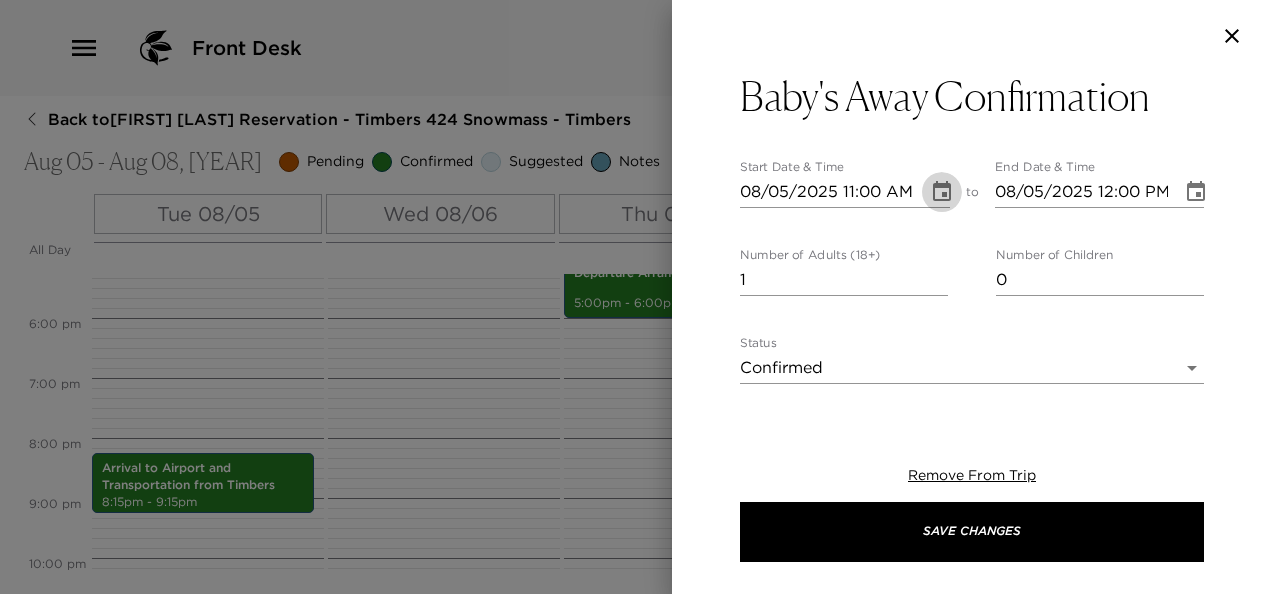 click 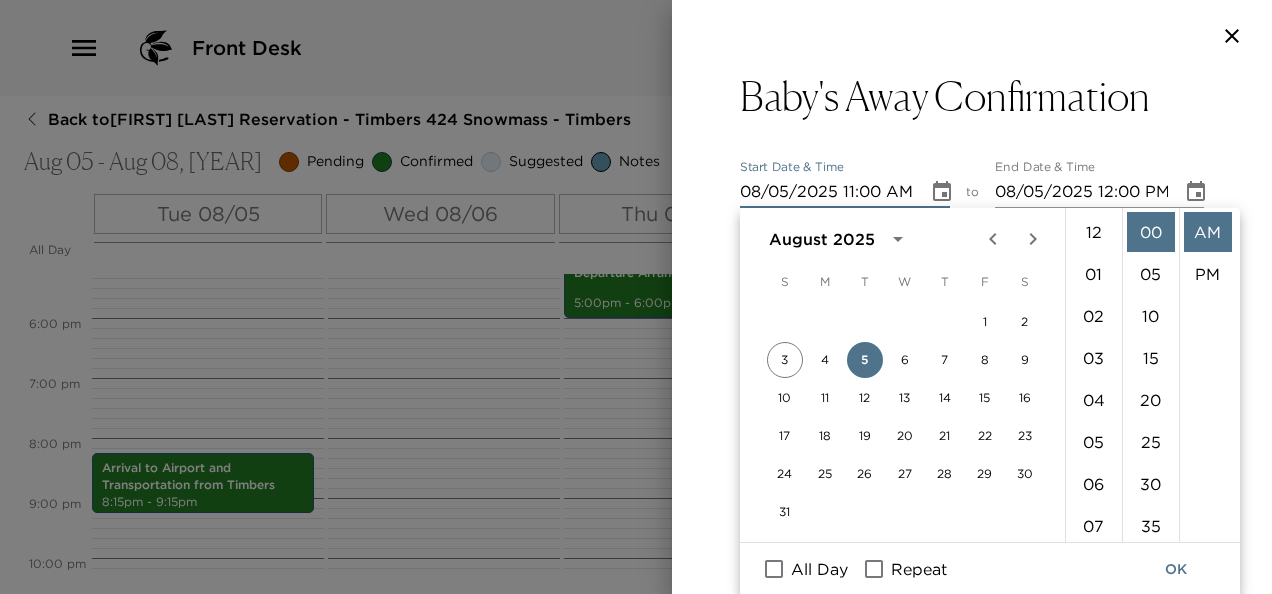 scroll, scrollTop: 462, scrollLeft: 0, axis: vertical 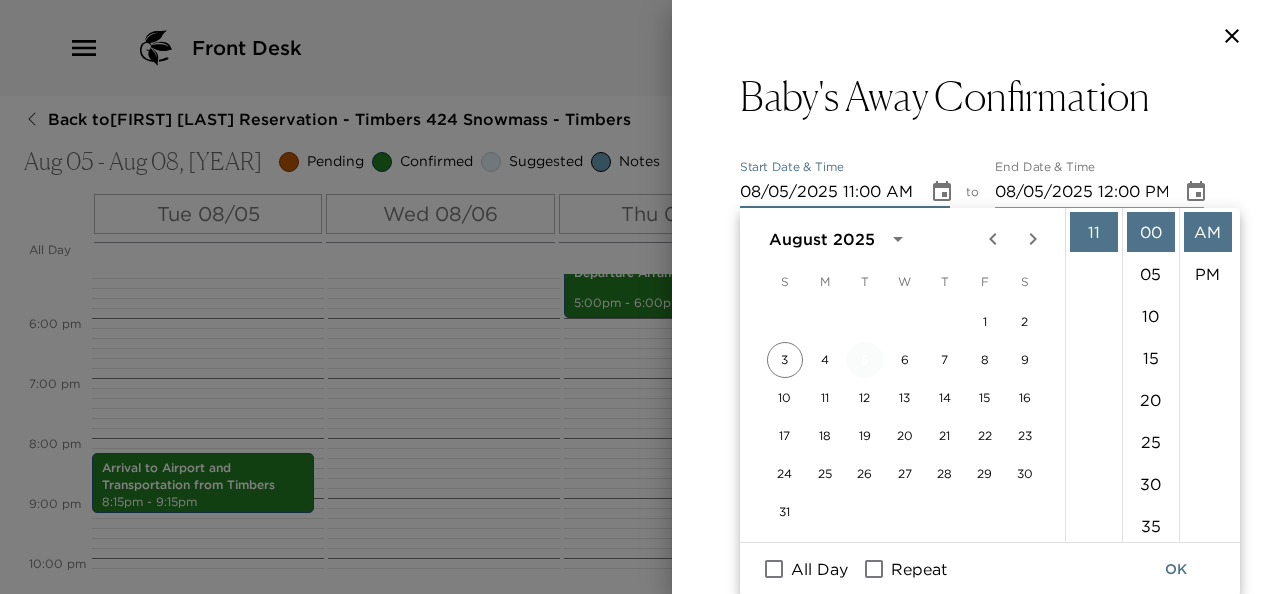 click on "5" at bounding box center (865, 360) 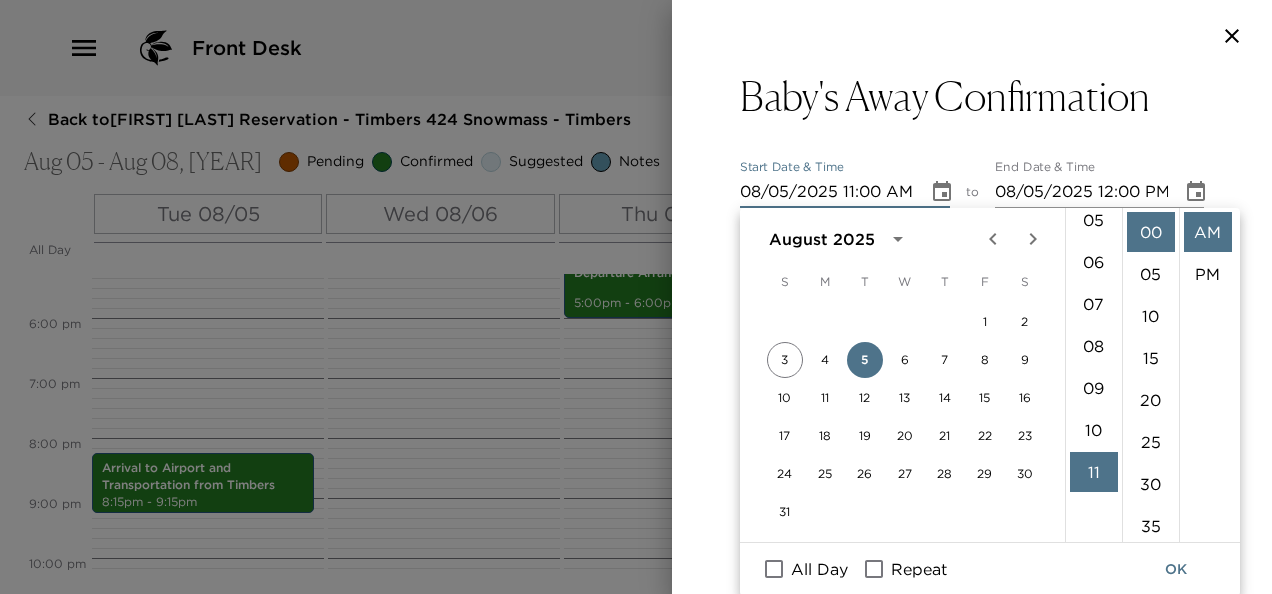 scroll, scrollTop: 0, scrollLeft: 0, axis: both 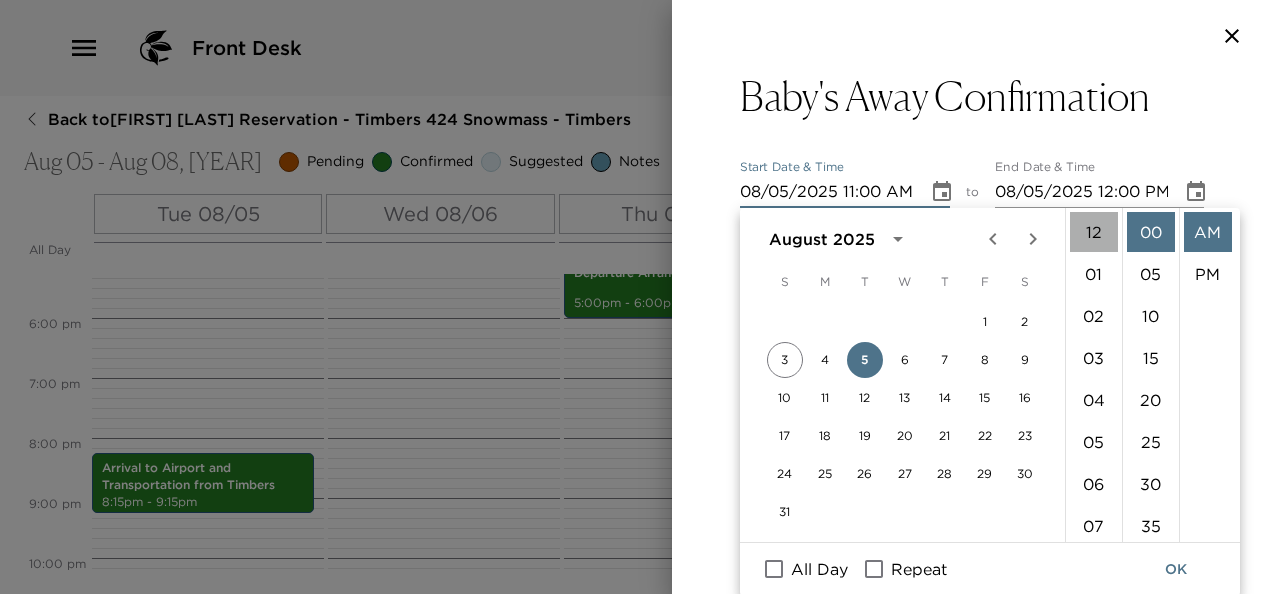 click on "12" at bounding box center (1094, 232) 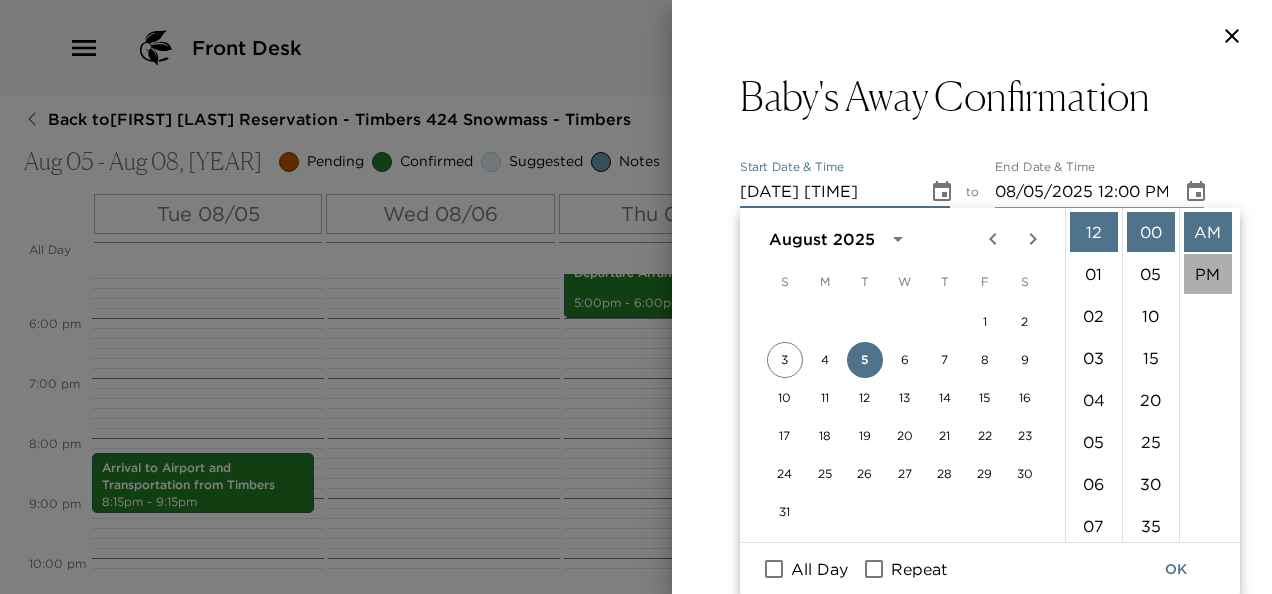 click on "PM" at bounding box center [1208, 274] 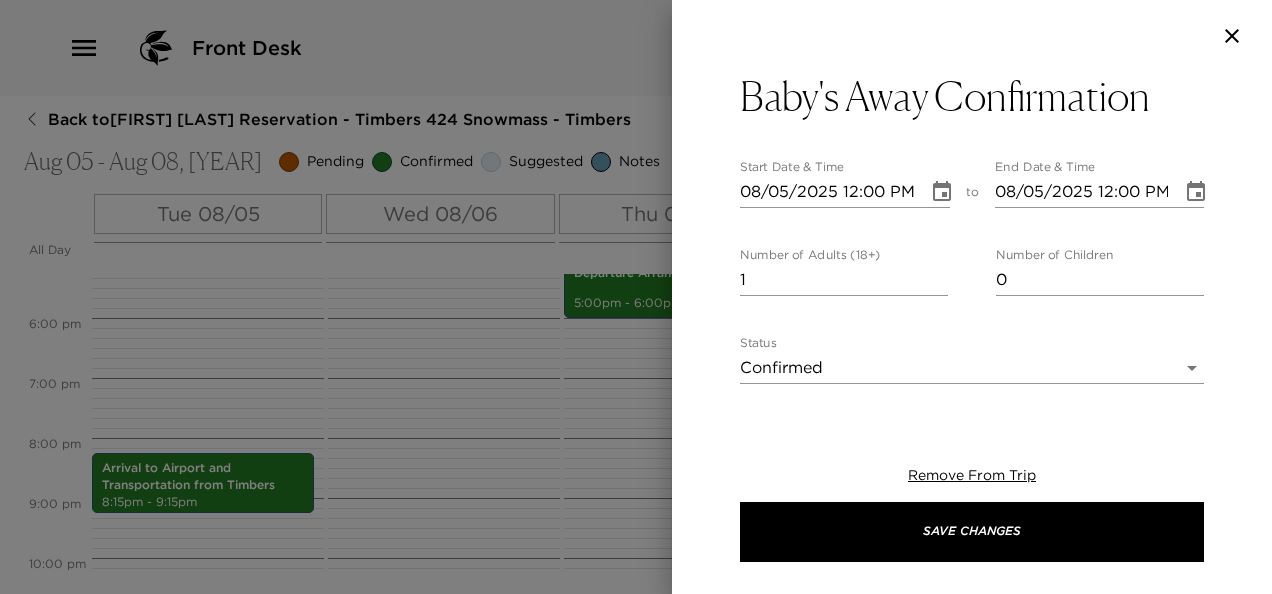 scroll, scrollTop: 42, scrollLeft: 0, axis: vertical 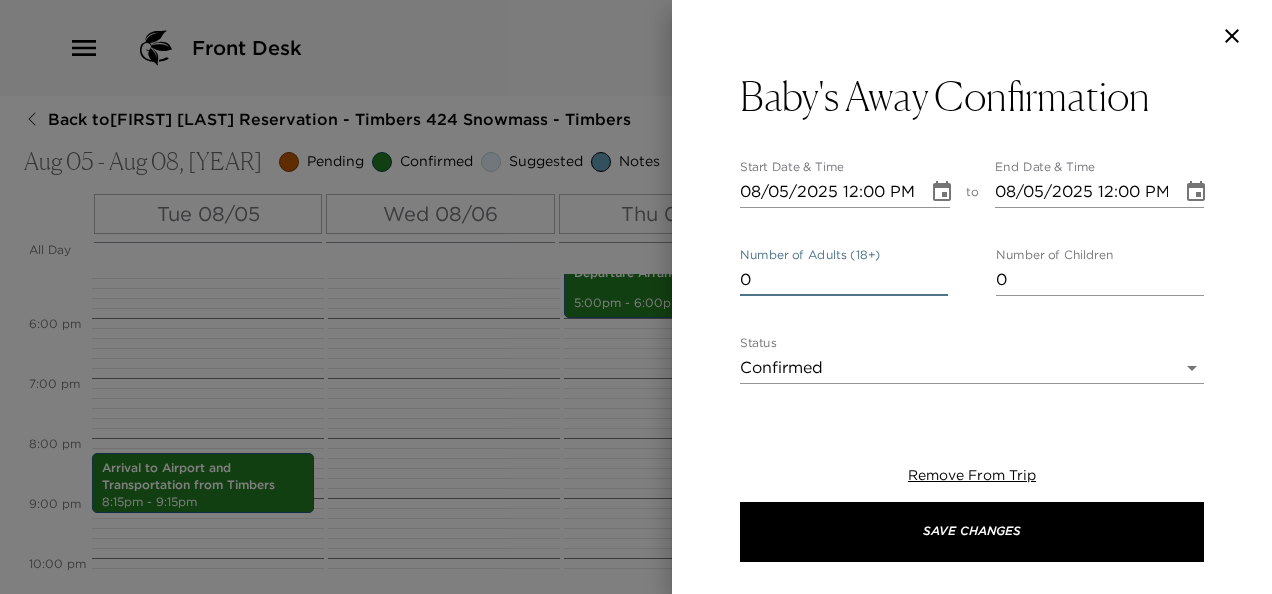 type on "0" 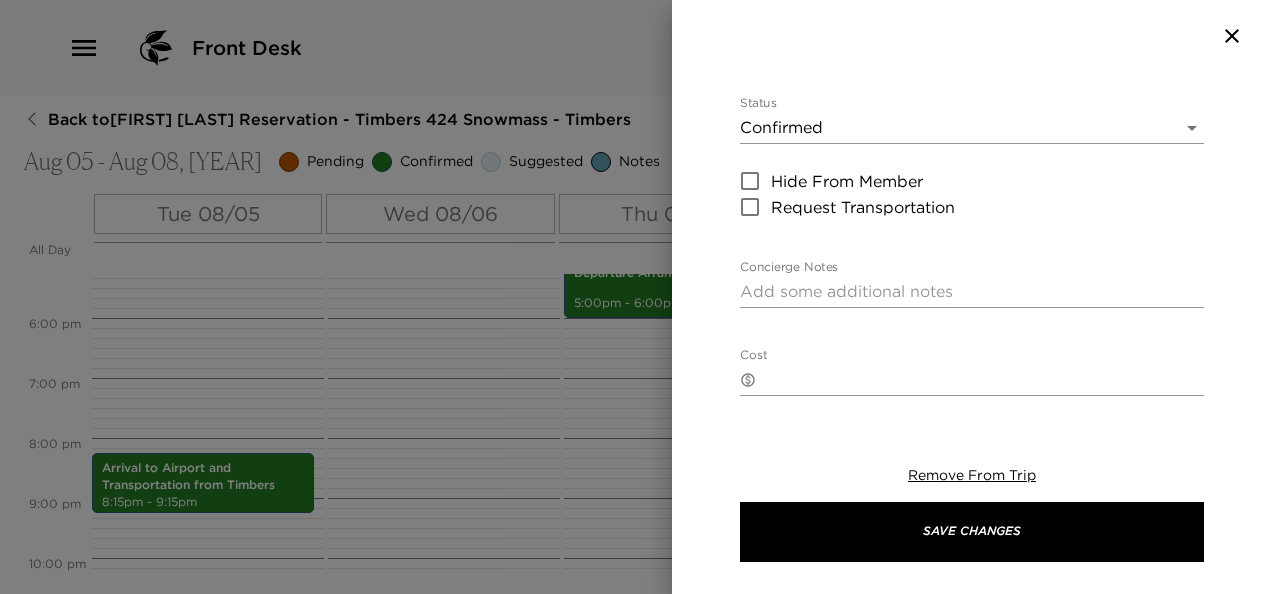 scroll, scrollTop: 241, scrollLeft: 0, axis: vertical 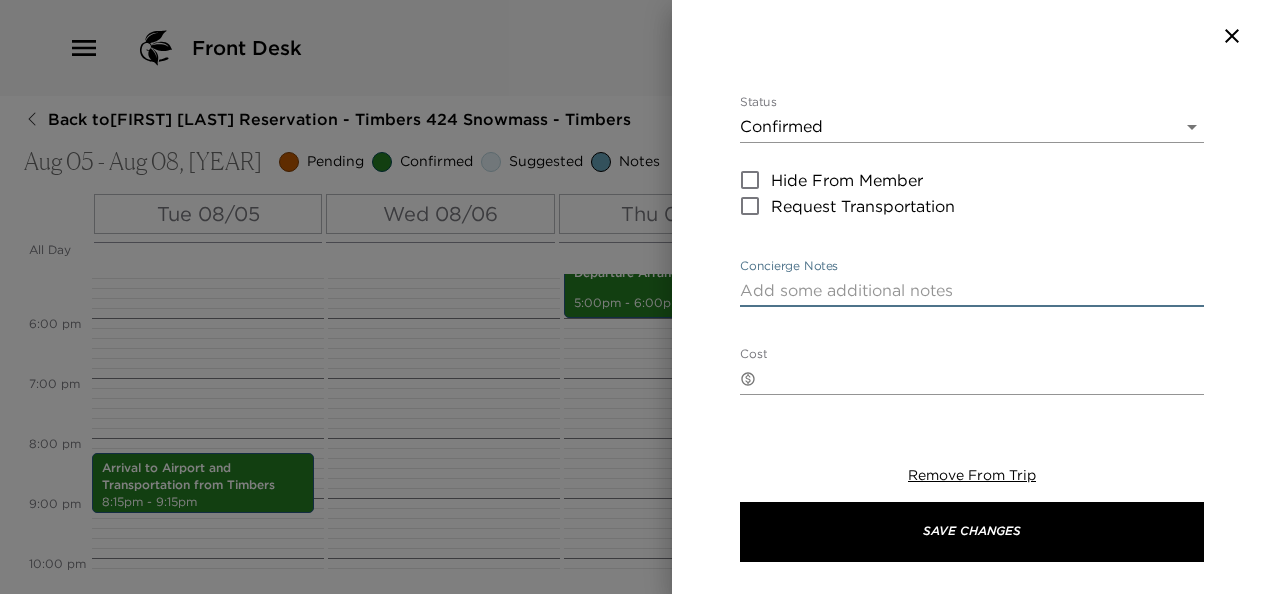 click on "Concierge Notes" at bounding box center (972, 290) 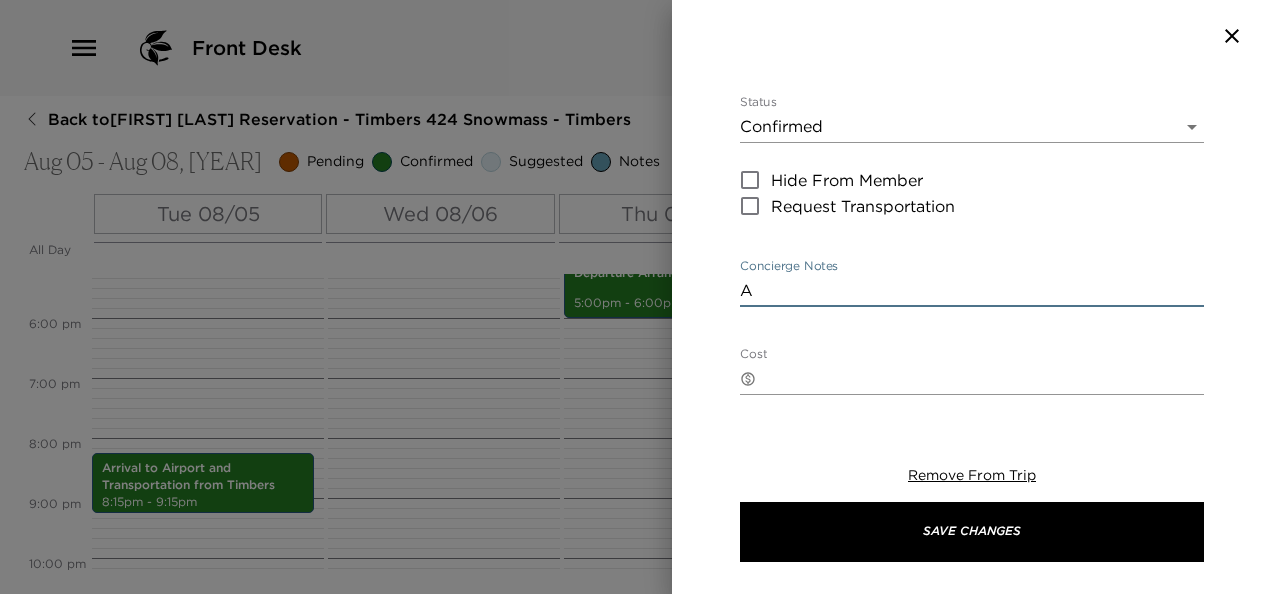 type on "A" 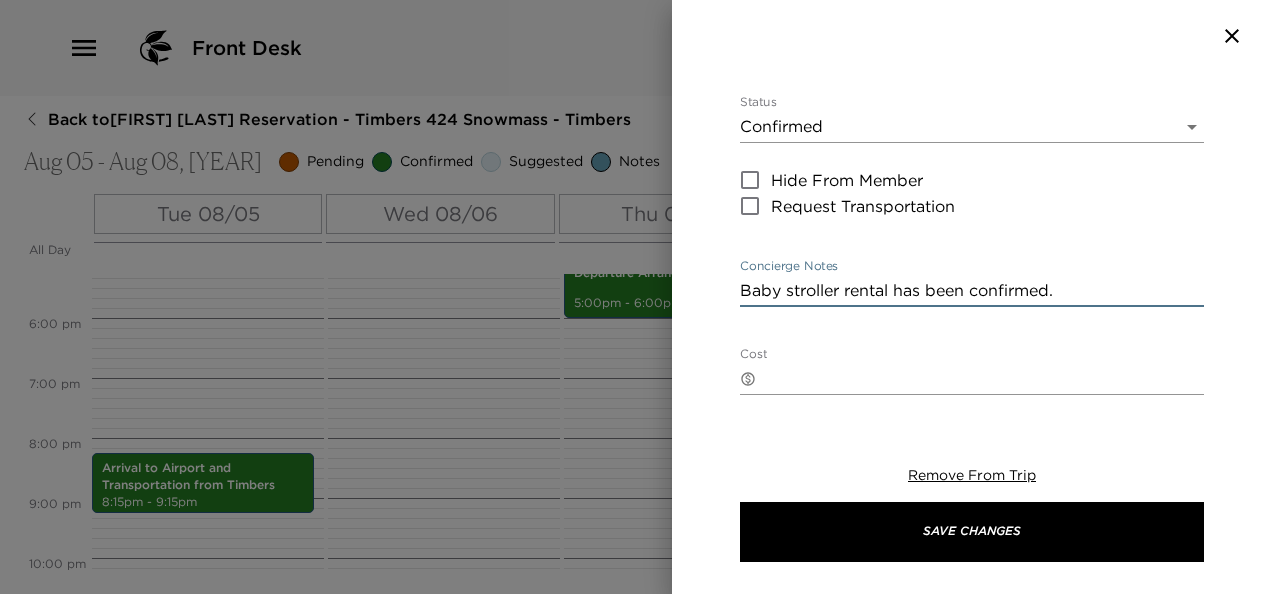 type on "Baby stroller rental has been confirmed." 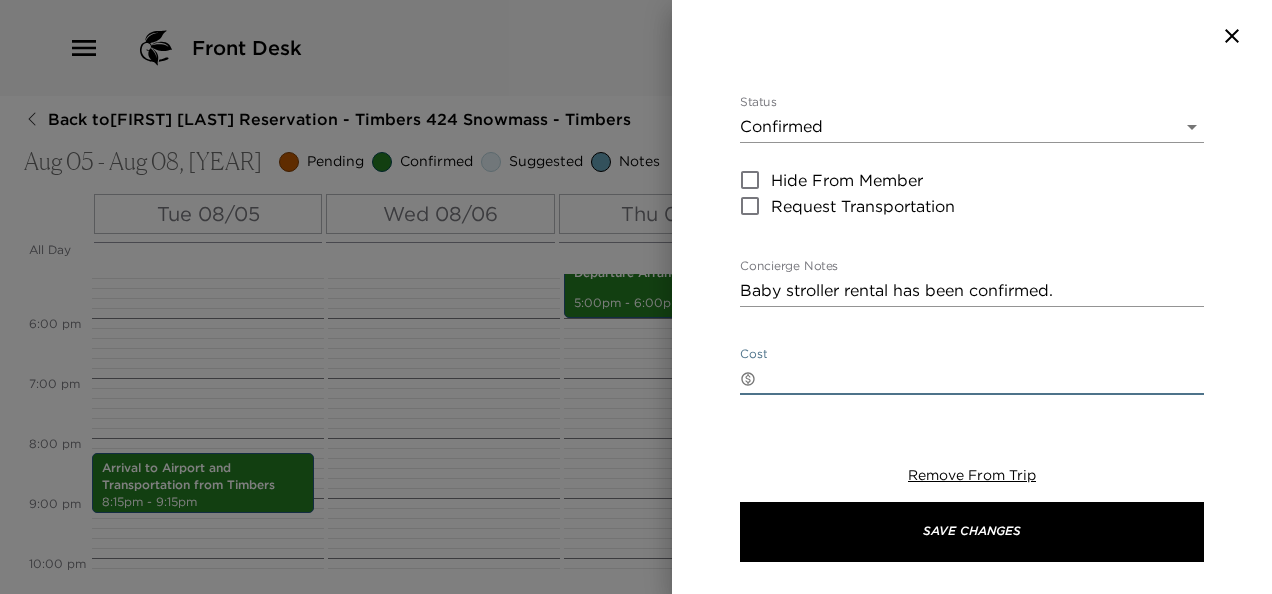 click on "Cost" at bounding box center [984, 378] 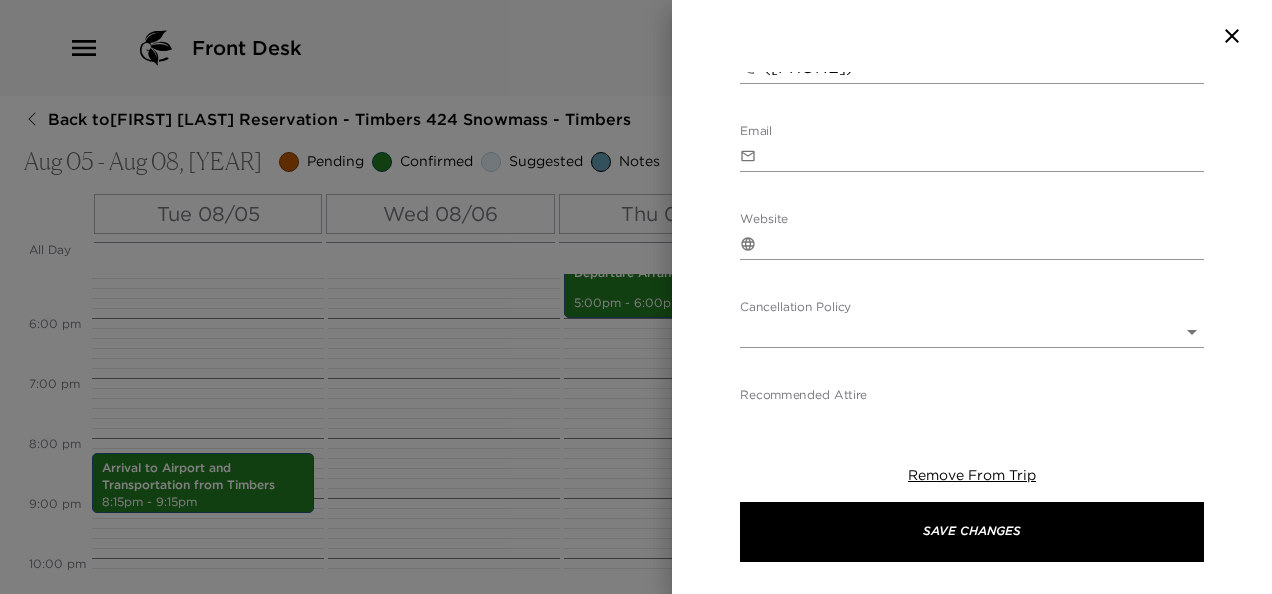 scroll, scrollTop: 744, scrollLeft: 0, axis: vertical 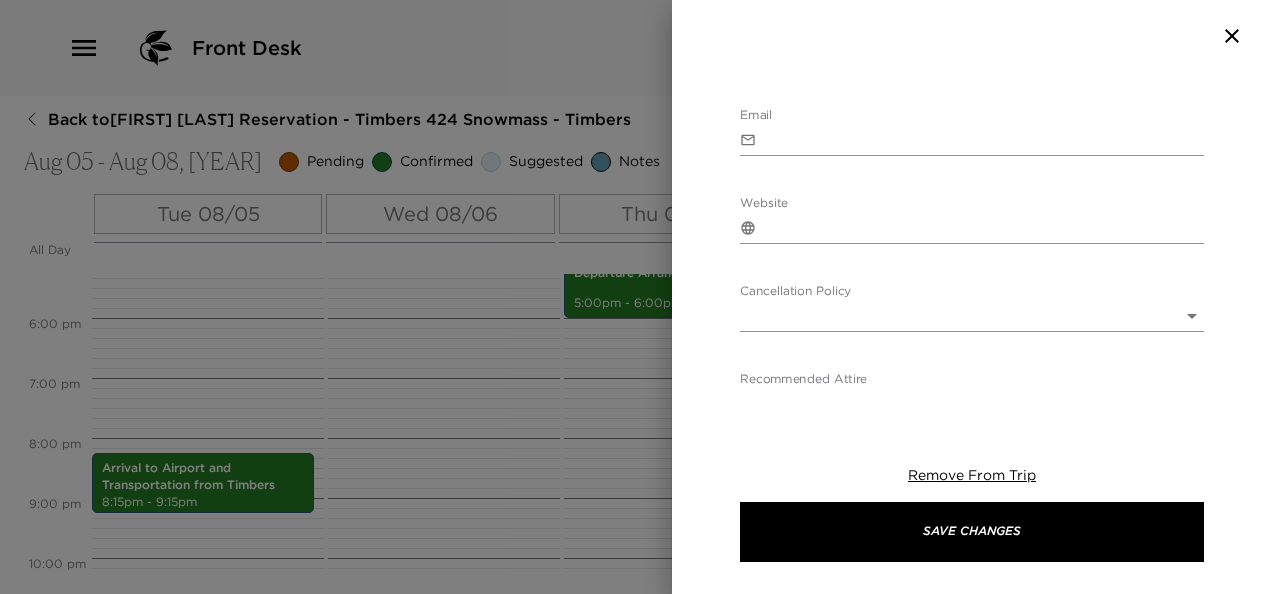 type on "$92 + delivery charges" 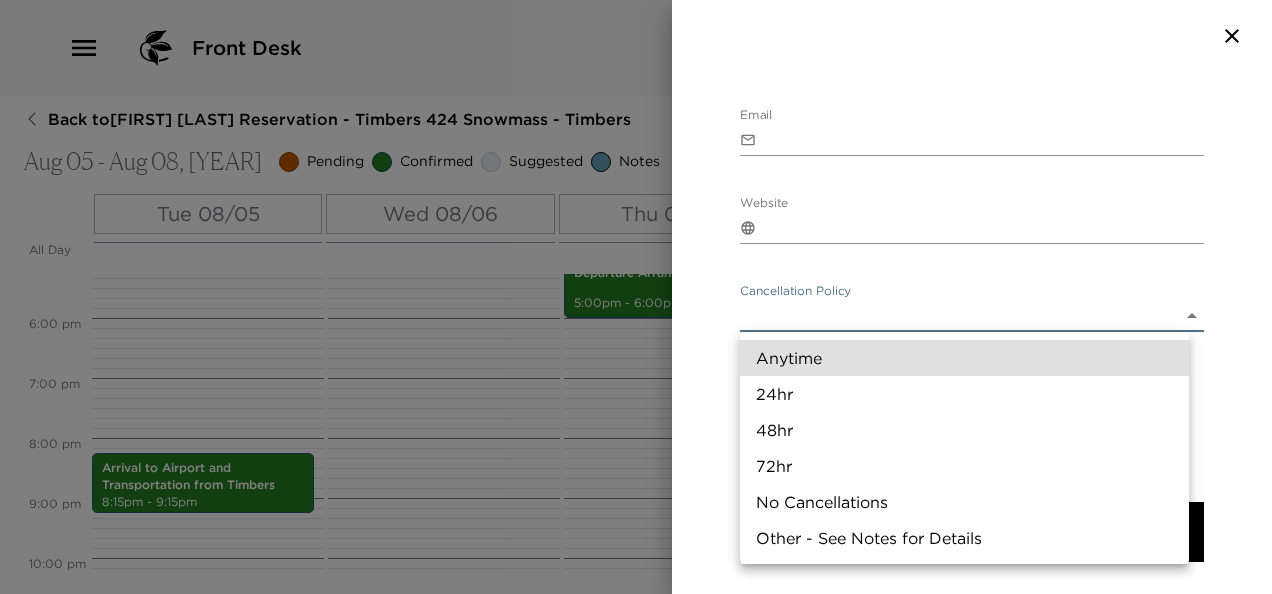 click on "Front Desk Back to  [FIRST] [LAST] Reservation - Timbers 424 Snowmass - Timbers Aug 05 - Aug 08, 2025 Pending Confirmed Suggested Notes Trip View Agenda View PDF View Print All Day Tue 08/05 Wed 08/06 Thu 08/07 Fri 08/08   Departure from Timbers Club 12:00 AM 1:00 AM 2:00 AM 3:00 AM 4:00 AM 5:00 AM 6:00 AM 7:00 AM 8:00 AM 9:00 AM 10:00 AM 11:00 AM 12:00 PM 1:00 PM 2:00 PM 3:00 PM 4:00 PM 5:00 PM 6:00 PM 7:00 PM 8:00 PM 9:00 PM 10:00 PM 11:00 PM Arrival to Airport and Transportation from Timbers 12:30pm - 1:30pm Tuesday Member Social 4:00pm - 5:00pm Ultra Member Arrival to Timbers 1:00pm - 2:00pm Arrival to Airport and Transportation from Timbers 8:15pm - 9:15pm Concierge Contact 1:15pm - 2:15pm Complimentary Continental Breakfast 7:00am - 8:00am Arrival to Airport and Transportation from Timbers 11:00am - 12:00pm Arrival to Airport and Transportation from Timbers 11:20am - 12:00pm Departure Arrangements 5:00pm - 6:00pm Clone Custom baby ​ Results (2) Baby's Away Confirmation Aspen Babysitting Company to 0 0 x" at bounding box center [636, 297] 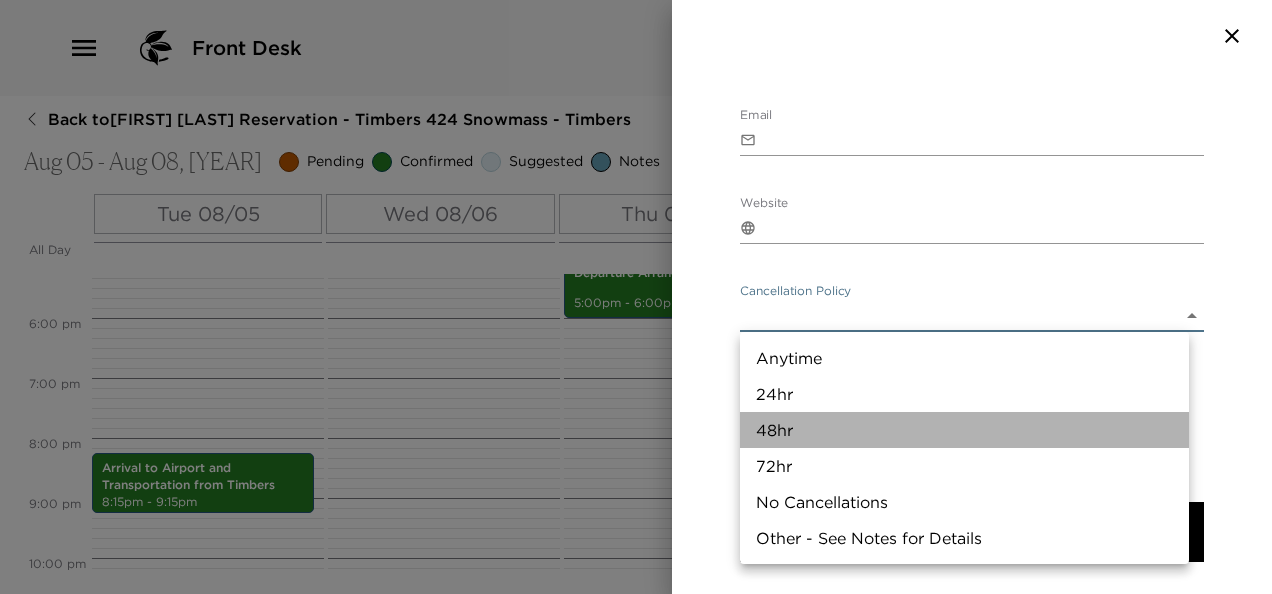 click on "48hr" at bounding box center [964, 430] 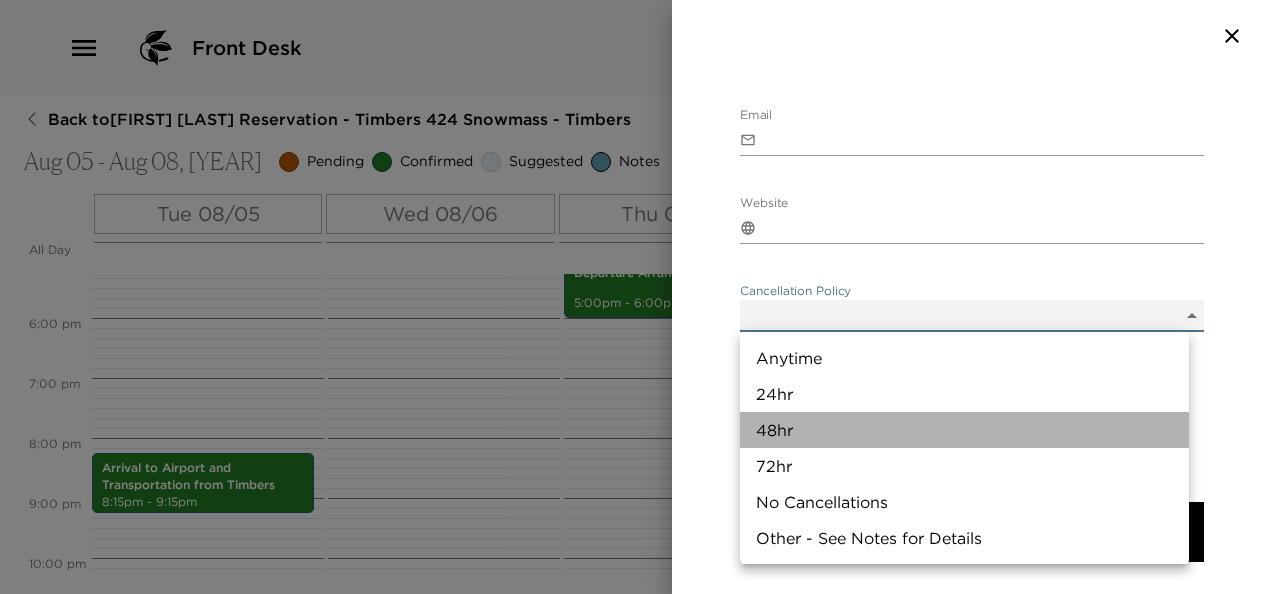 type on "48hr" 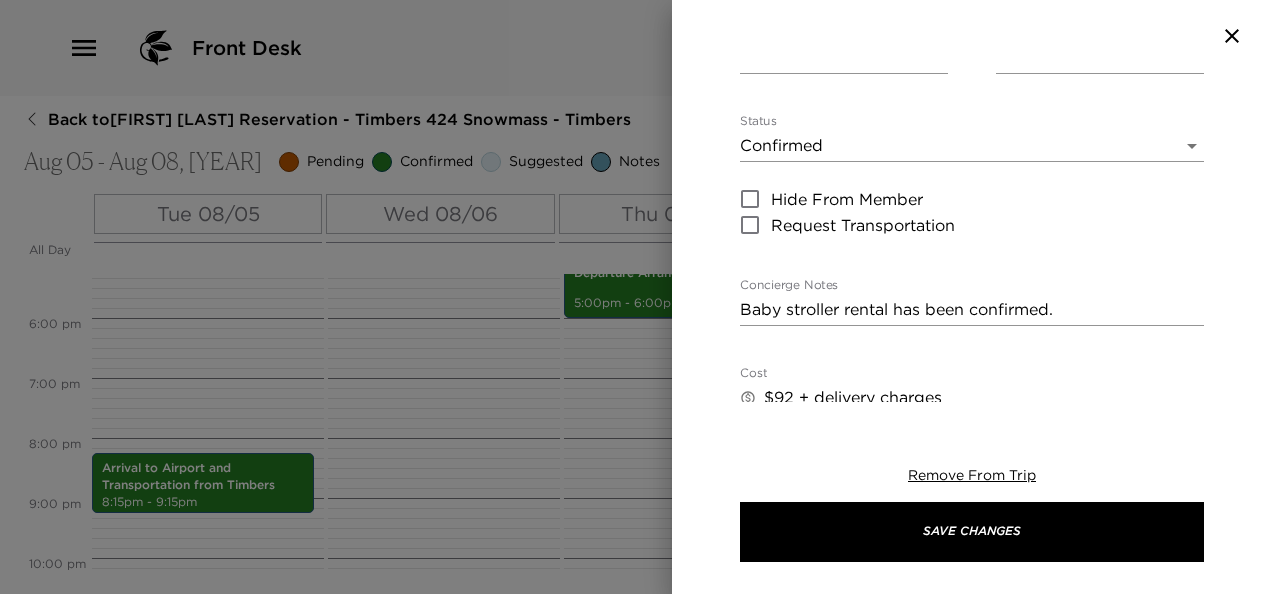 scroll, scrollTop: 372, scrollLeft: 0, axis: vertical 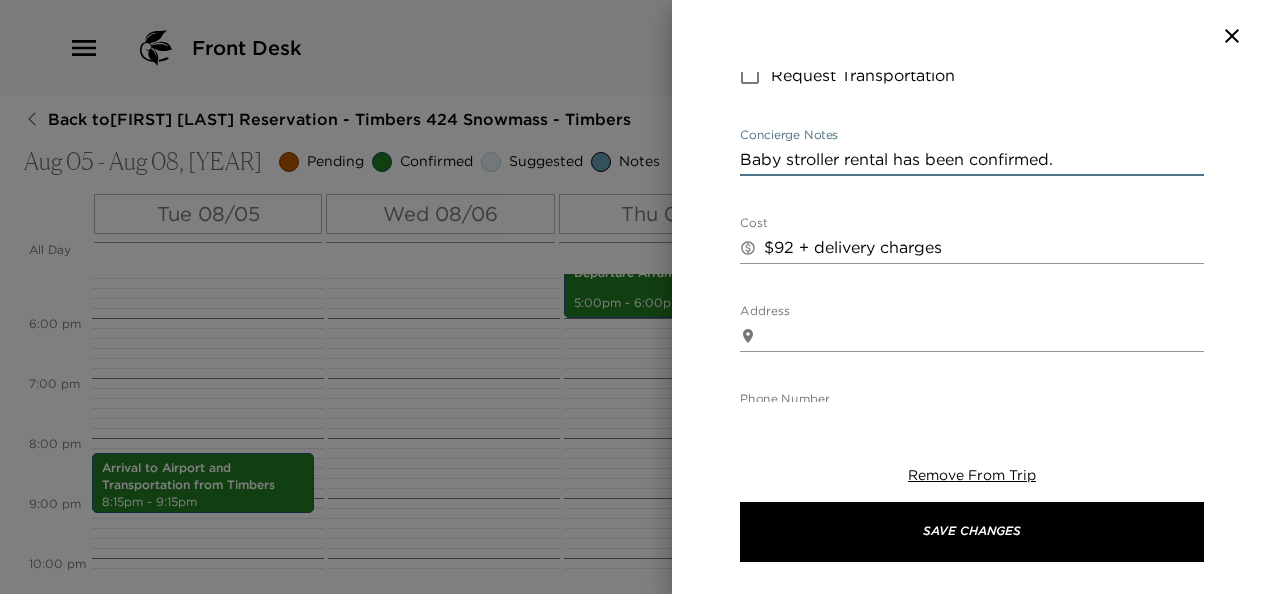 click on "Baby stroller rental has been confirmed." at bounding box center [972, 159] 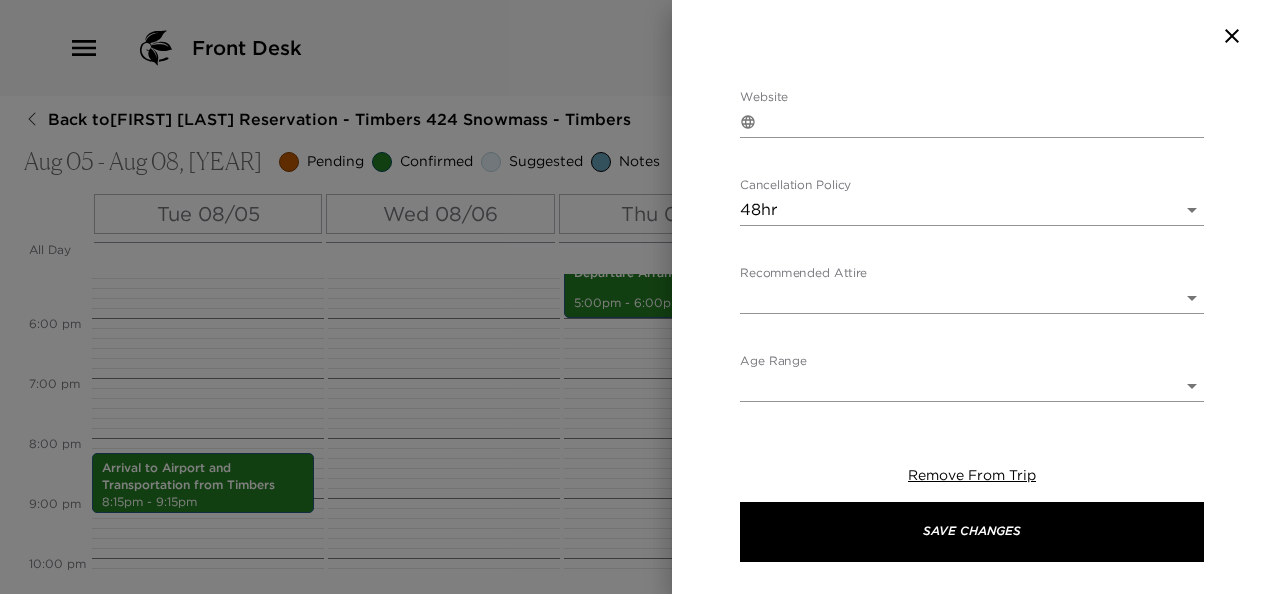 scroll, scrollTop: 919, scrollLeft: 0, axis: vertical 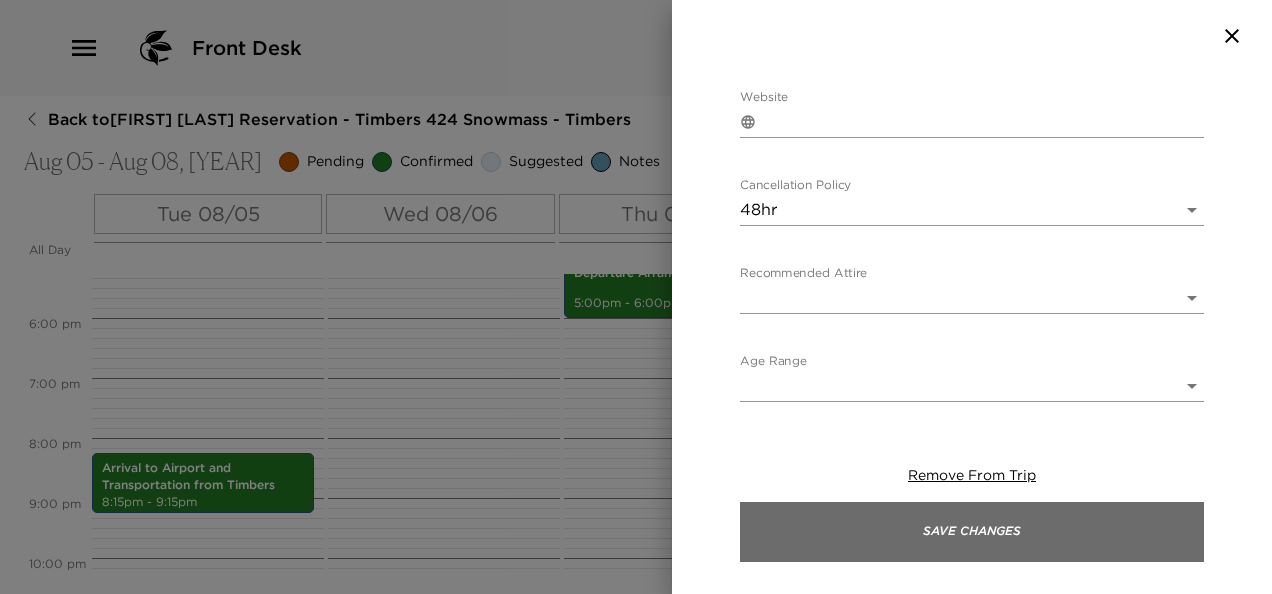 type on "Baby stroller rental has been confirmed.
Delivery to Timbers; pick up from Hotel Jerome on August 11." 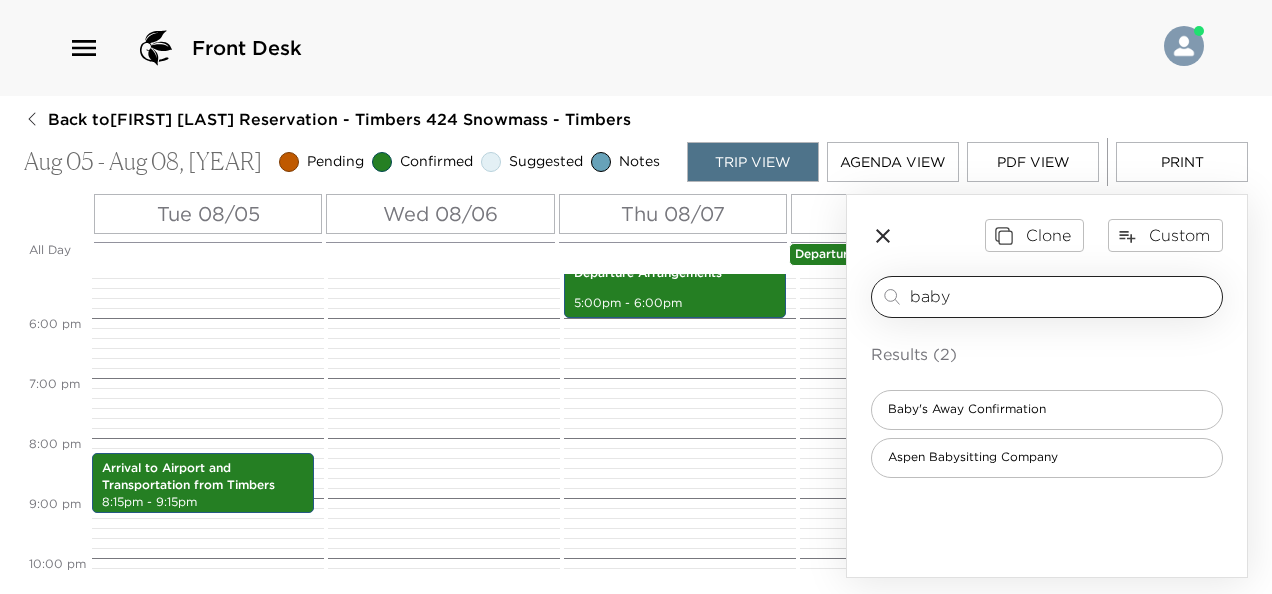 click on "baby" at bounding box center [1062, 296] 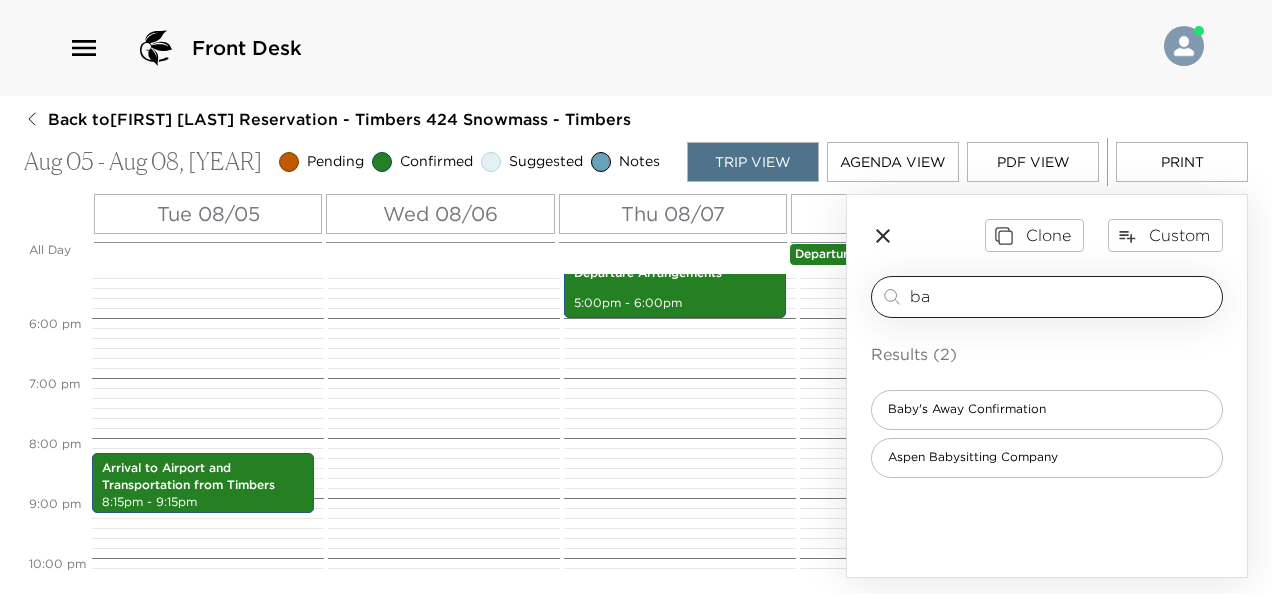 type on "b" 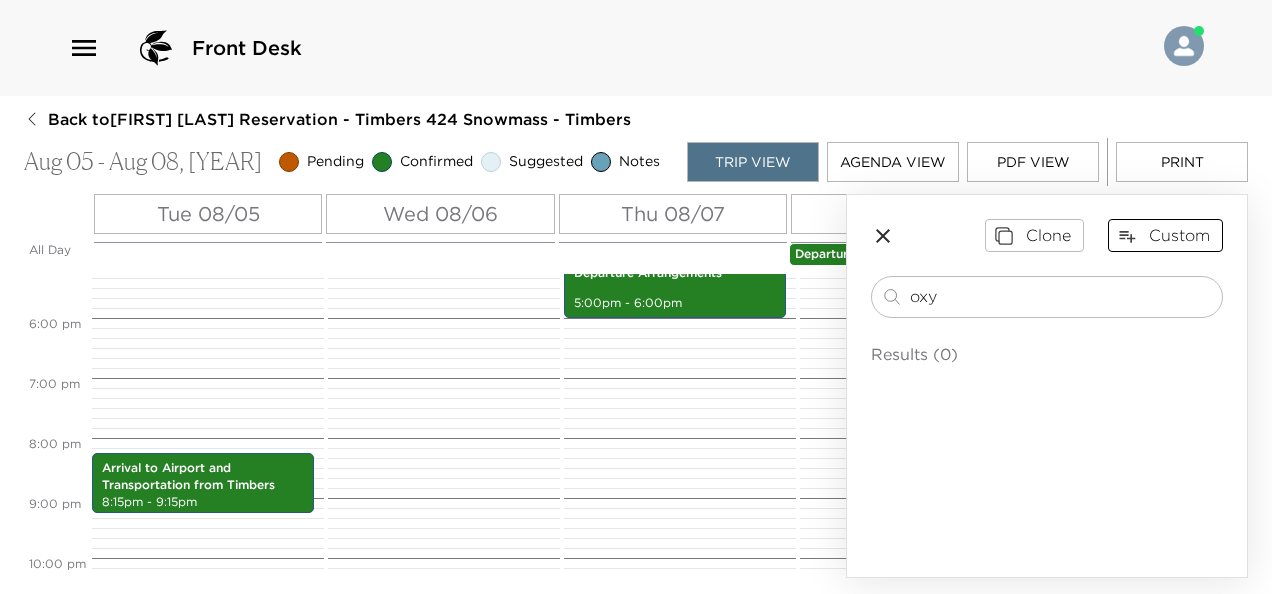 type on "oxy" 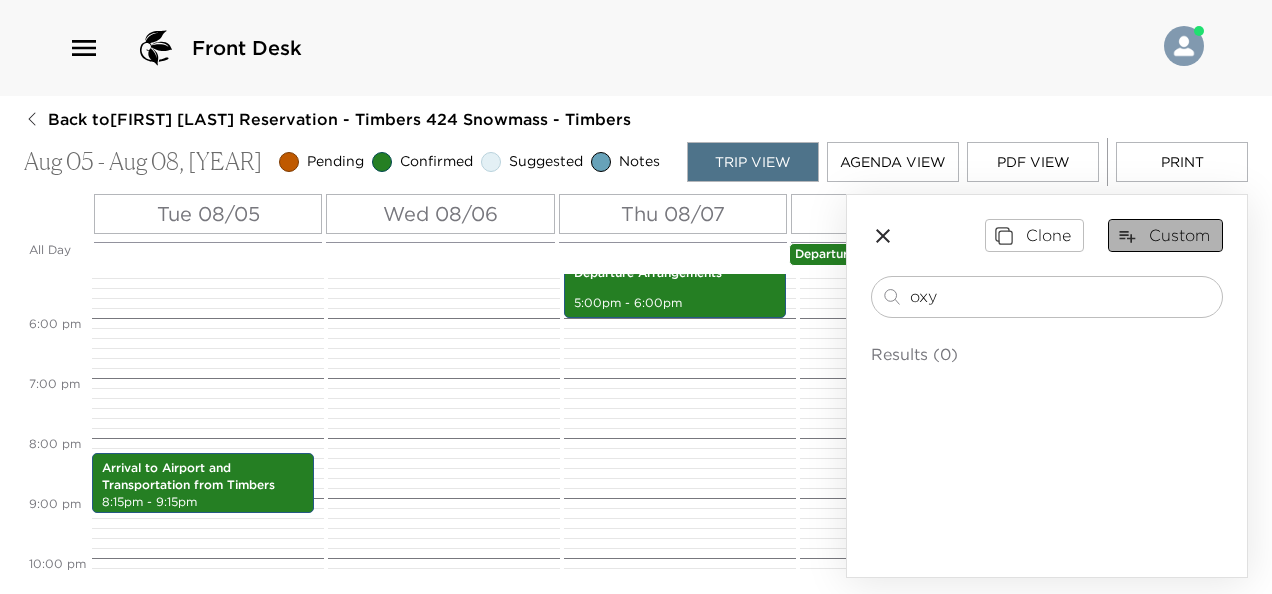 click on "Custom" at bounding box center [1165, 235] 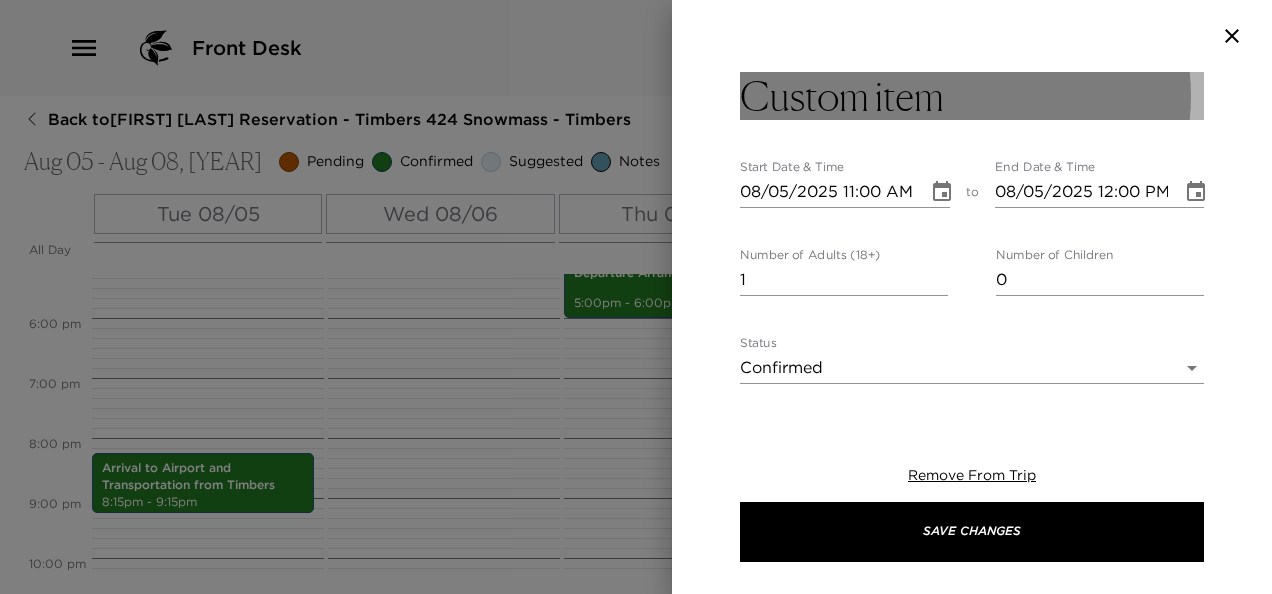 click on "Custom item" at bounding box center [972, 96] 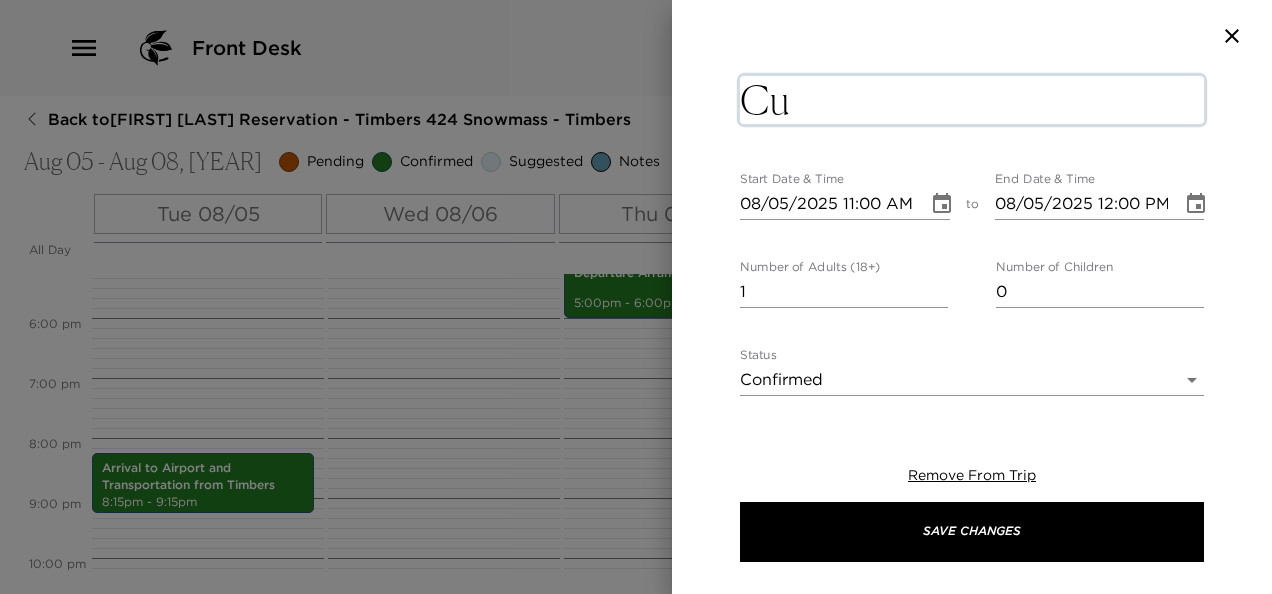 type on "C" 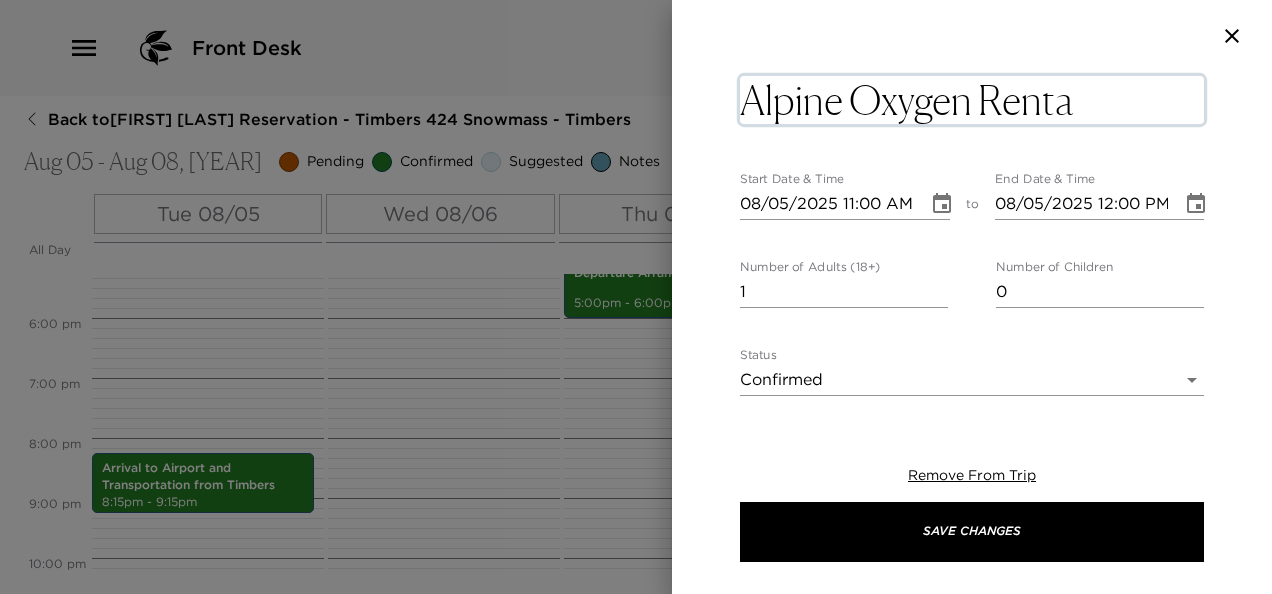 type on "Alpine Oxygen Rental" 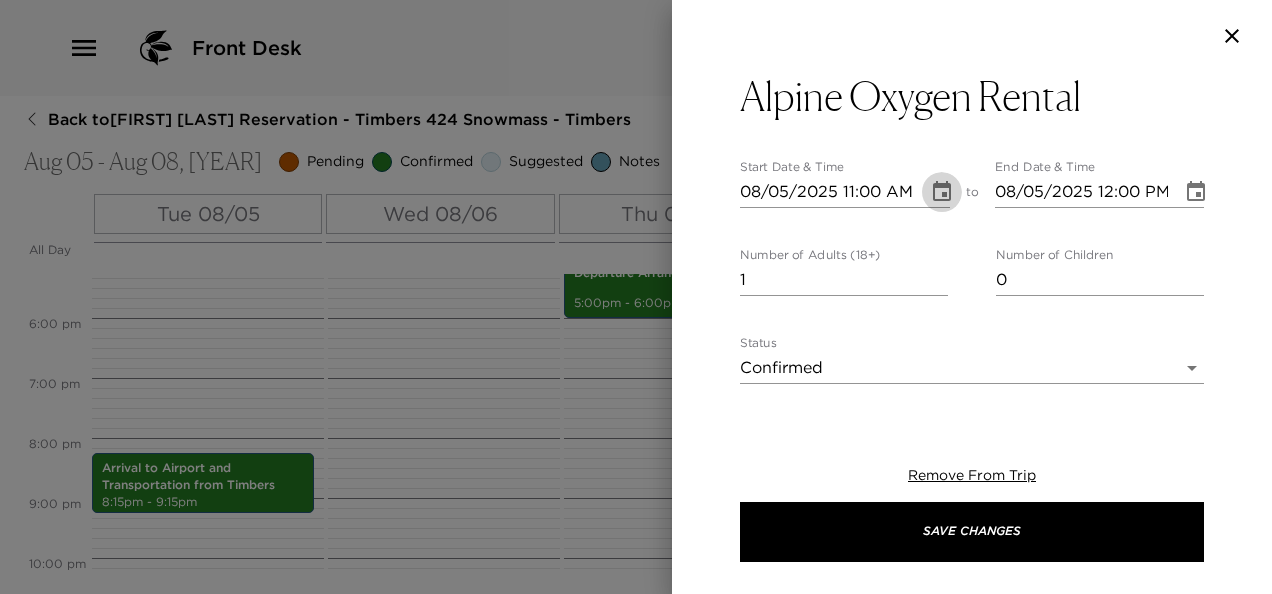 click at bounding box center [942, 192] 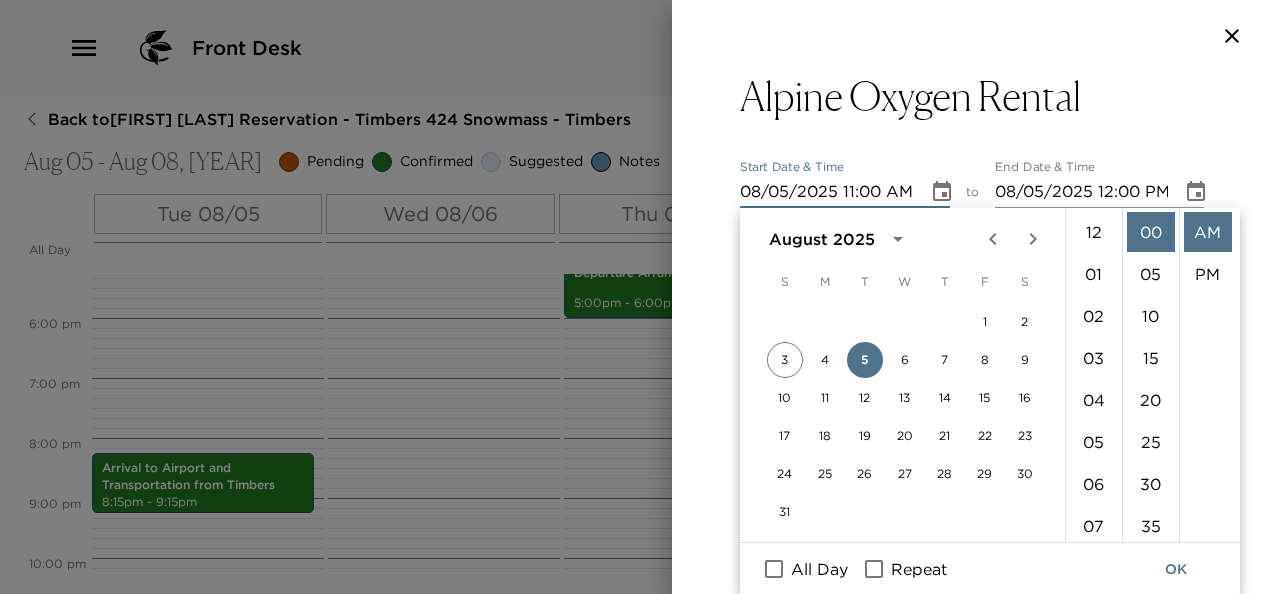 scroll, scrollTop: 462, scrollLeft: 0, axis: vertical 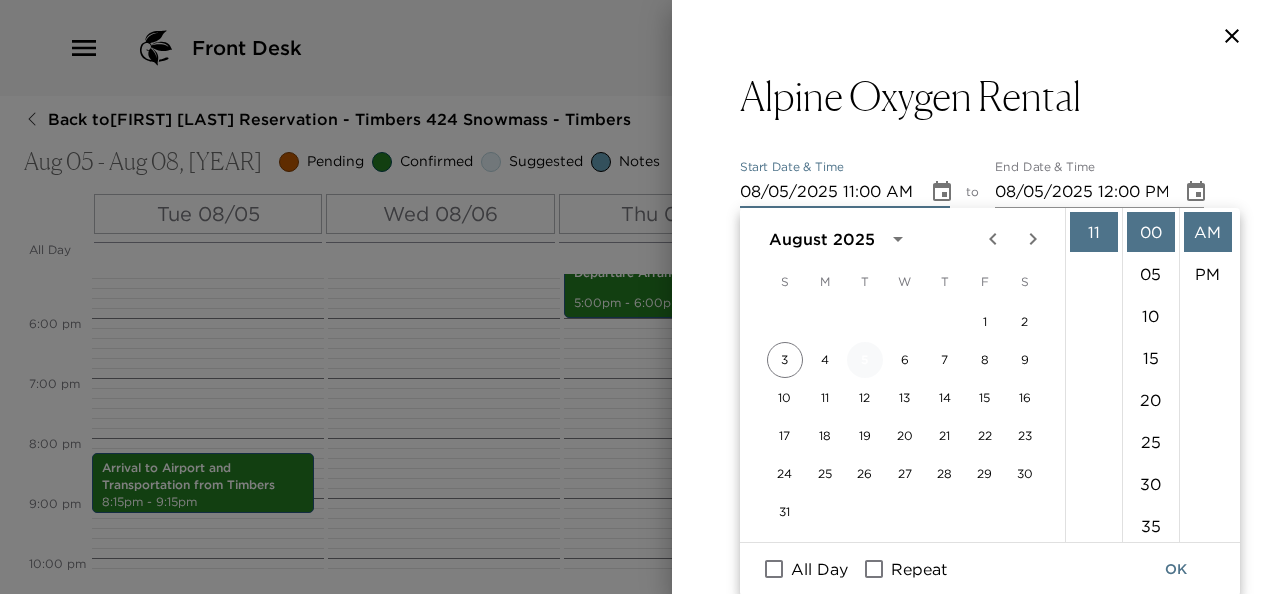 click on "5" at bounding box center [865, 360] 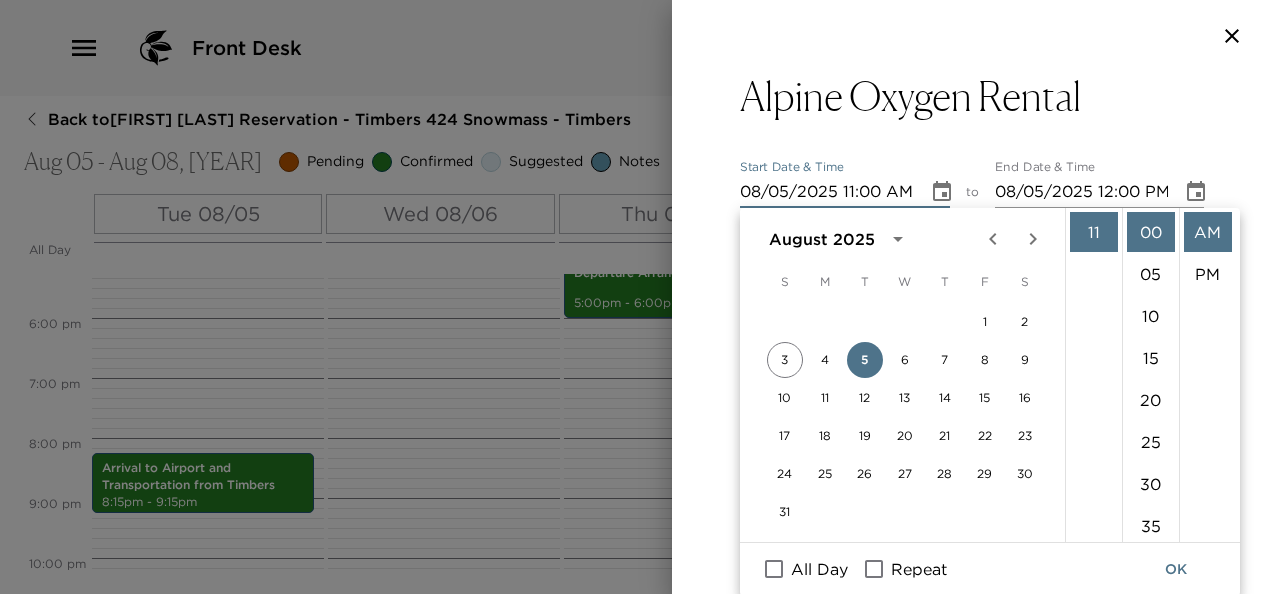 scroll, scrollTop: 0, scrollLeft: 0, axis: both 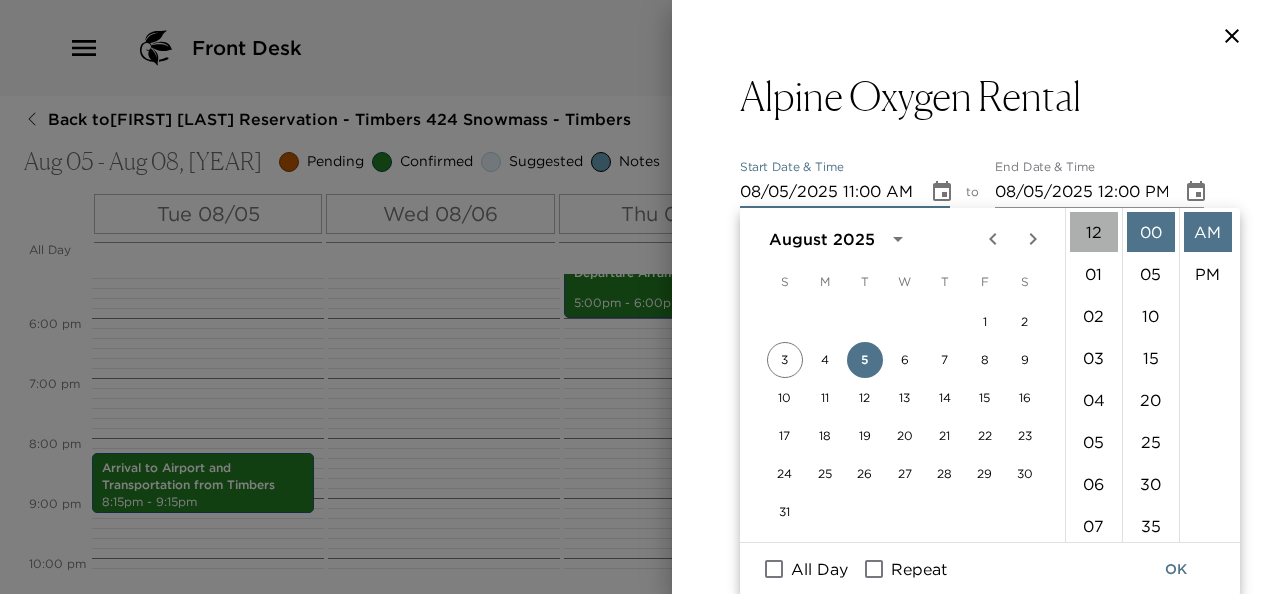 click on "12" at bounding box center (1094, 232) 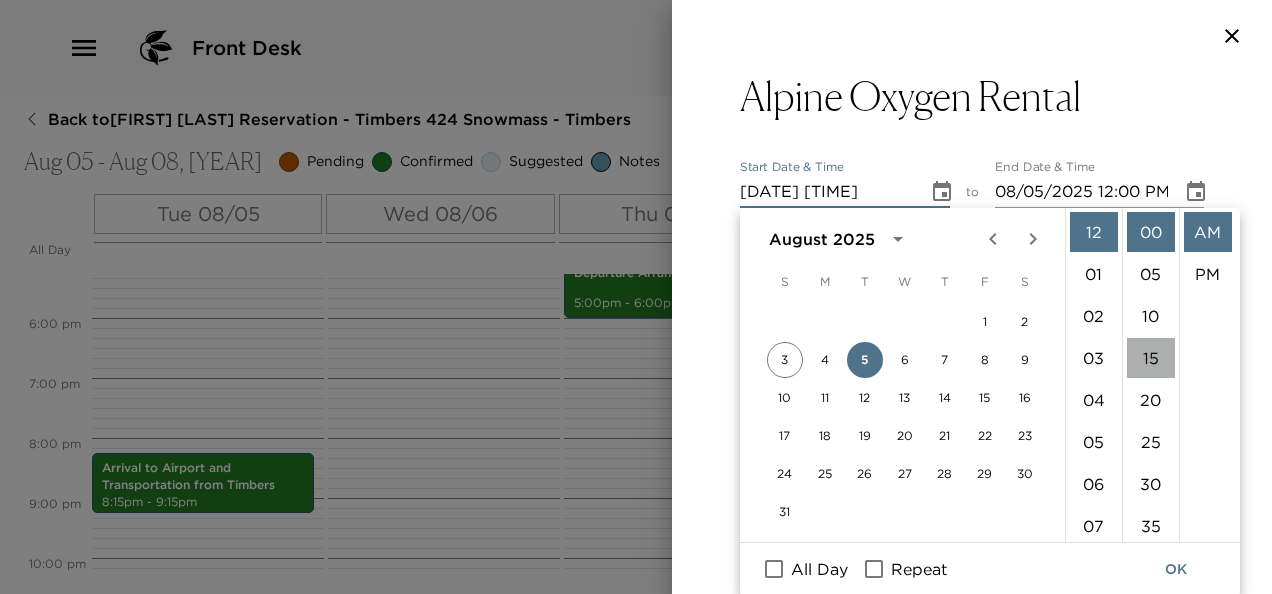 click on "15" at bounding box center [1151, 358] 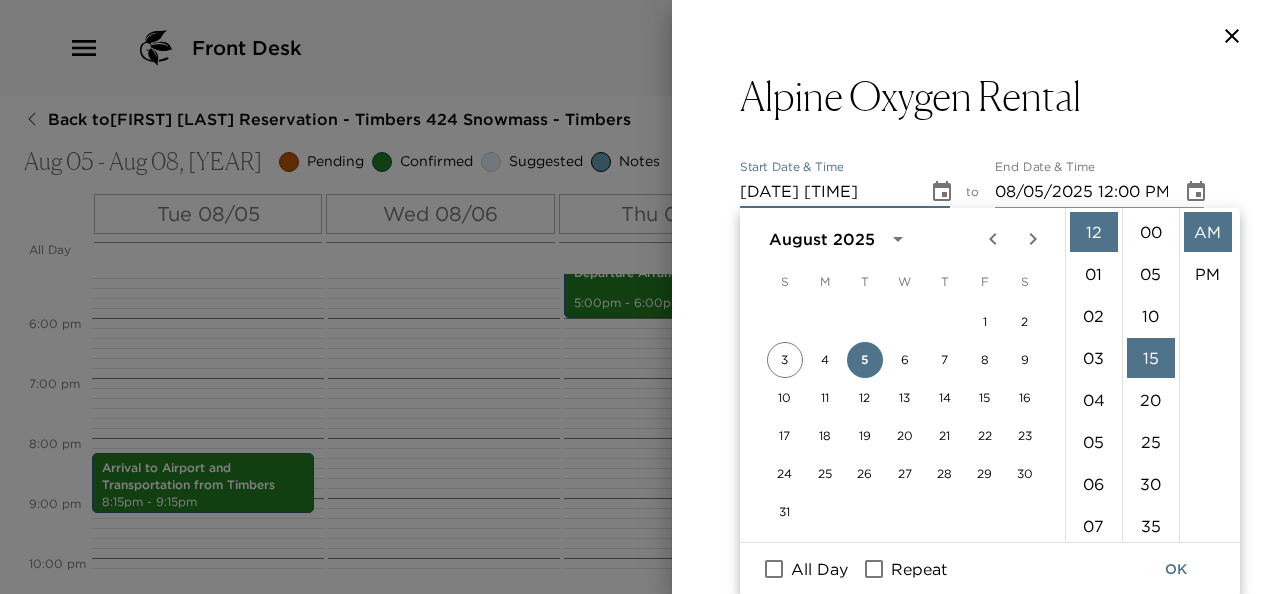 scroll, scrollTop: 126, scrollLeft: 0, axis: vertical 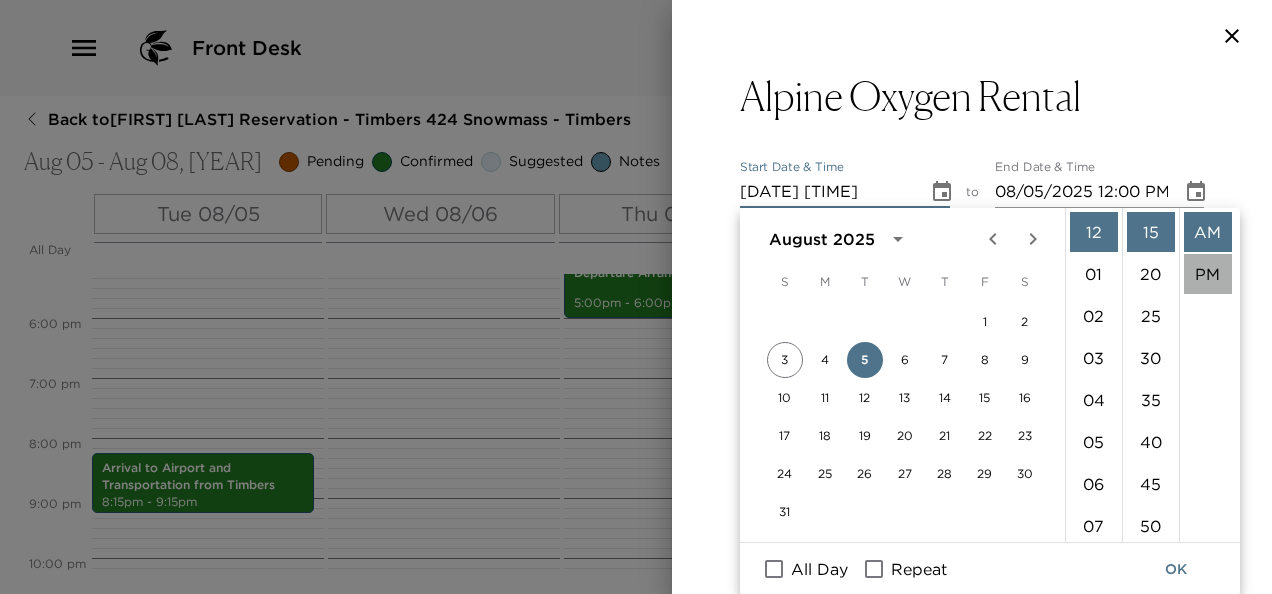 click on "PM" at bounding box center [1208, 274] 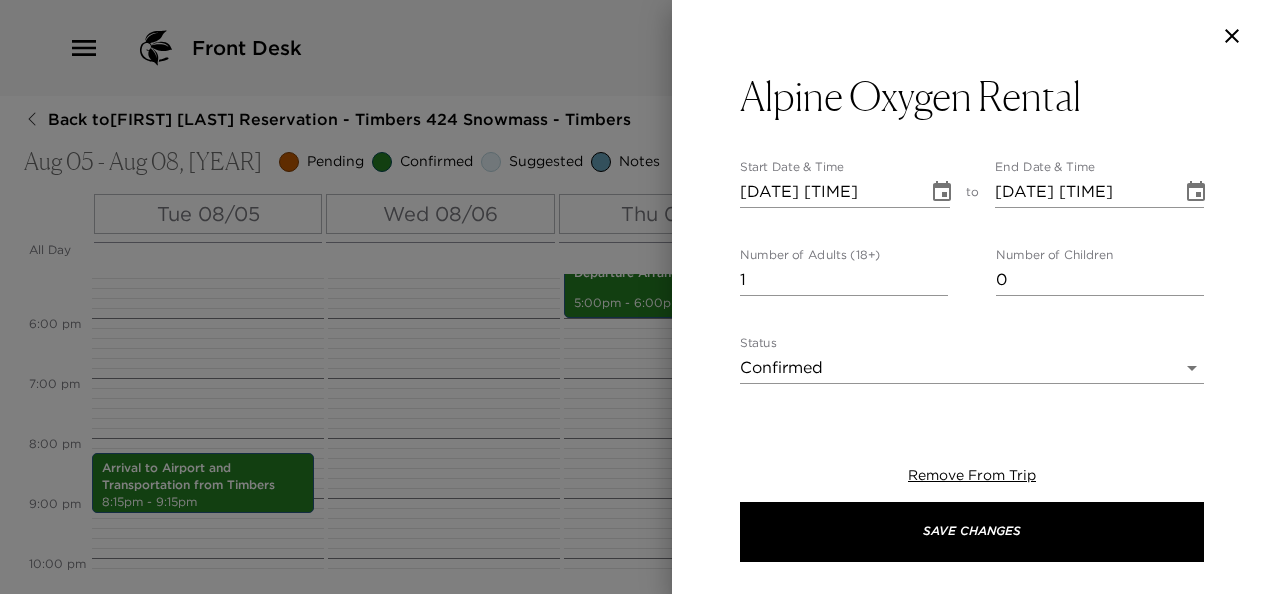 scroll, scrollTop: 42, scrollLeft: 0, axis: vertical 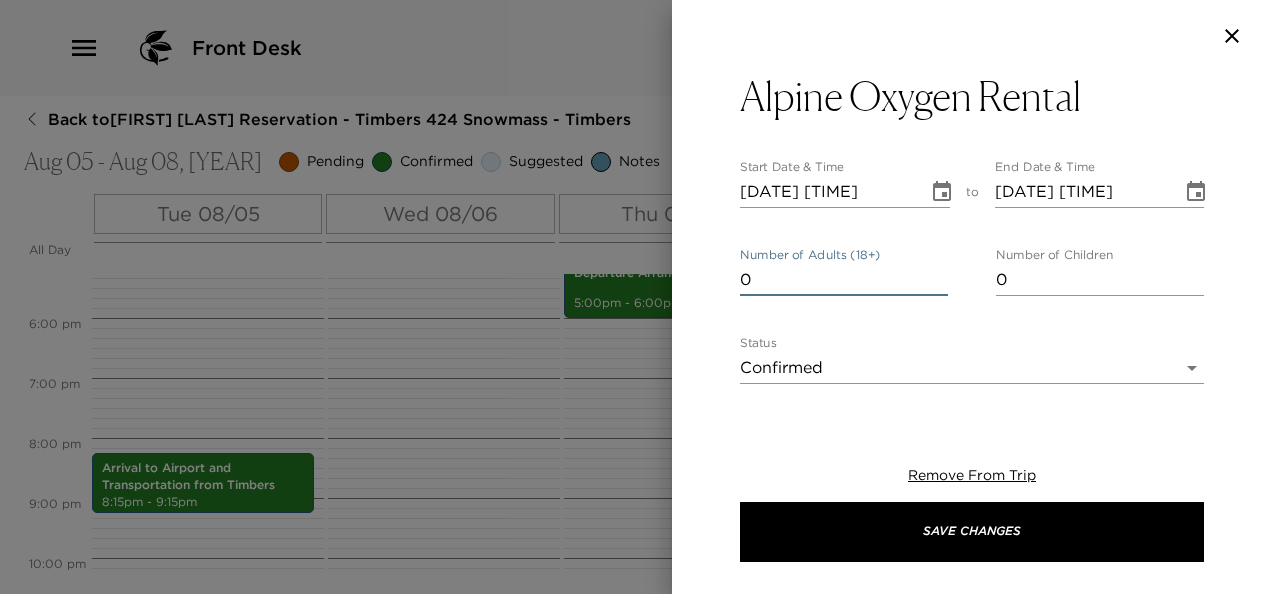 type on "0" 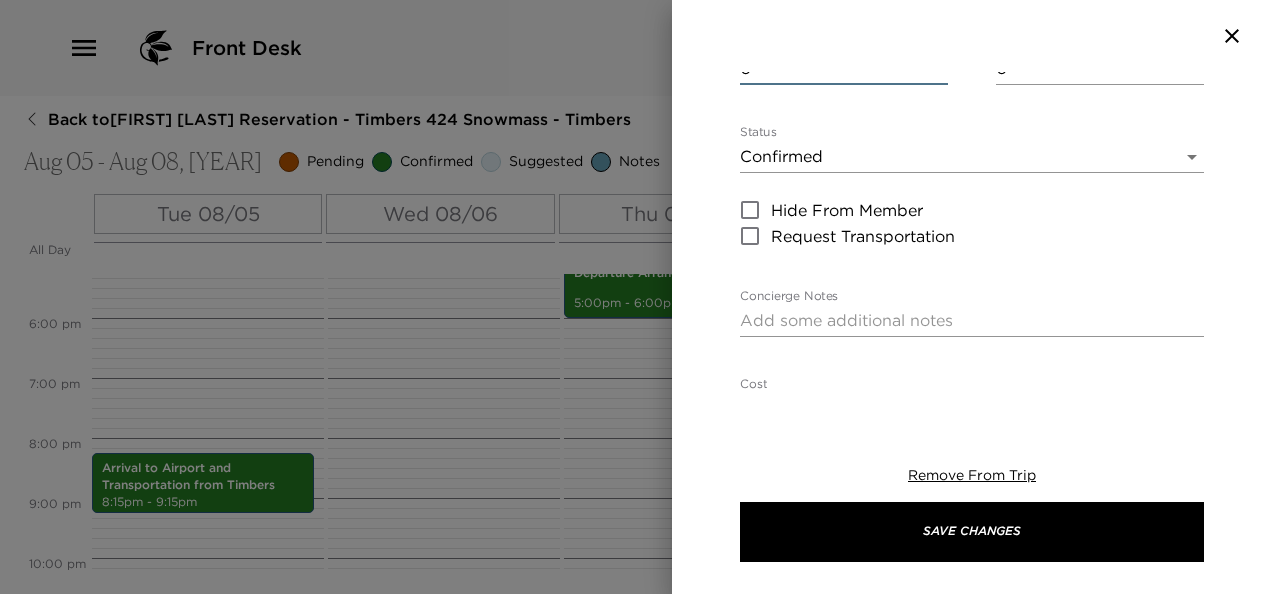 click on "Concierge Notes" at bounding box center [972, 320] 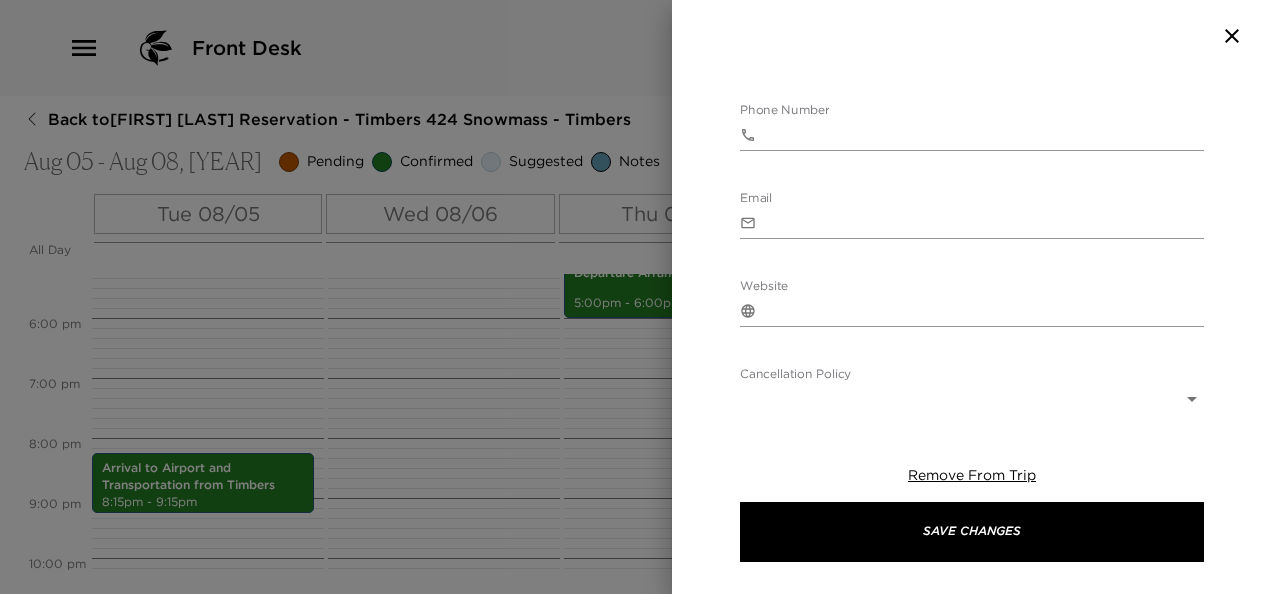 scroll, scrollTop: 841, scrollLeft: 0, axis: vertical 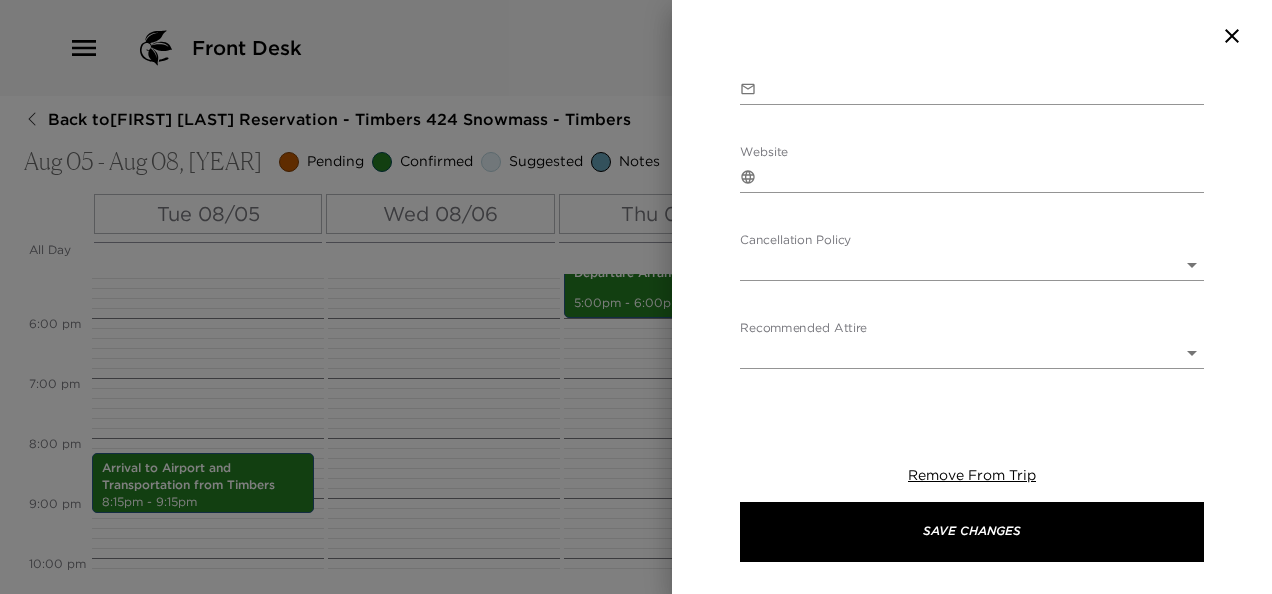 type on "2 O2 Concentrators and 12 nasal cannulas have been confirmed and will be delivered to Timbers; picked up at Hotel Jerome on August 11." 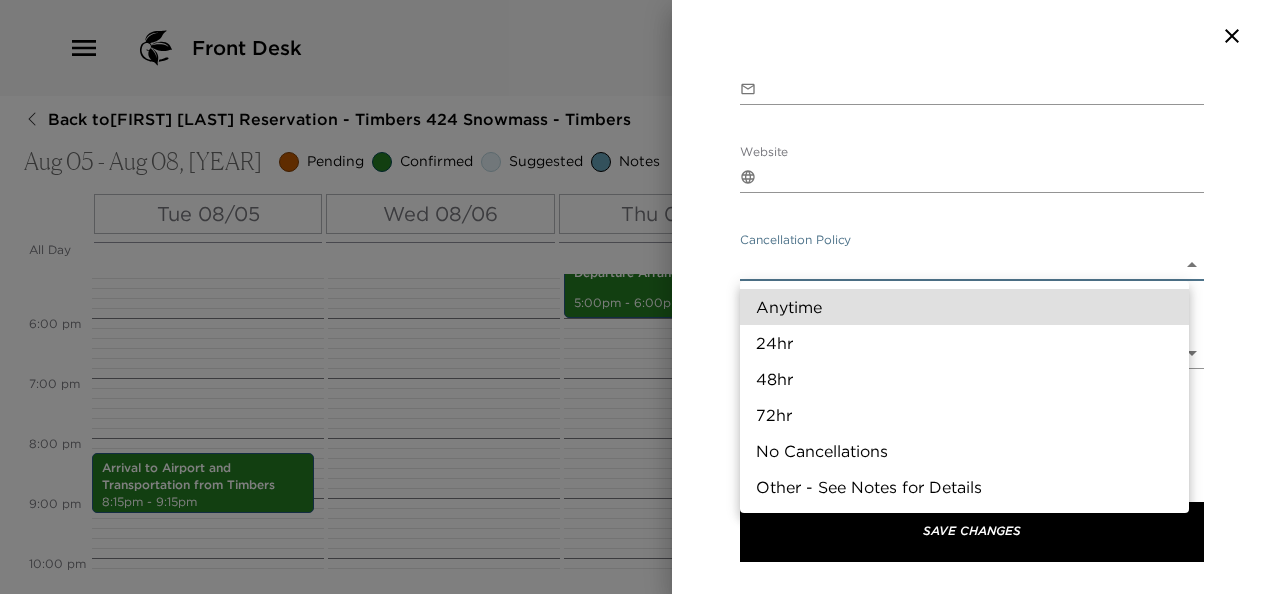 click on "Front Desk Back to [FIRST] [LAST] Reservation - Timbers 424 Snowmass - Timbers Aug 05 - Aug 08, [YEAR] Pending Confirmed Suggested Notes Trip View Agenda View PDF View Print All Day Tue 08/05 Wed 08/06 Thu 08/07 Fri 08/08 Departure from Timbers 12:00 AM 1:00 AM 2:00 AM 3:00 AM 4:00 AM 5:00 AM 6:00 AM 7:00 AM 8:00 AM 9:00 AM 10:00 AM 11:00 AM 12:00 PM 1:00 PM 2:00 PM 3:00 PM 4:00 PM 5:00 PM 6:00 PM 7:00 PM 8:00 PM 9:00 PM 10:00 PM 11:00 PM Baby's Away Confirmation 12:00pm - 12:00pm Arrival to Airport and Transportation from Timbers 12:30pm - 1:30pm Tuesday Member Social 4:00pm - 5:00pm Ultra Member Arrival to Timbers 1:00pm - 2:00pm Arrival to Airport and Transportation from Timbers 8:15pm - 9:15pm Concierge Contact 1:15pm - 2:15pm Complimentary Continental Breakfast 7:00am - 8:00am Arrival to Airport and Transportation from Timbers 11:00am - 12:00pm Arrival to Airport and Transportation from Timbers 11:20am - 12:00pm Departure Arrangements 5:00pm - 6:00pm Clone Custom oxy Results (0) Start Date Time" at bounding box center (636, 297) 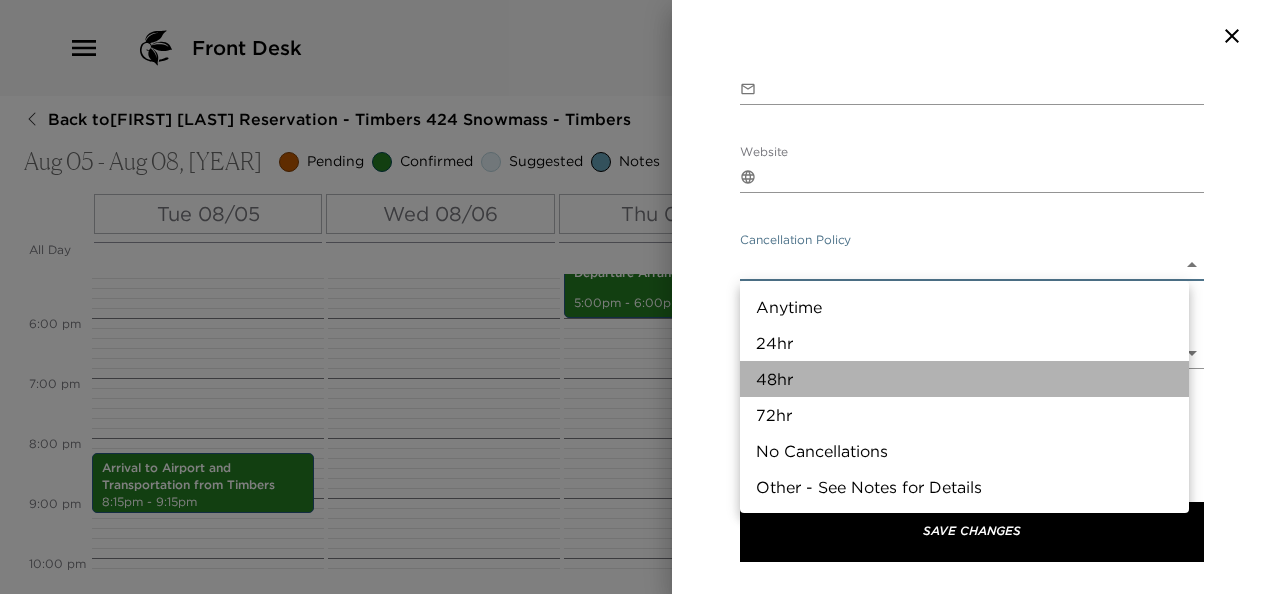 click on "48hr" at bounding box center (964, 379) 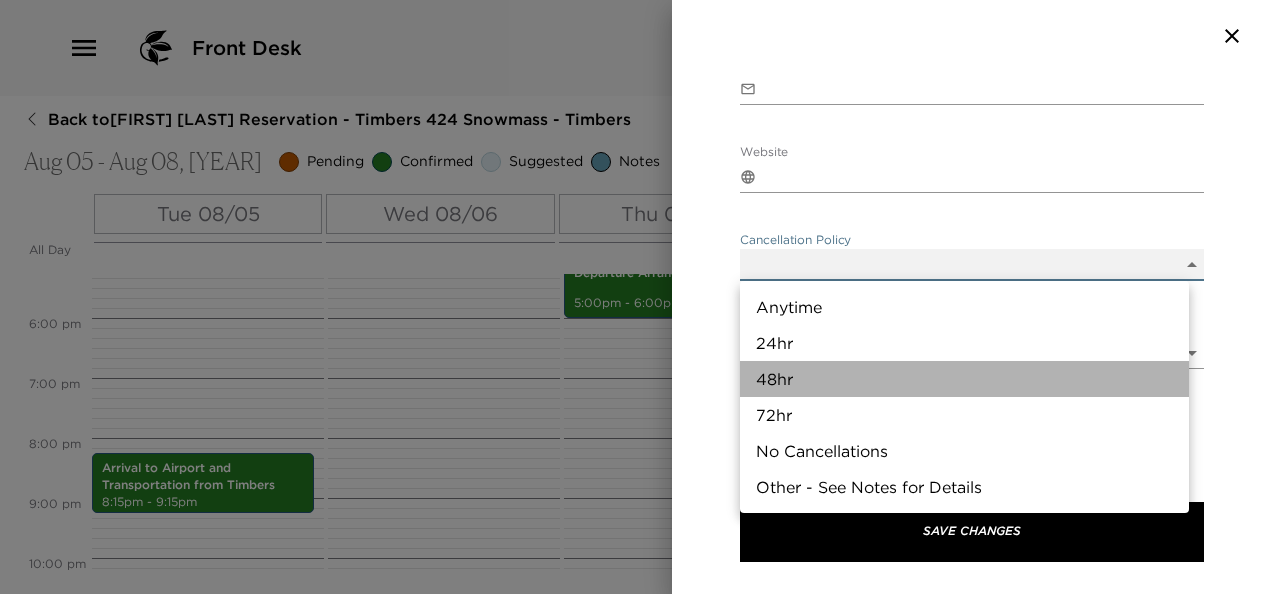 type on "48hr" 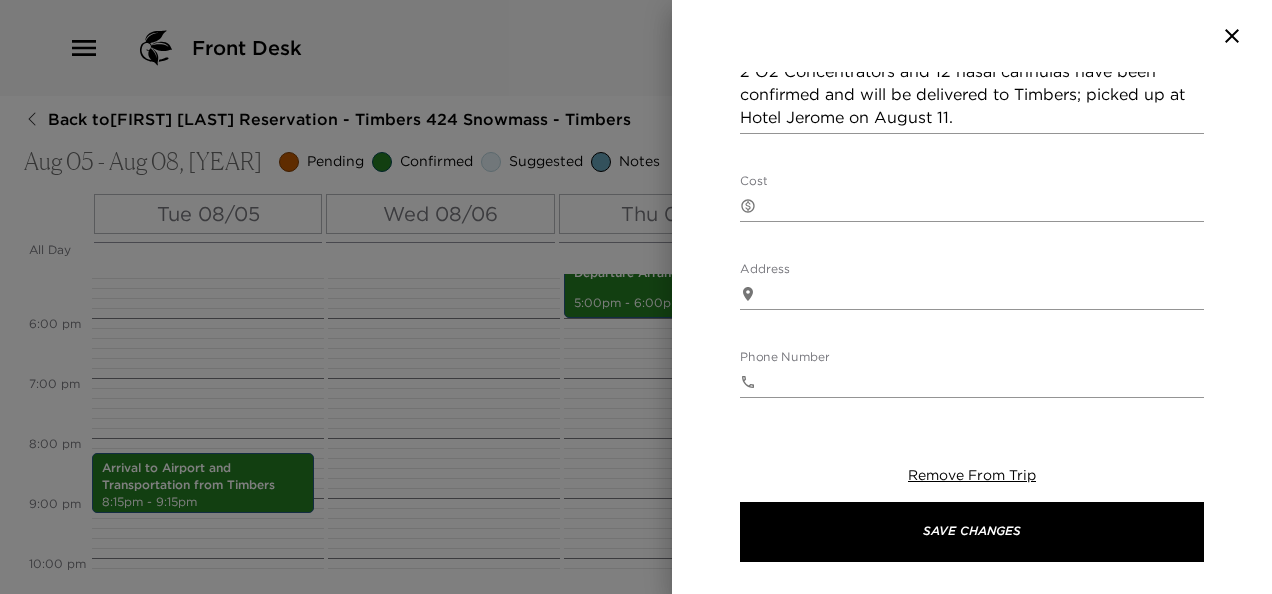 scroll, scrollTop: 459, scrollLeft: 0, axis: vertical 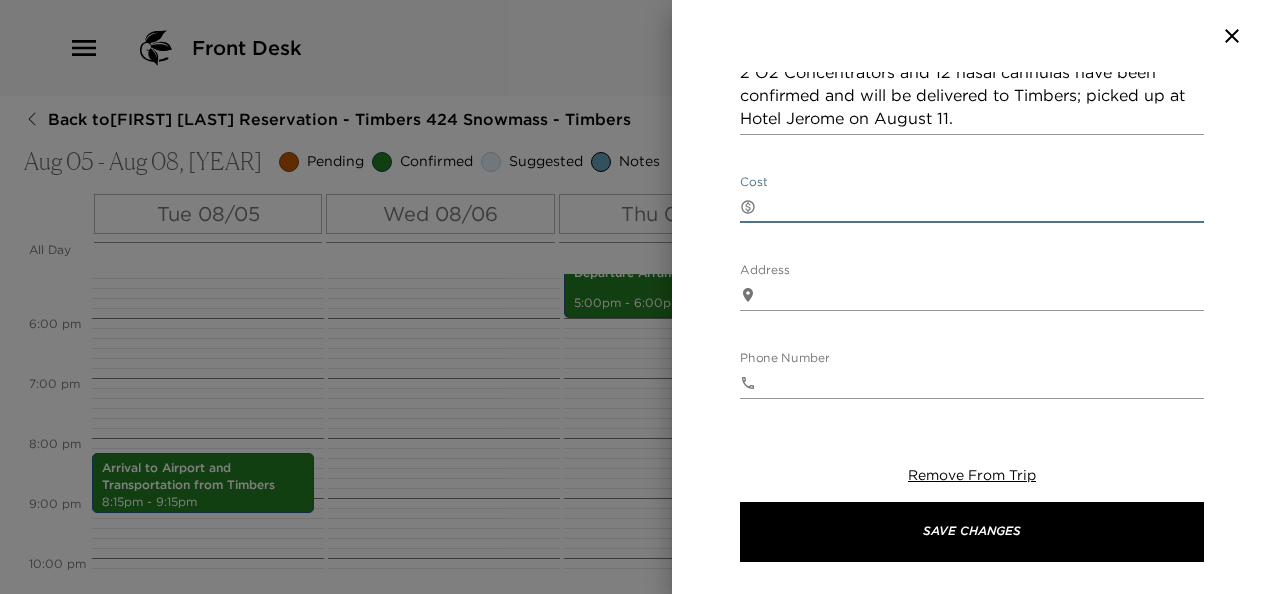 click on "Cost" at bounding box center (984, 206) 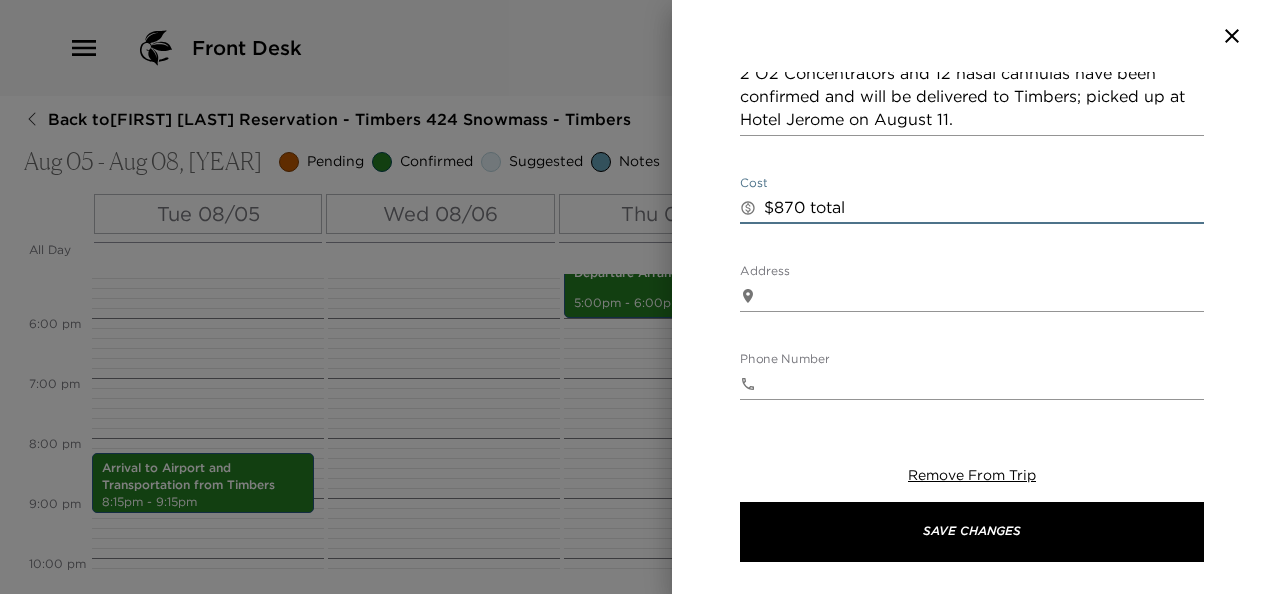 scroll, scrollTop: 459, scrollLeft: 0, axis: vertical 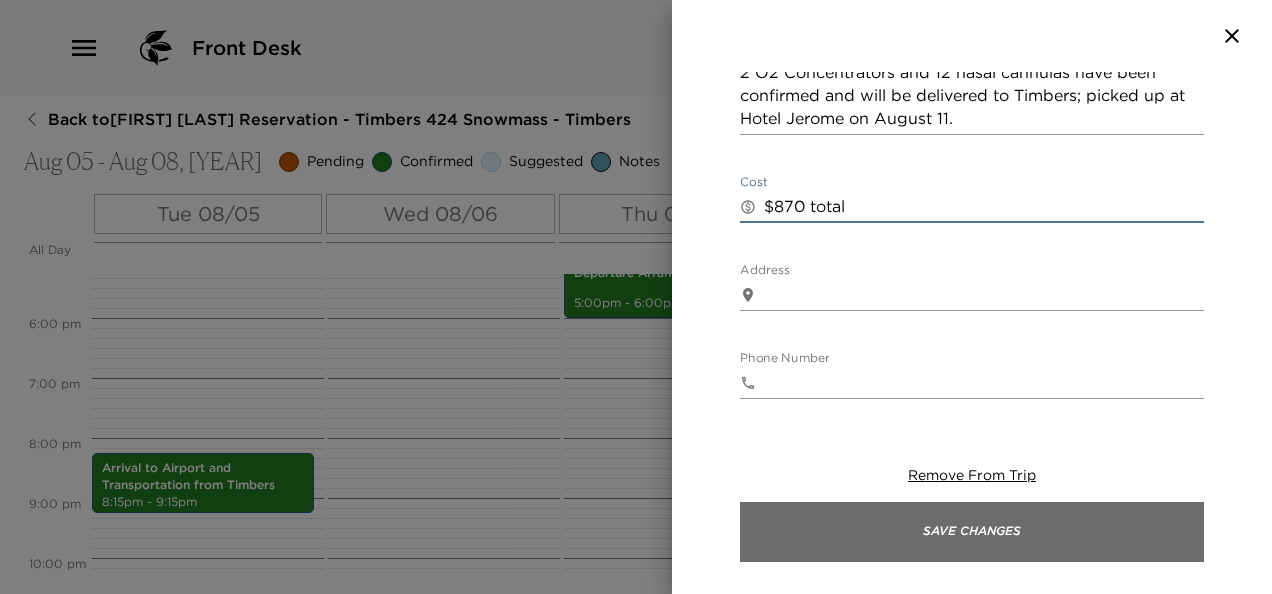 type on "$870 total" 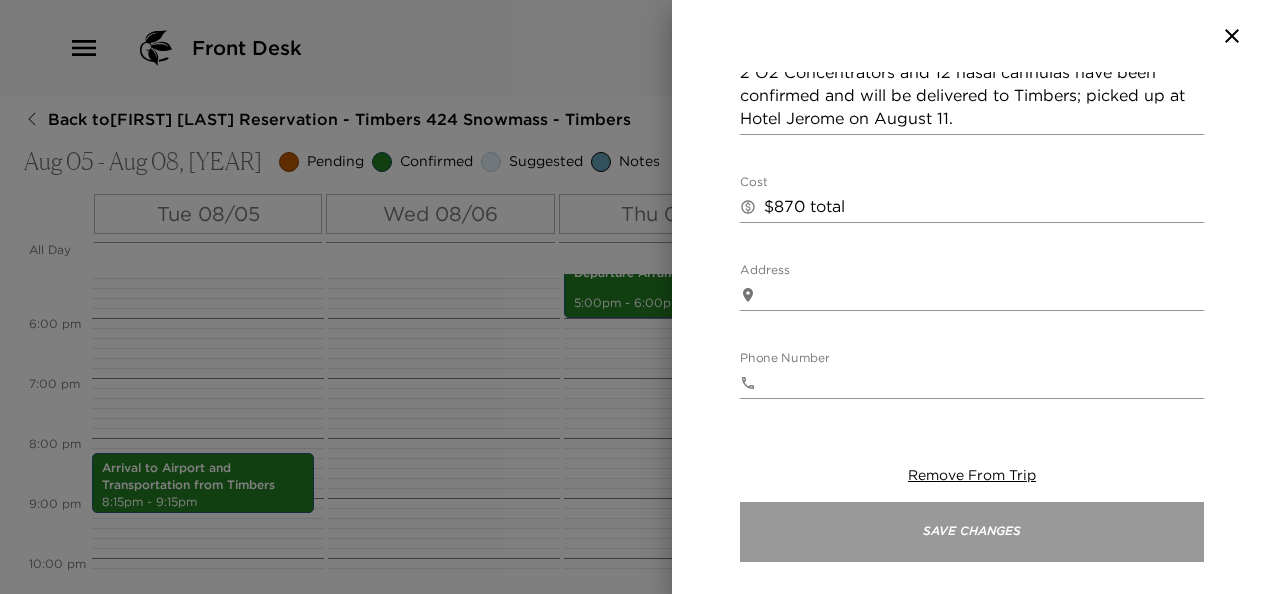 click on "Save Changes" at bounding box center (972, 532) 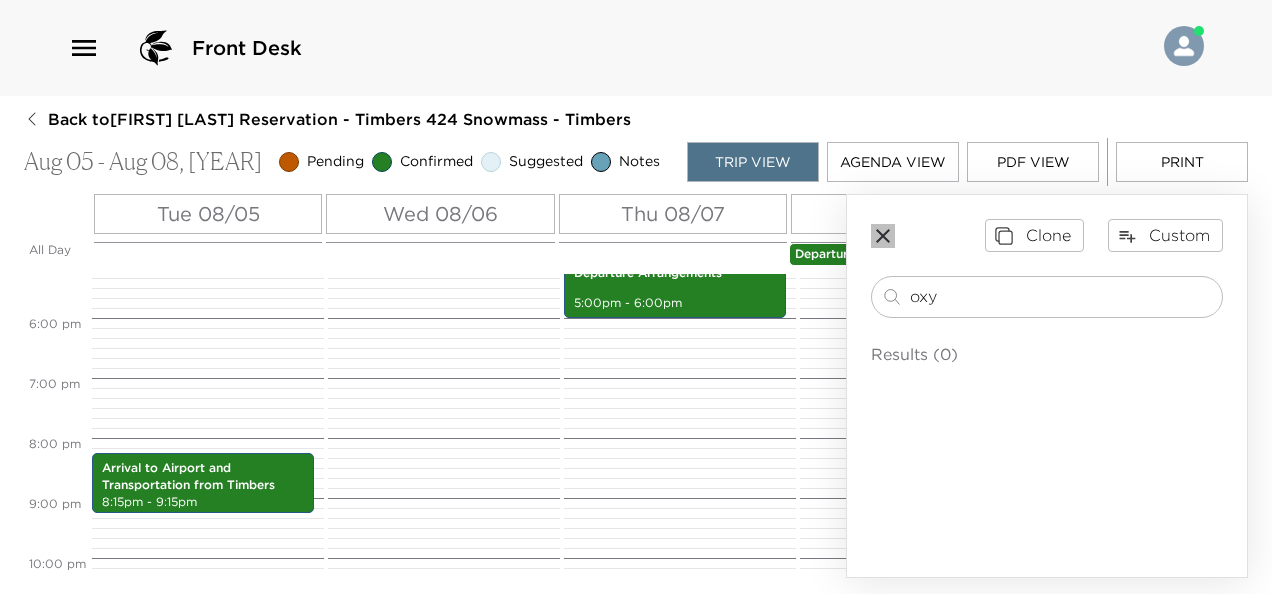 click 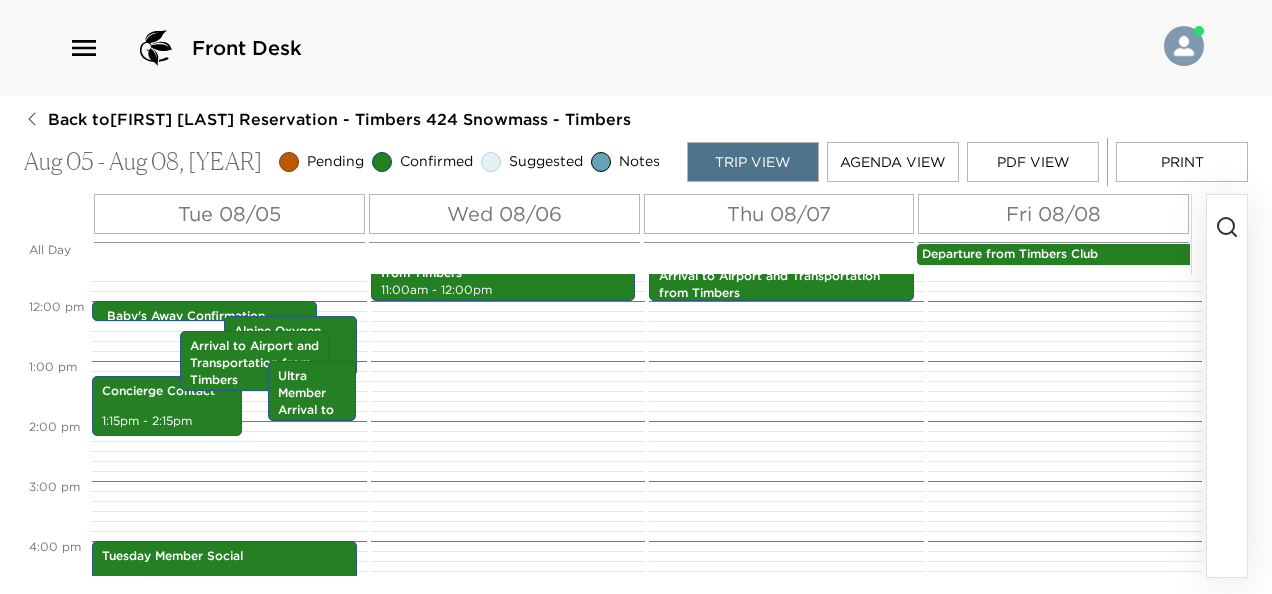 scroll, scrollTop: 694, scrollLeft: 0, axis: vertical 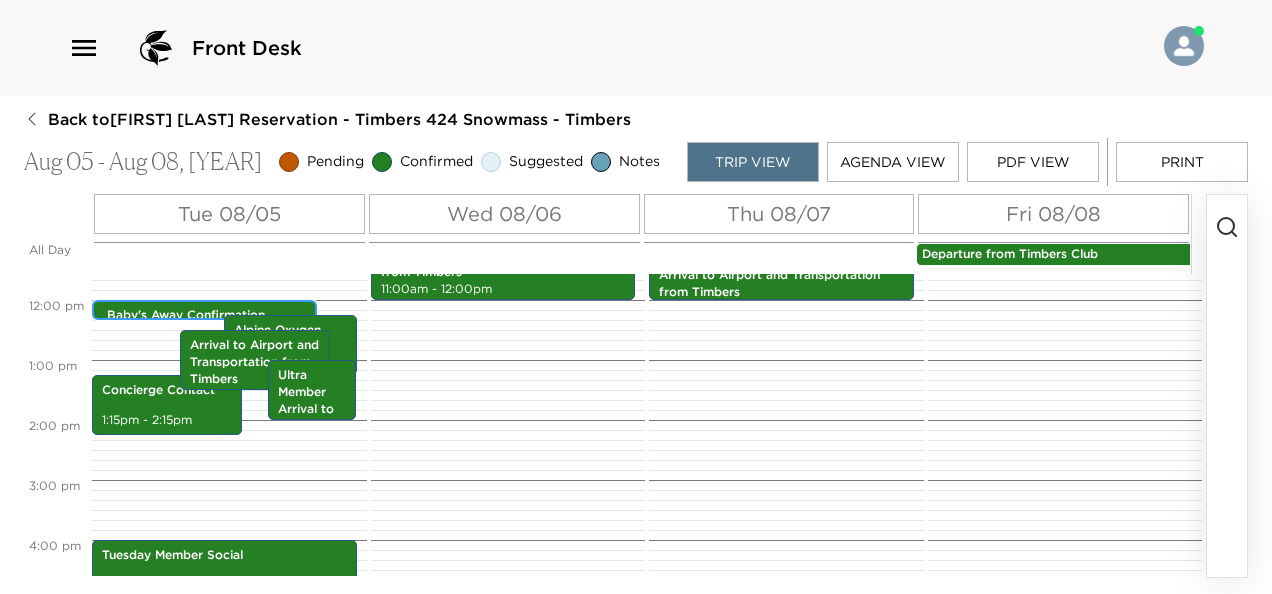 click on "Baby's Away Confirmation" at bounding box center (209, 315) 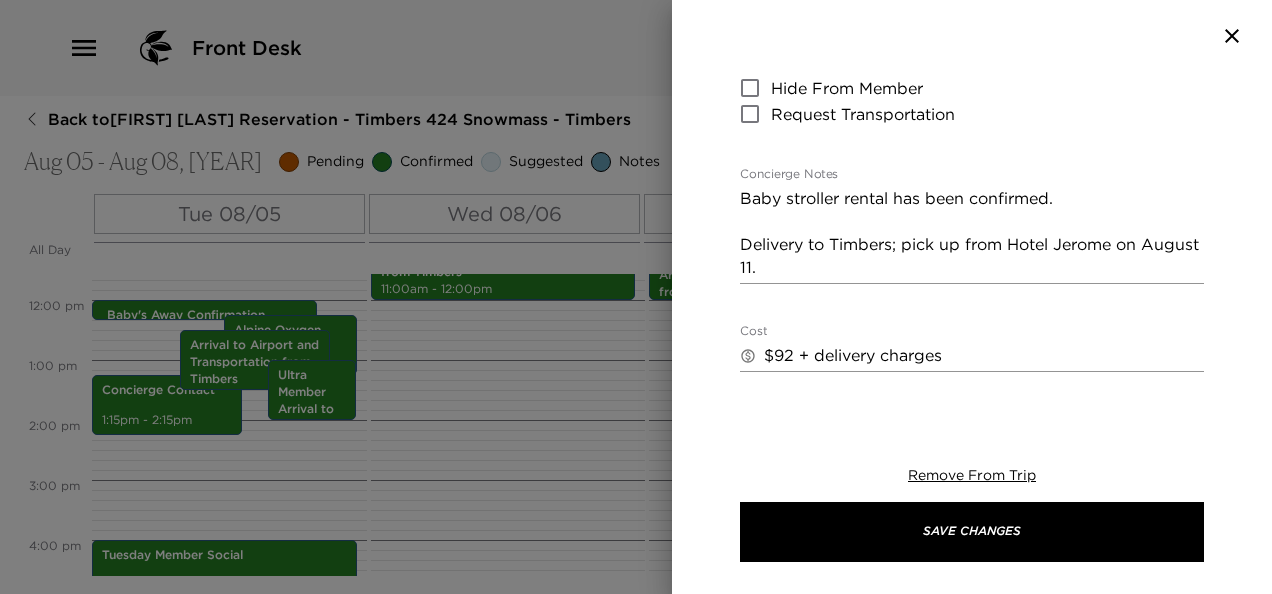 scroll, scrollTop: 354, scrollLeft: 0, axis: vertical 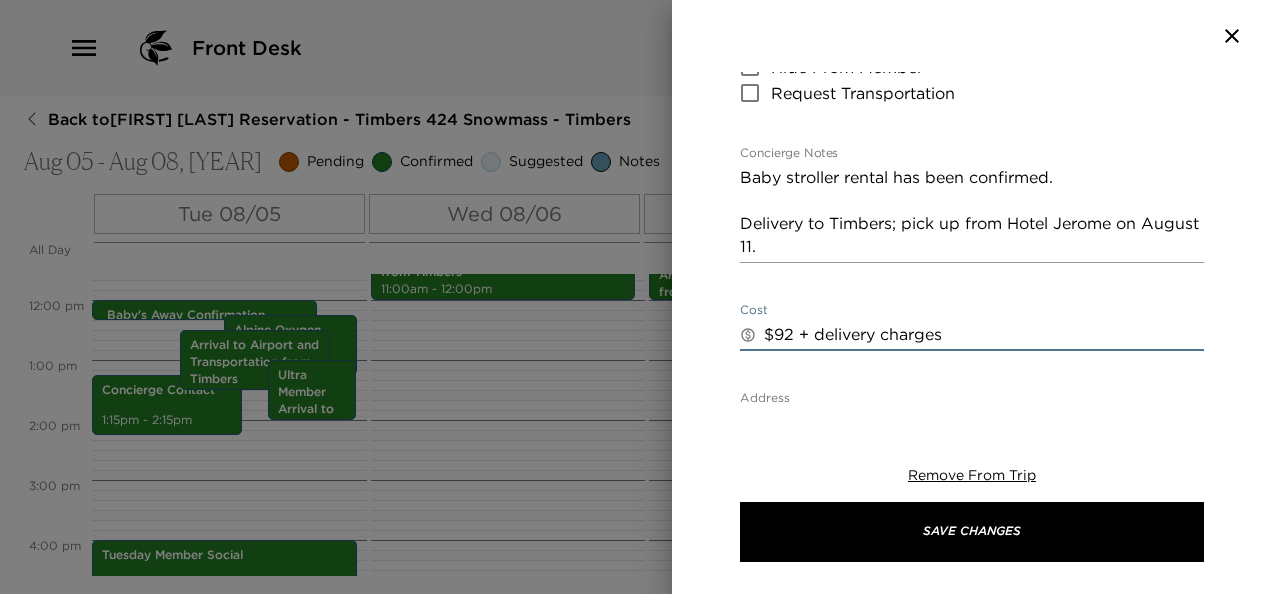 click on "$92 + delivery charges" at bounding box center (984, 334) 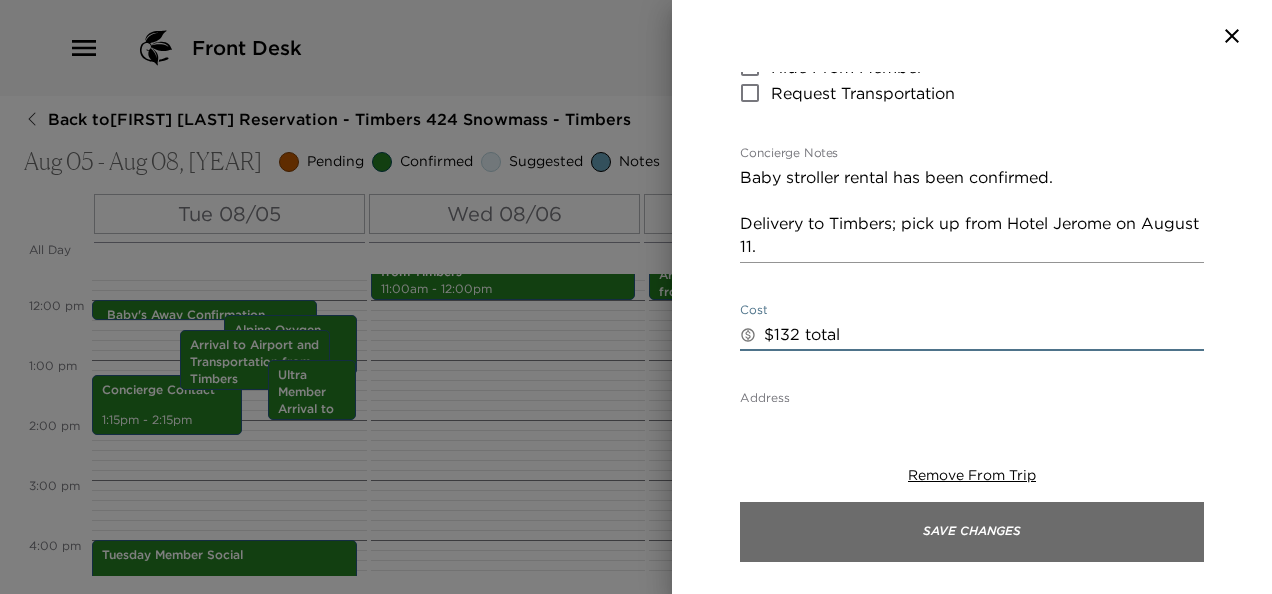 type on "$132 total" 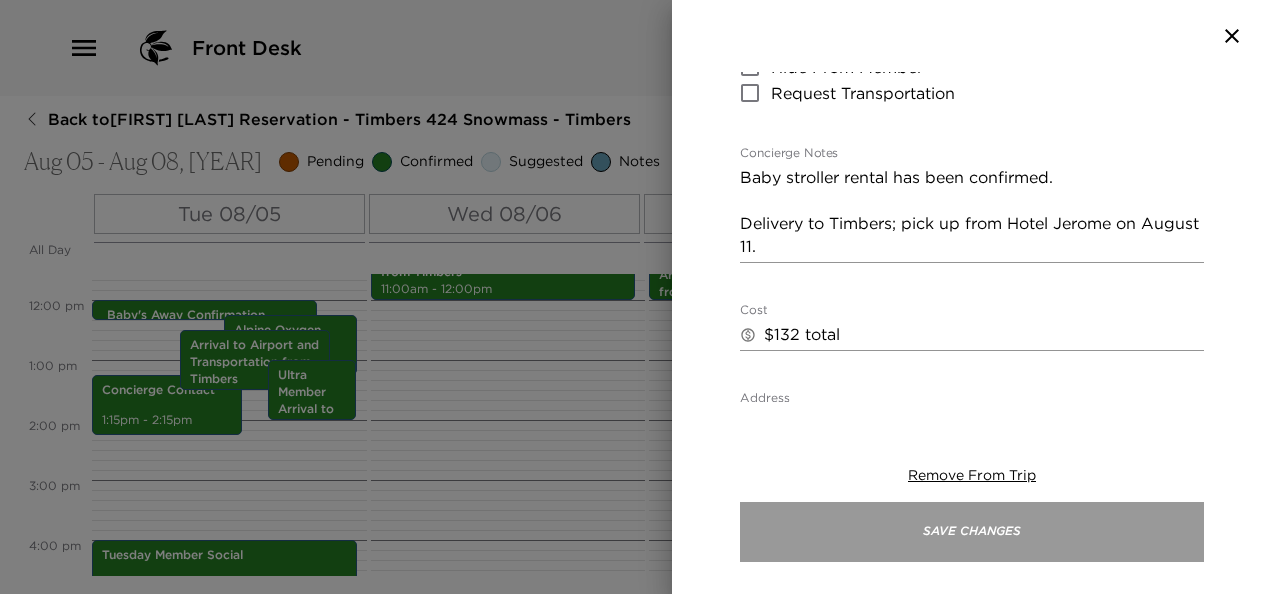click on "Save Changes" at bounding box center [972, 532] 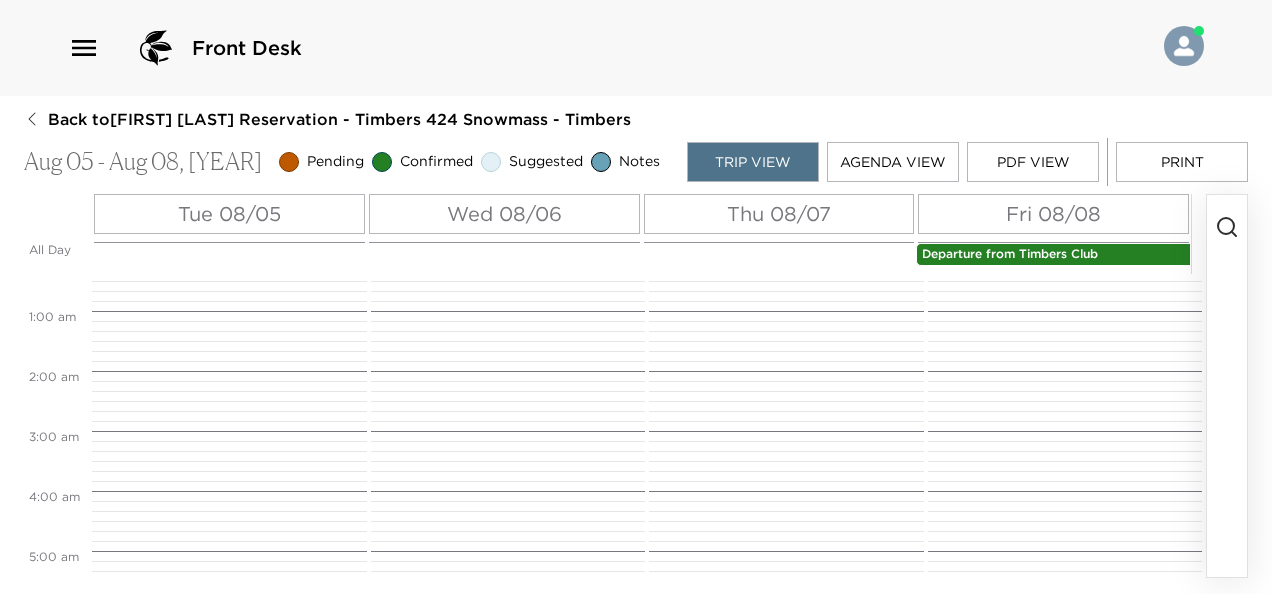 scroll, scrollTop: 0, scrollLeft: 0, axis: both 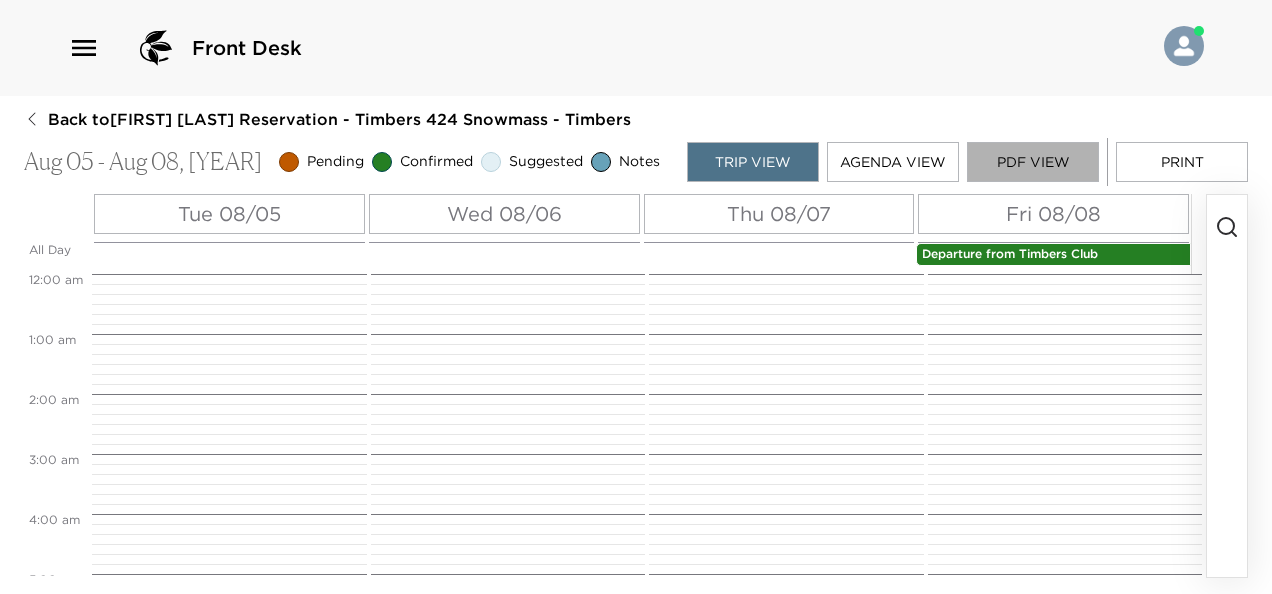 click on "PDF View" at bounding box center [1033, 162] 